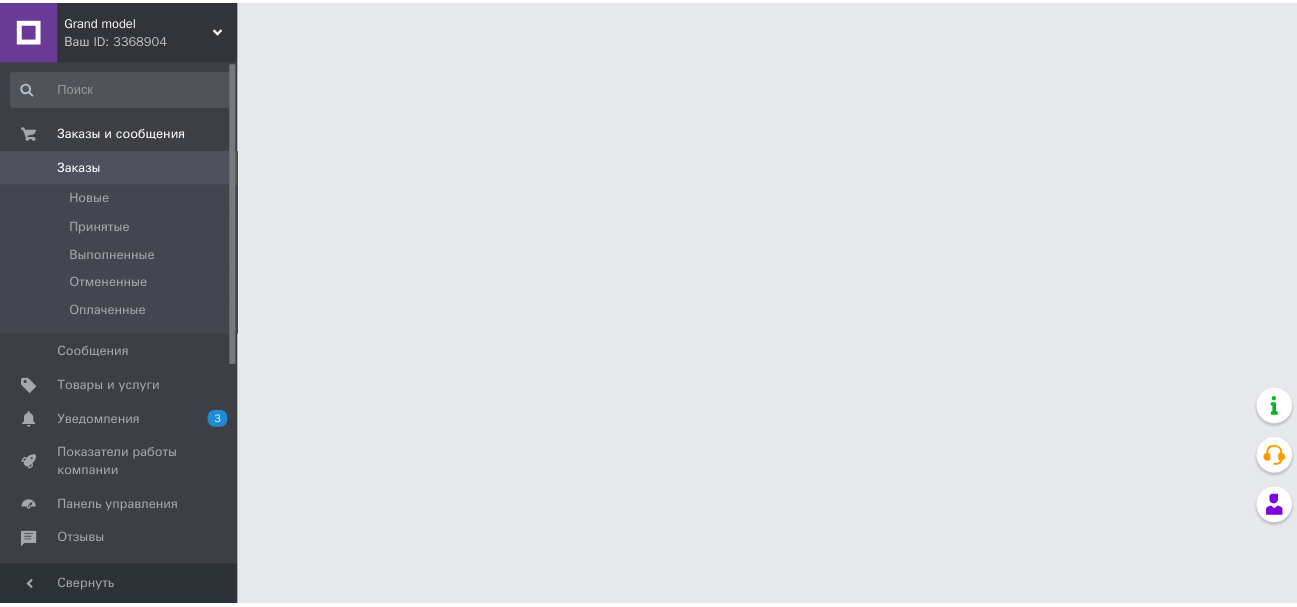 scroll, scrollTop: 0, scrollLeft: 0, axis: both 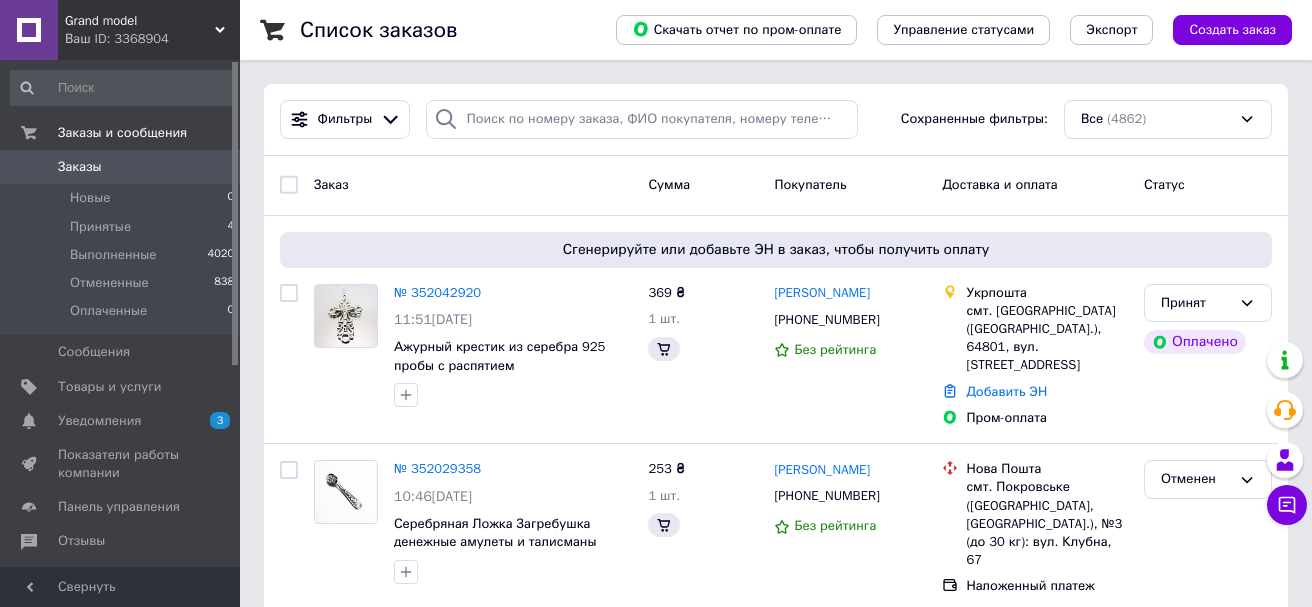click on "Чат с покупателем" at bounding box center [1287, 505] 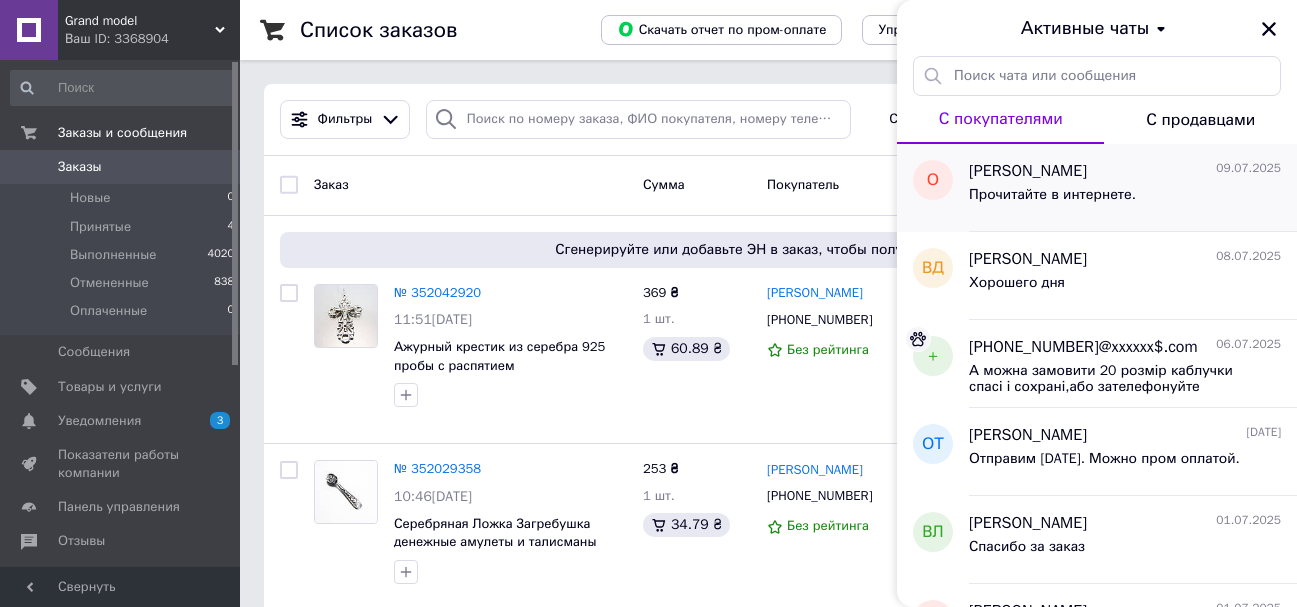 click on "Олена  Антоненко" at bounding box center (1028, 171) 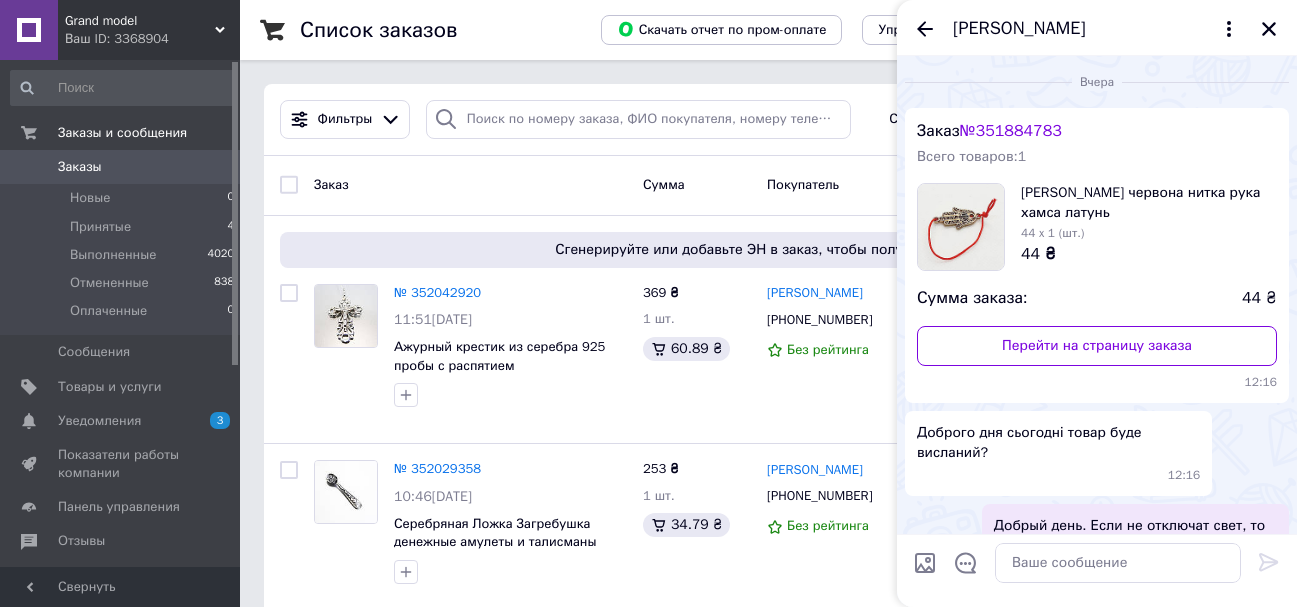 scroll, scrollTop: 396, scrollLeft: 0, axis: vertical 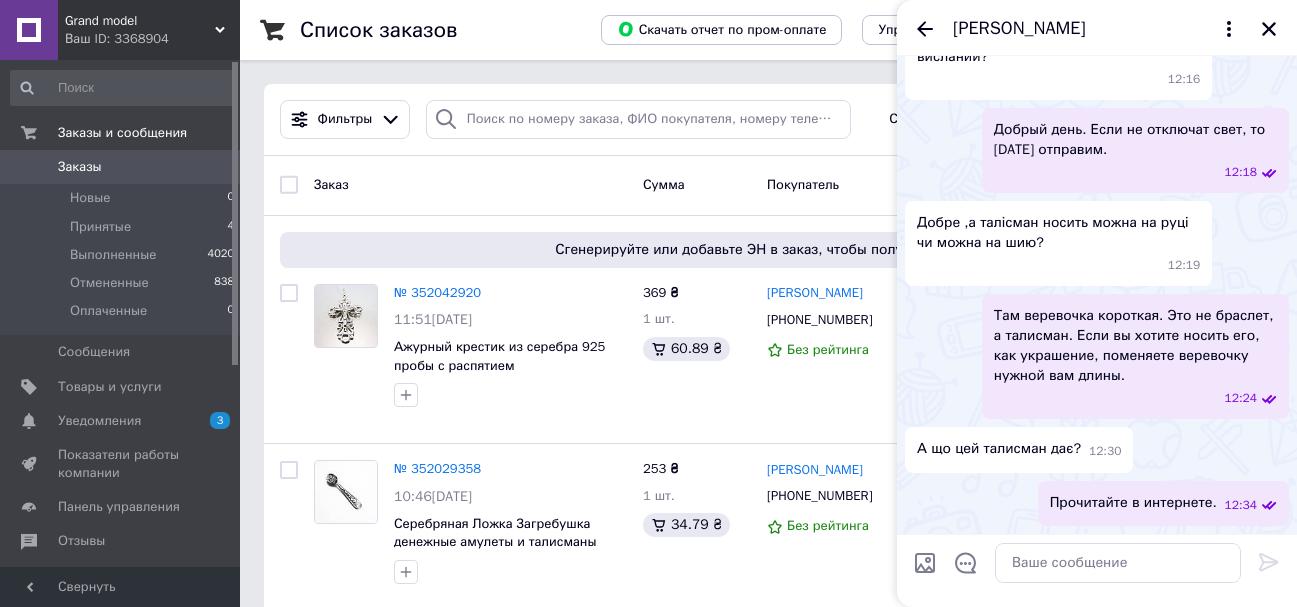click on "12:16" at bounding box center (1062, 79) 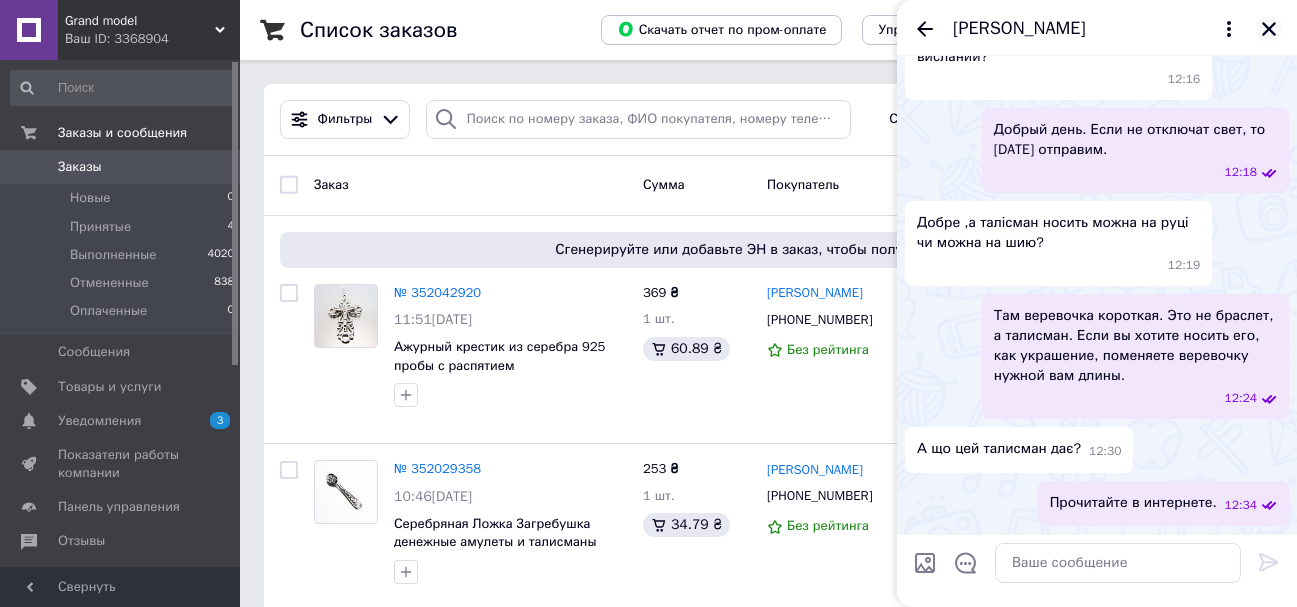 click 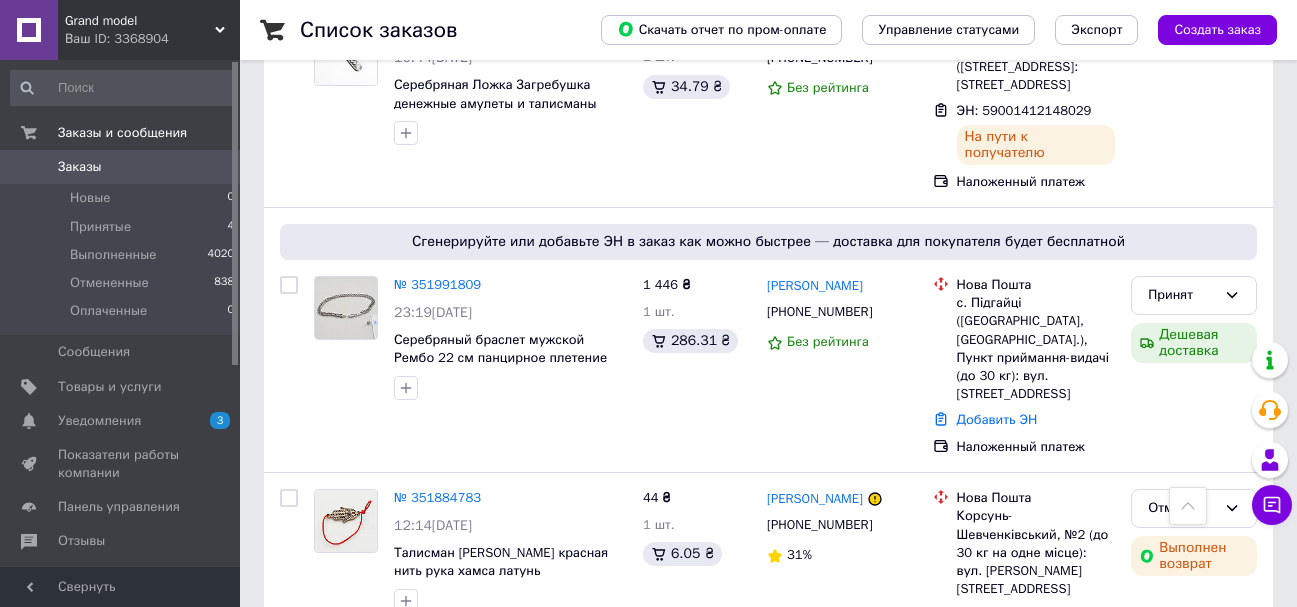 scroll, scrollTop: 642, scrollLeft: 0, axis: vertical 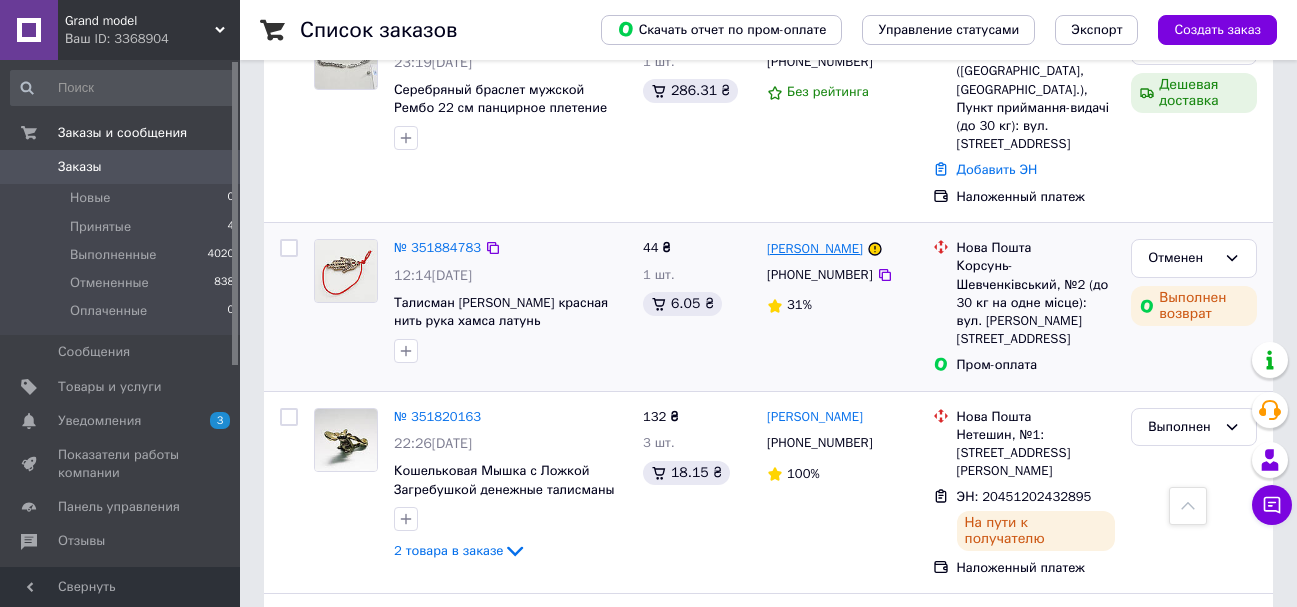 click on "Олена Антоненко" at bounding box center (815, 249) 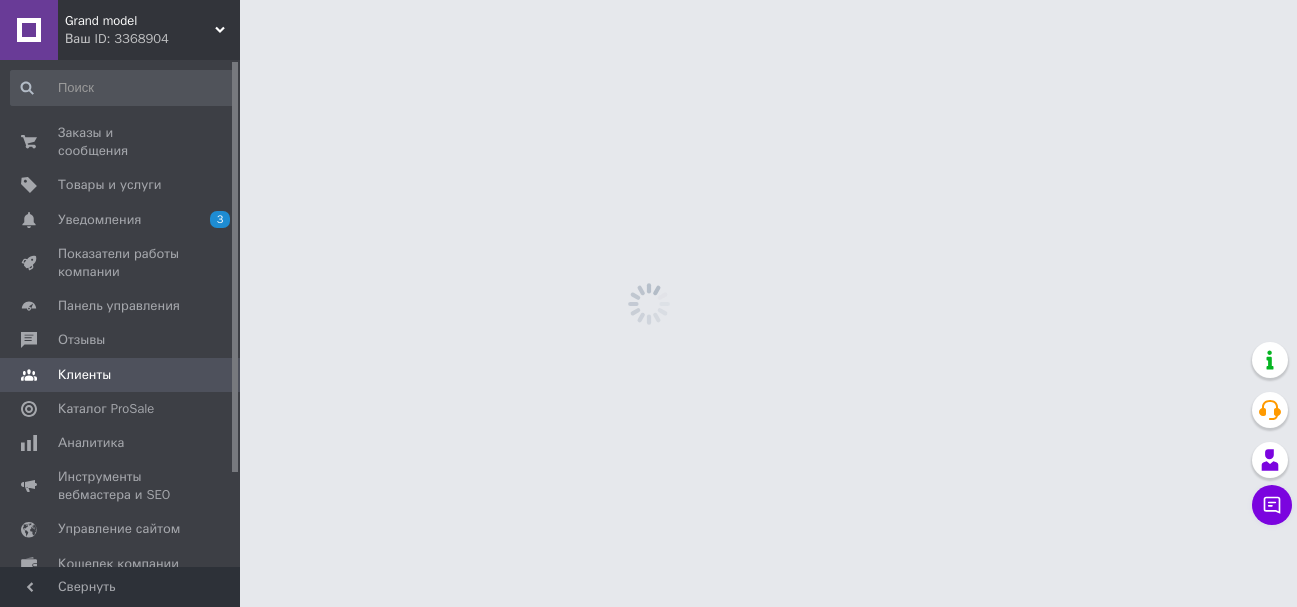 scroll, scrollTop: 0, scrollLeft: 0, axis: both 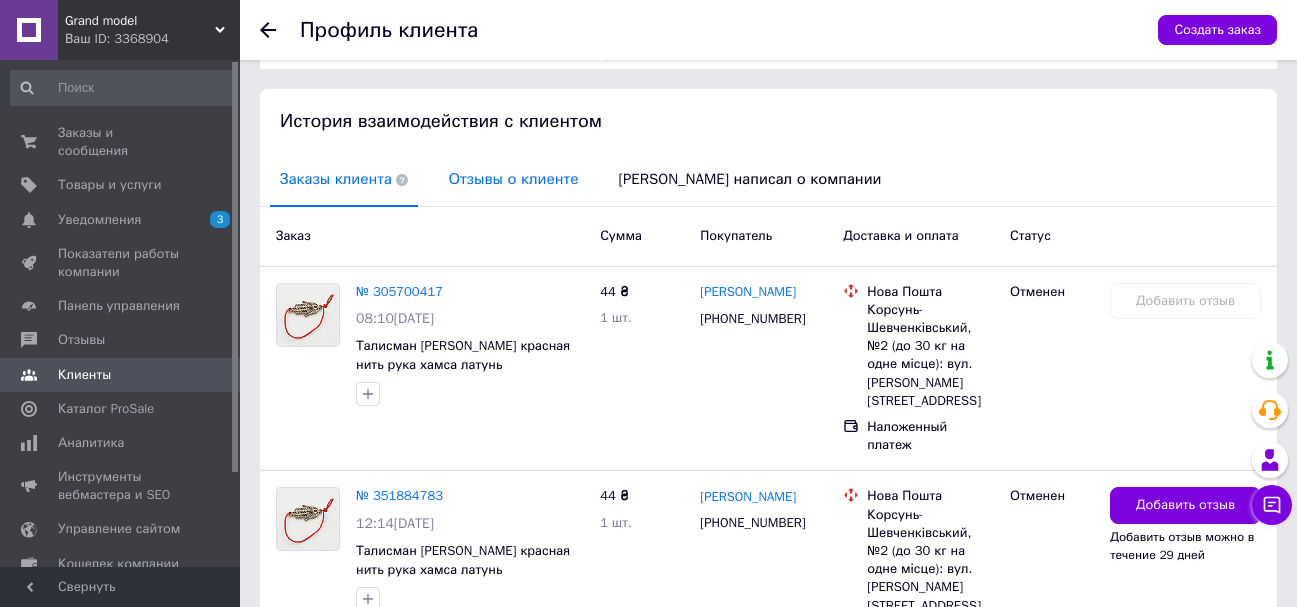 click on "Отзывы о клиенте" at bounding box center [513, 179] 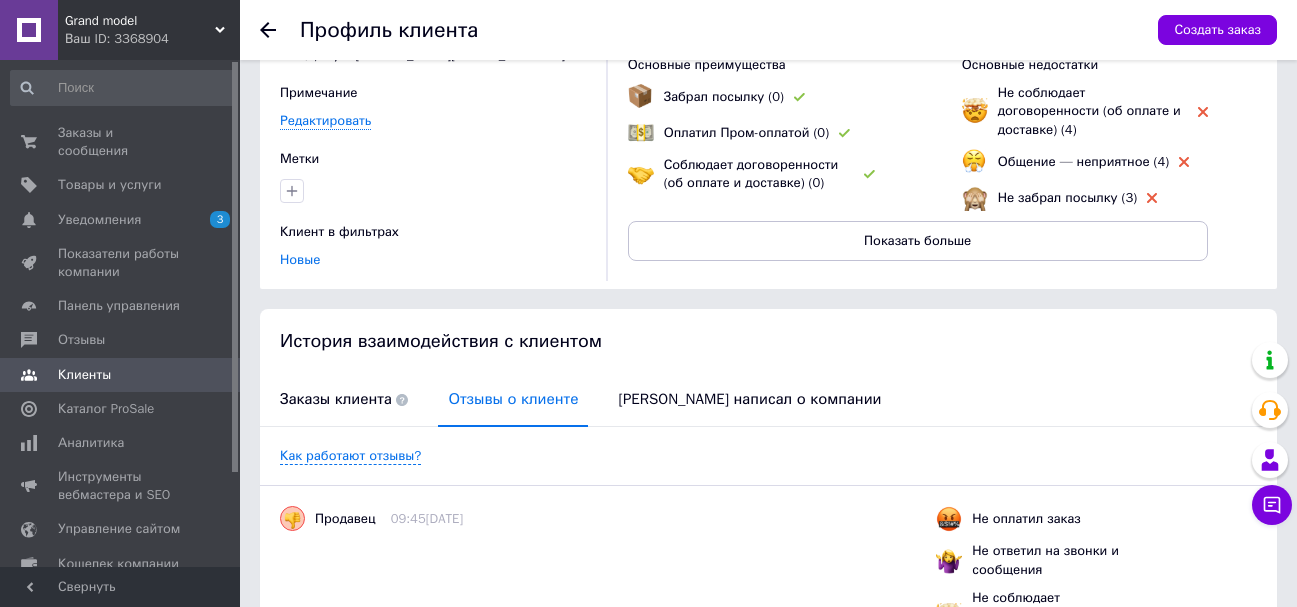 scroll, scrollTop: 149, scrollLeft: 0, axis: vertical 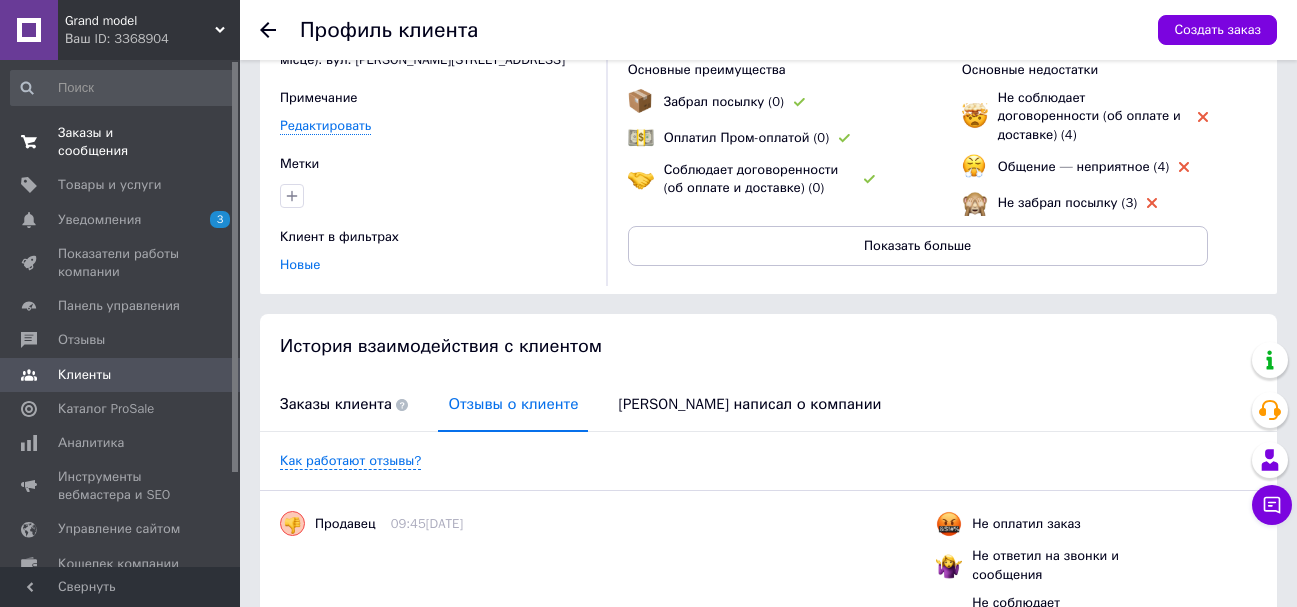 click on "Заказы и сообщения" at bounding box center [121, 142] 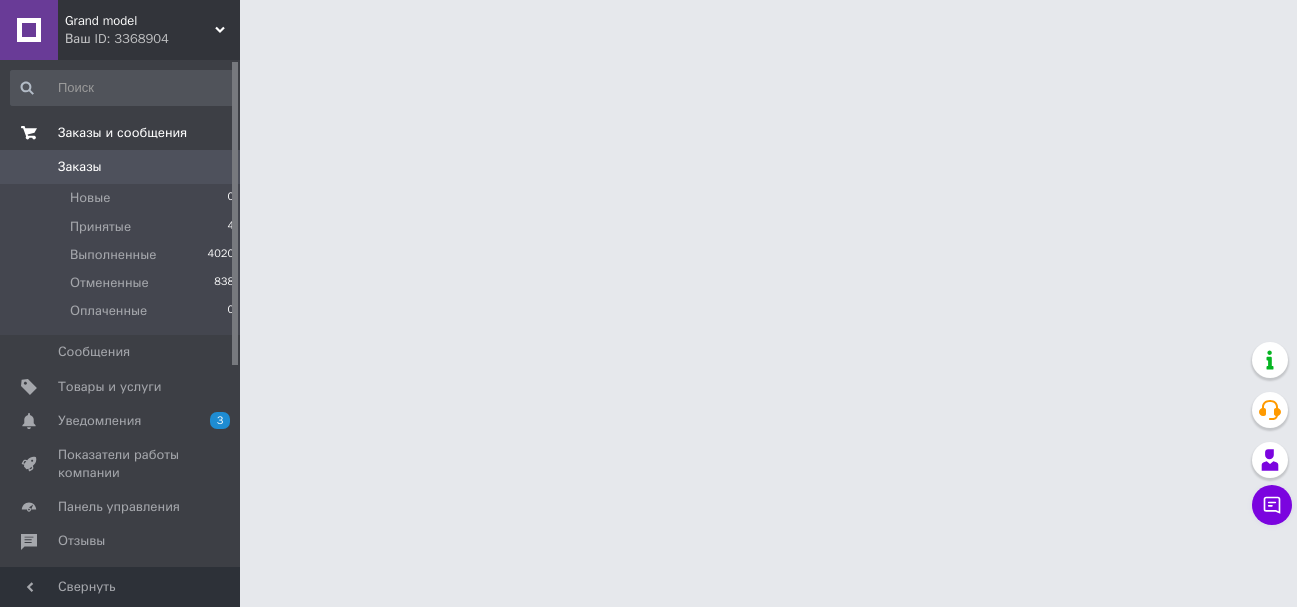 scroll, scrollTop: 0, scrollLeft: 0, axis: both 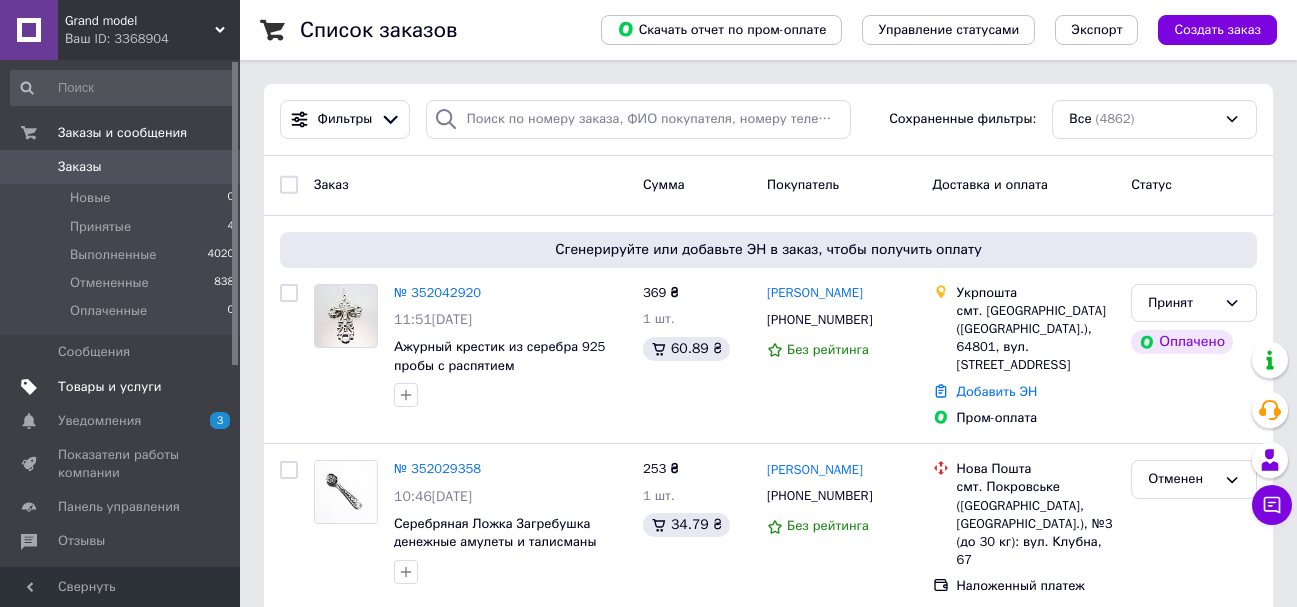 click on "Товары и услуги" at bounding box center (110, 387) 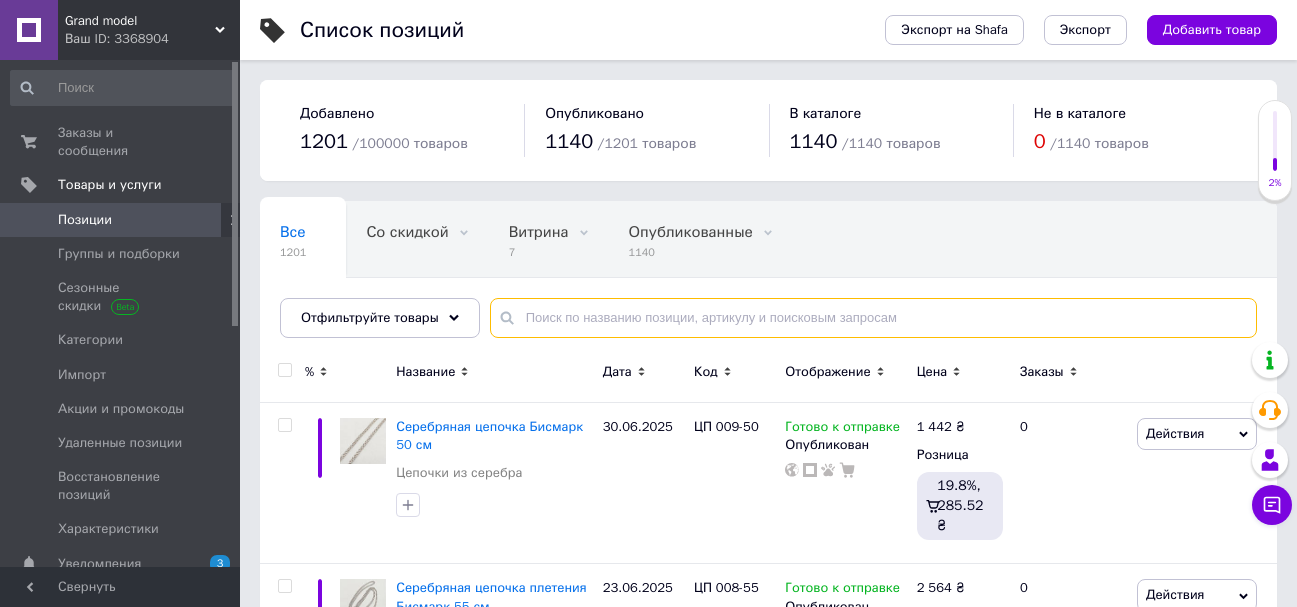 click at bounding box center (873, 318) 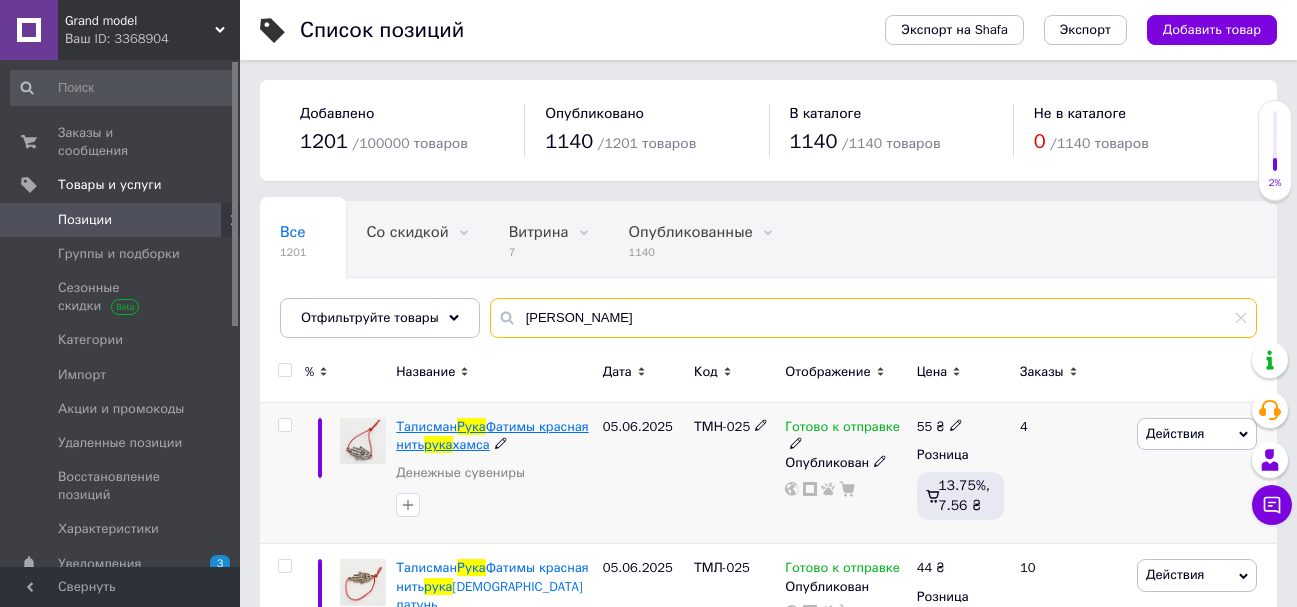 type on "Рука фатин" 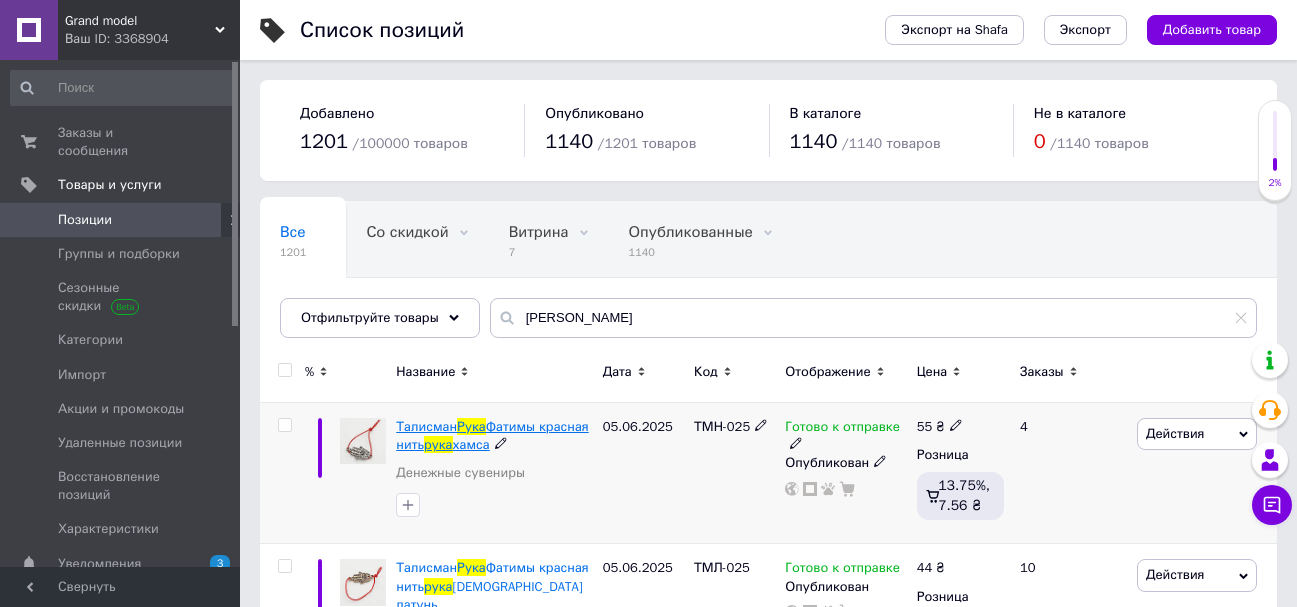 click on "Талисман" at bounding box center (426, 426) 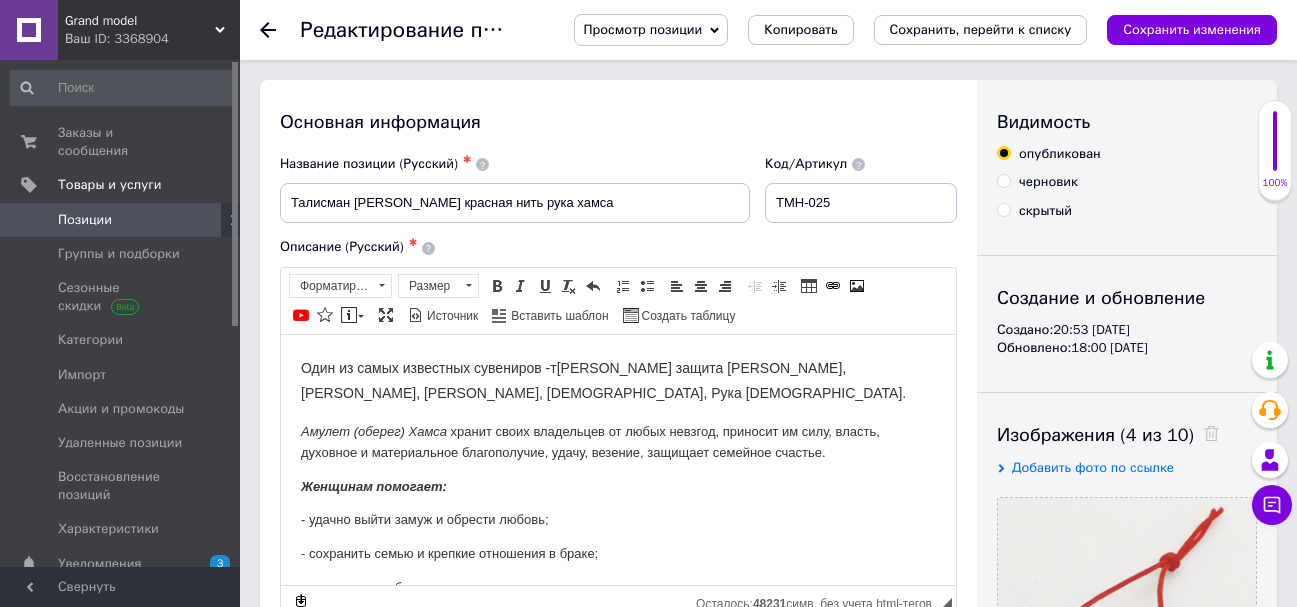 scroll, scrollTop: 0, scrollLeft: 0, axis: both 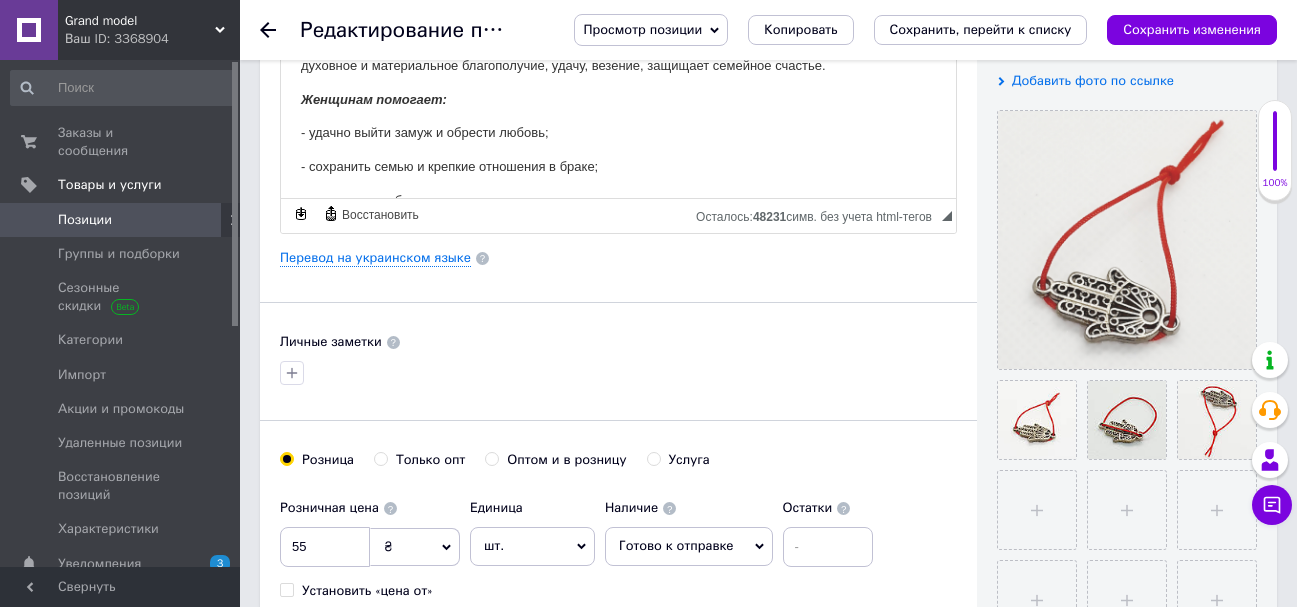 click 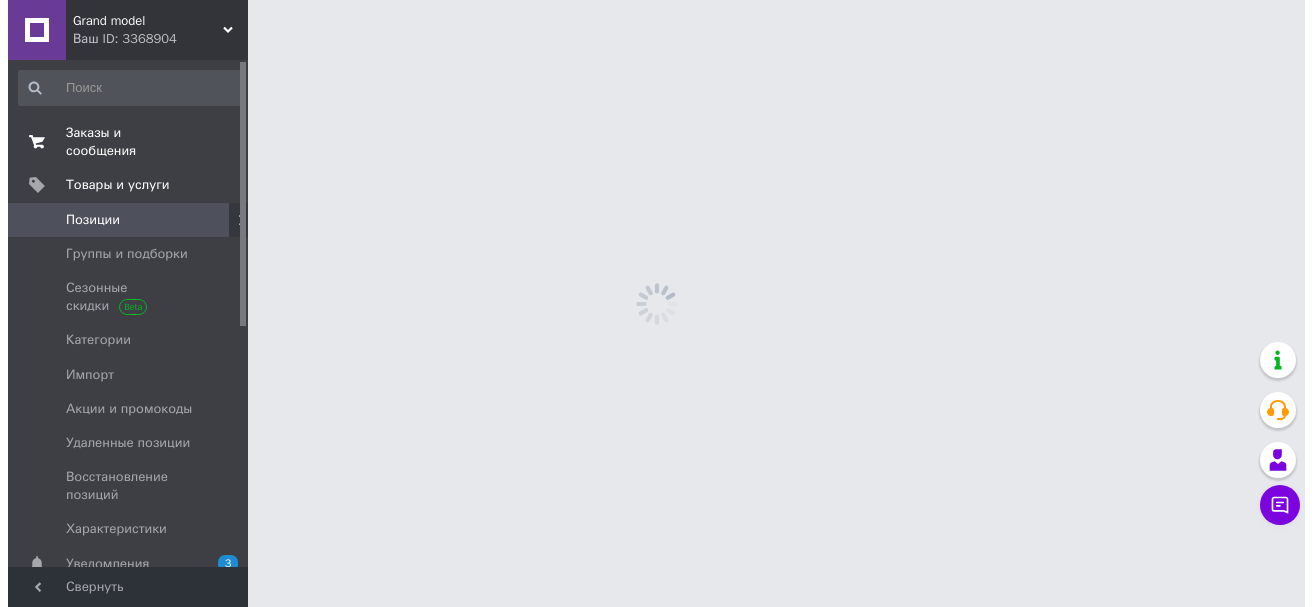 scroll, scrollTop: 0, scrollLeft: 0, axis: both 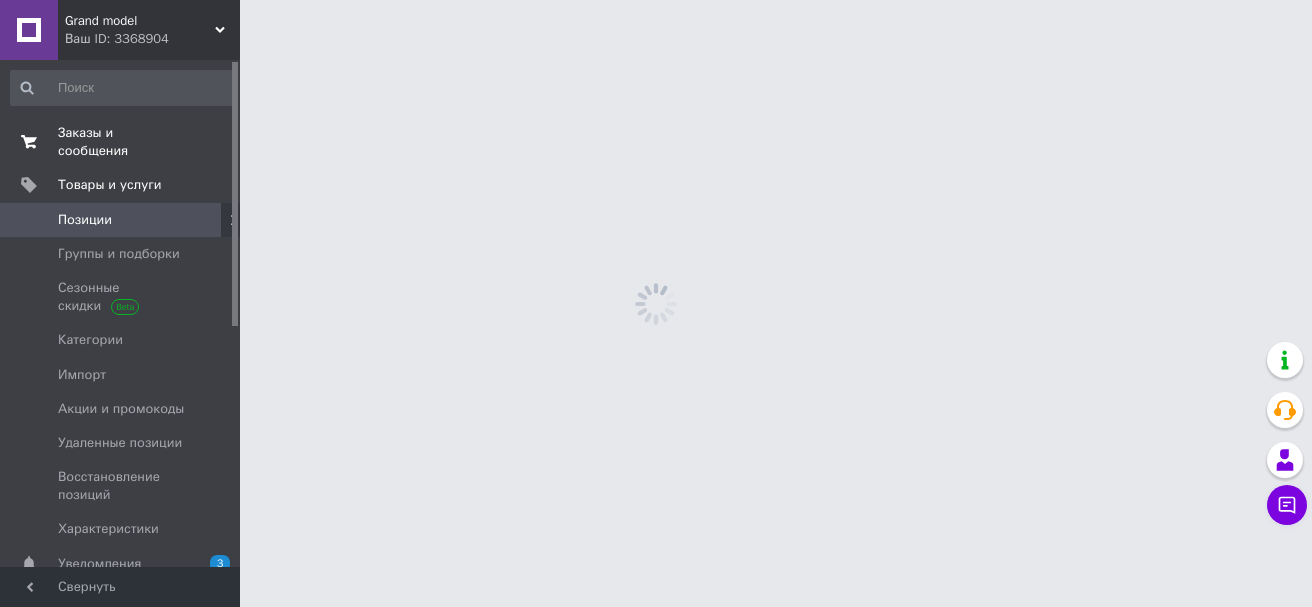 click on "Заказы и сообщения" at bounding box center (121, 142) 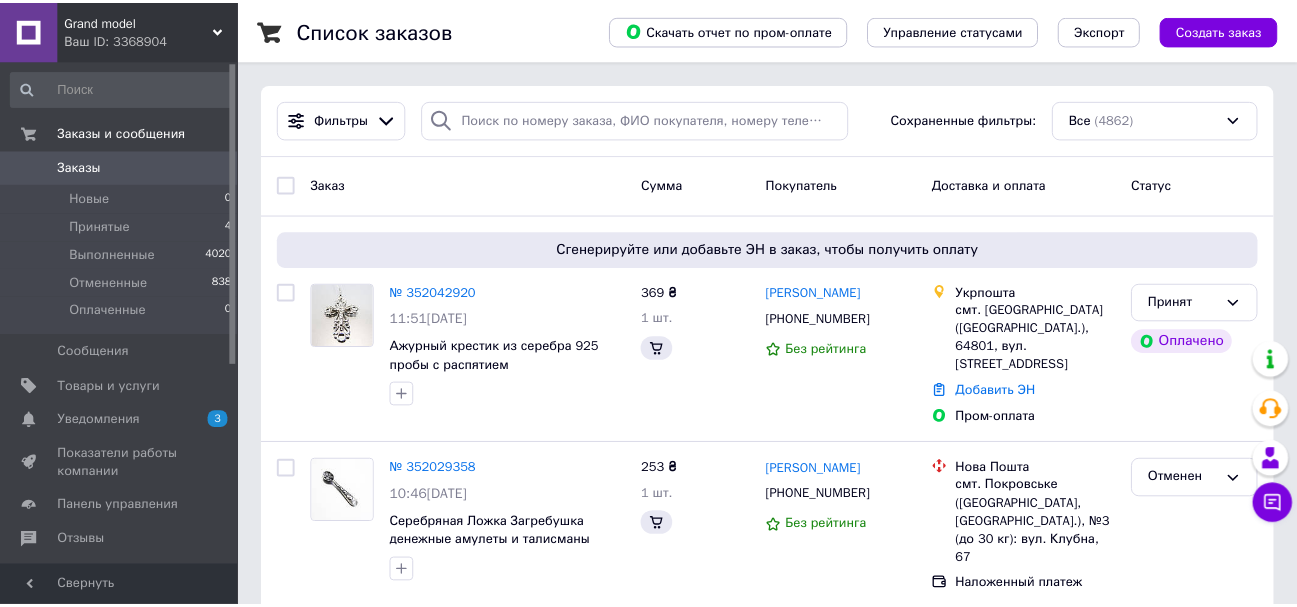 scroll, scrollTop: 71, scrollLeft: 0, axis: vertical 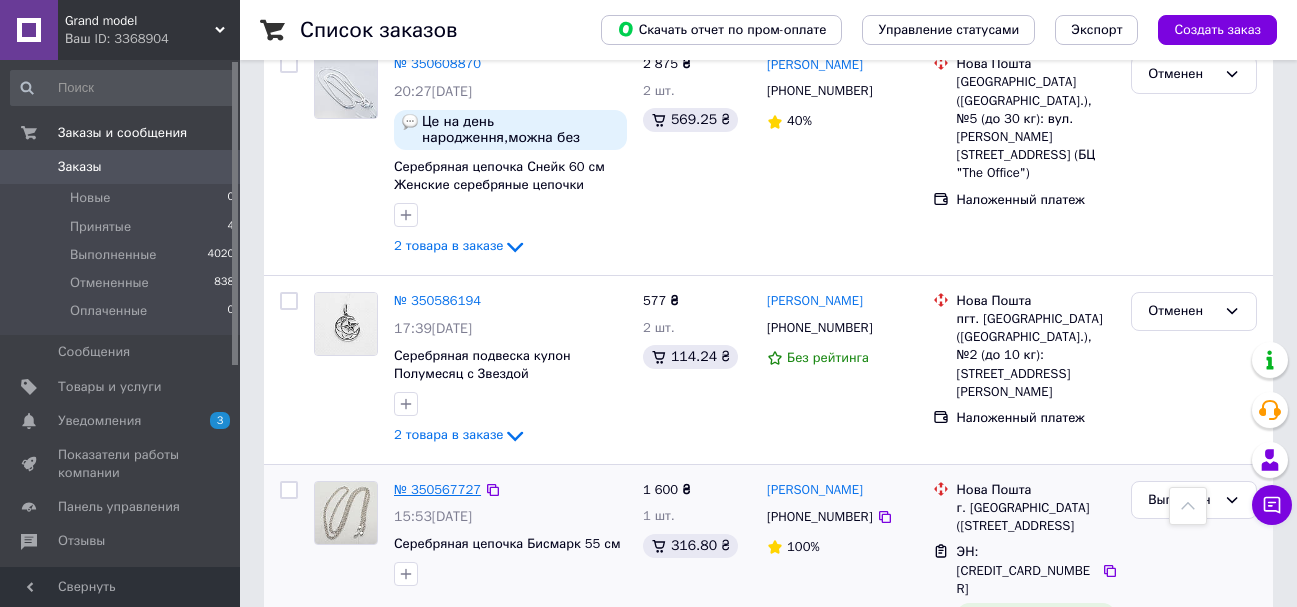 click on "№ 350567727" at bounding box center (437, 489) 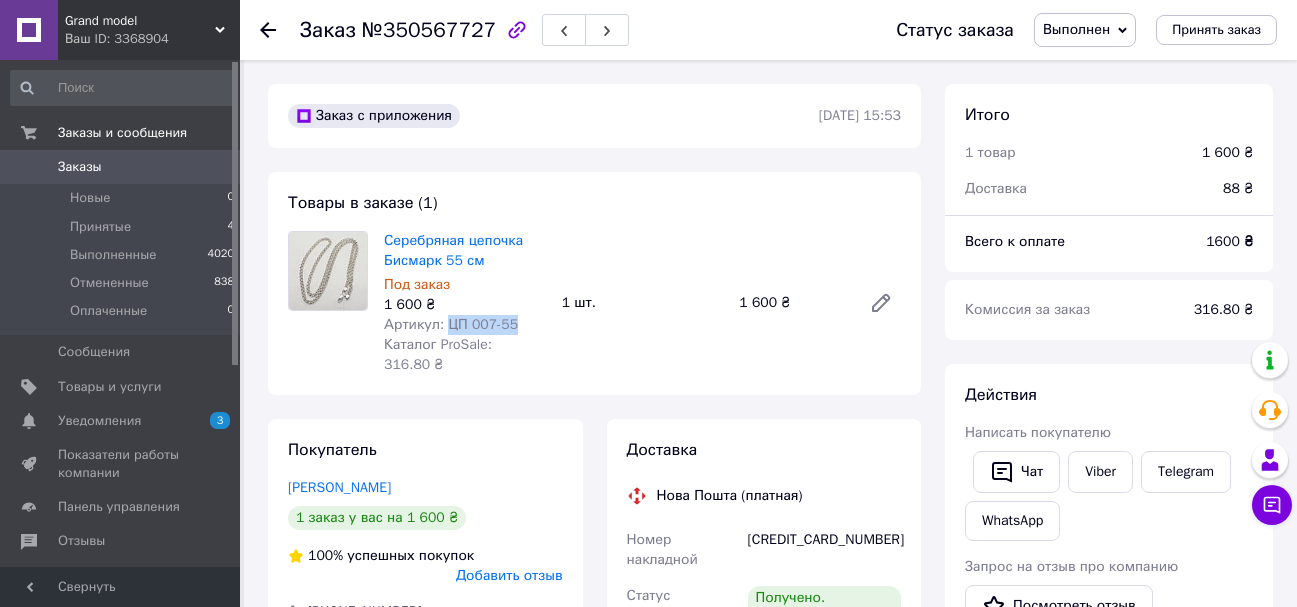 drag, startPoint x: 513, startPoint y: 321, endPoint x: 444, endPoint y: 321, distance: 69 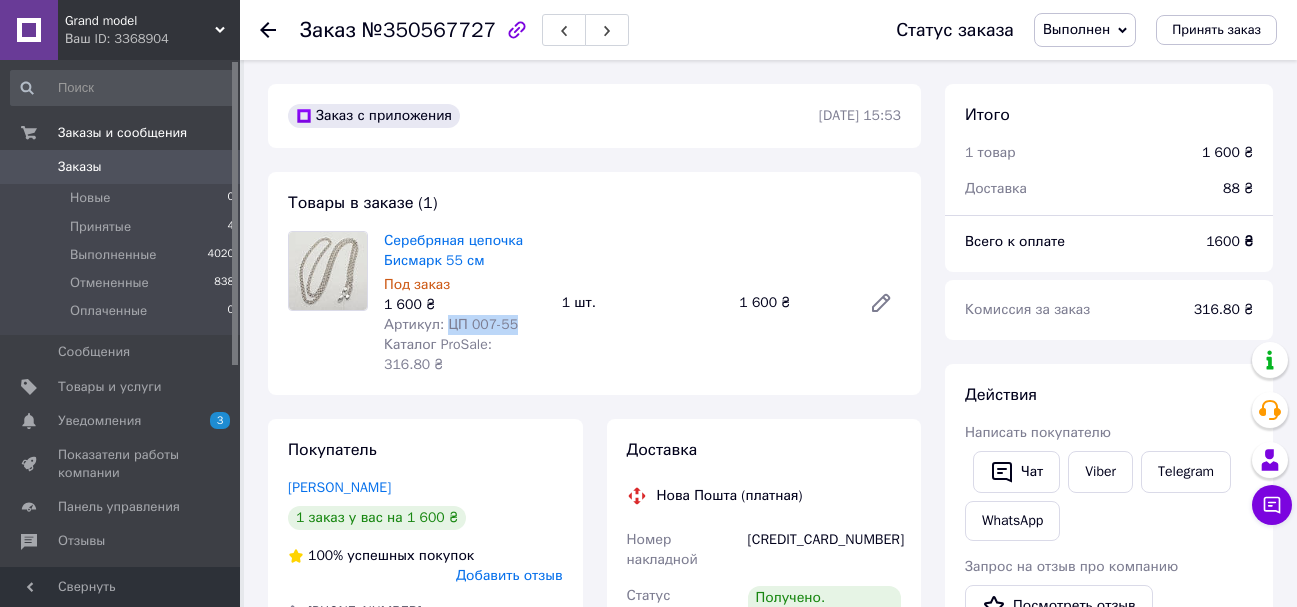 copy on "ЦП 007-55" 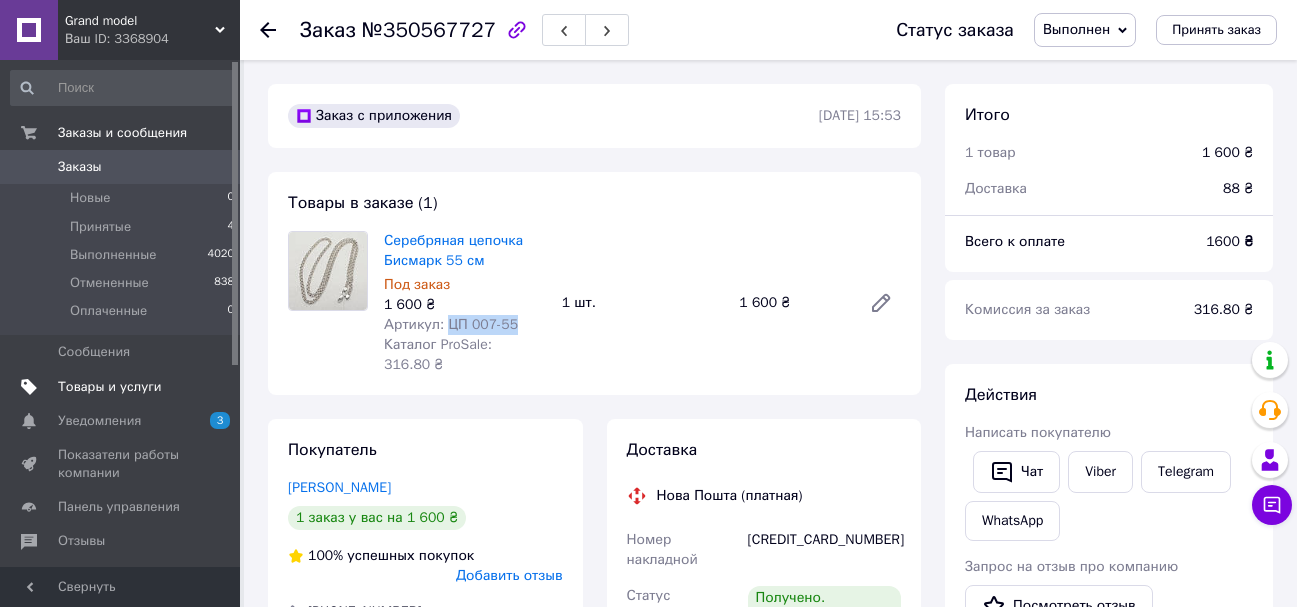 click on "Товары и услуги" at bounding box center (110, 387) 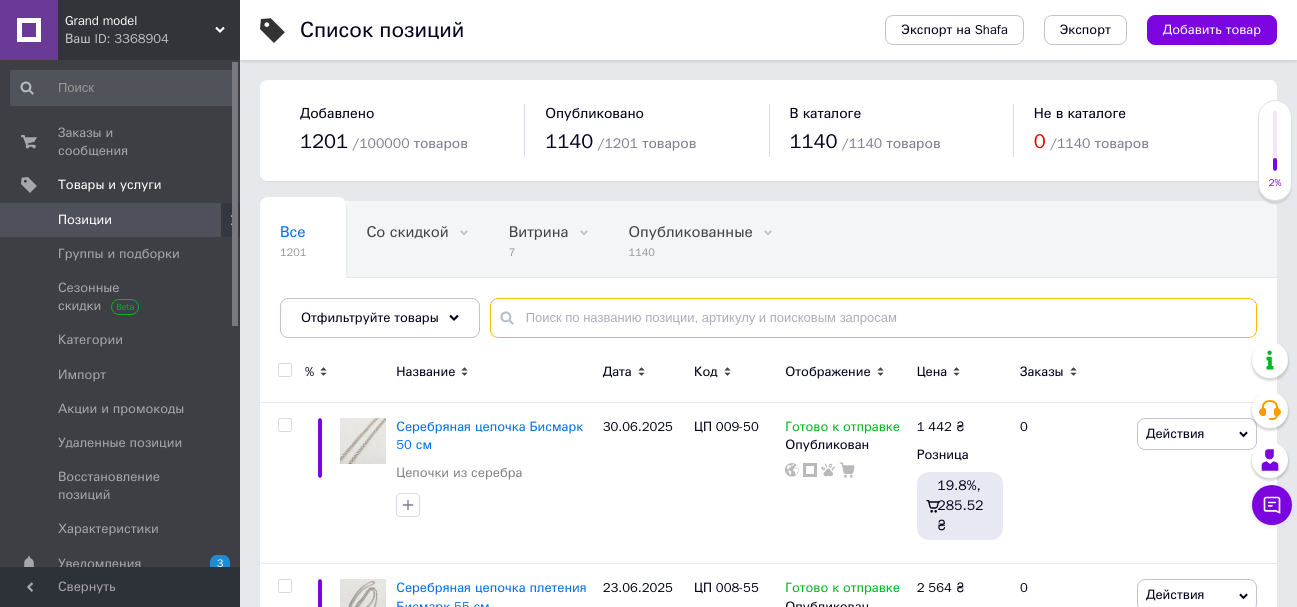 click at bounding box center [873, 318] 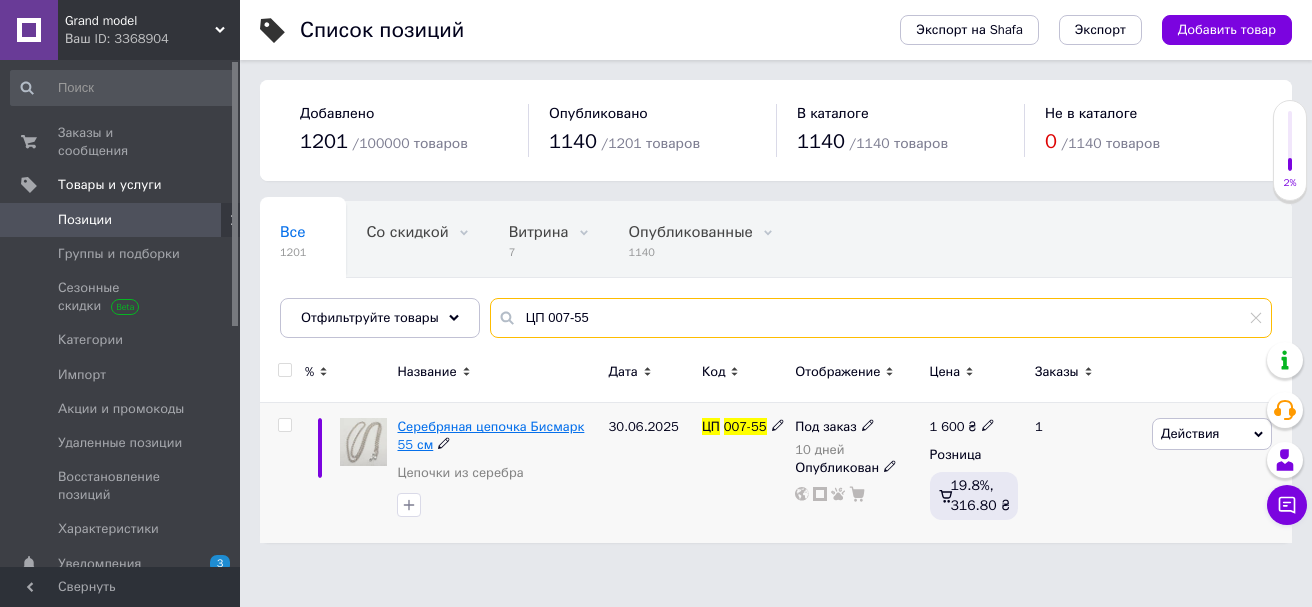 type on "ЦП 007-55" 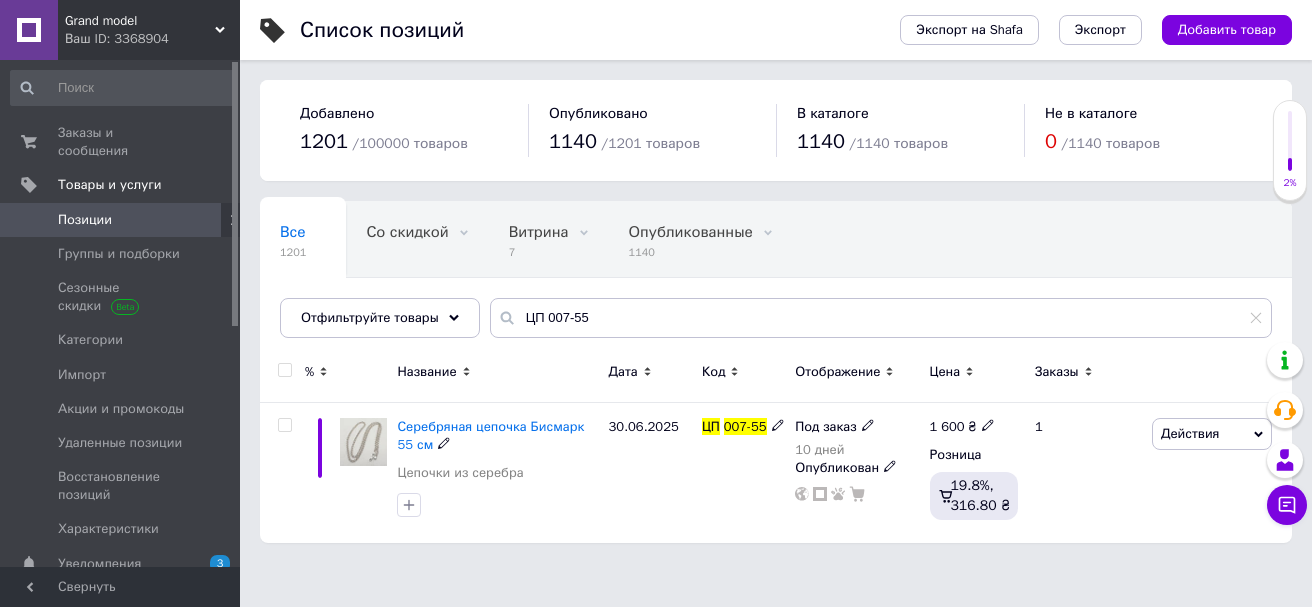 click on "Серебряная цепочка Бисмарк 55 см" at bounding box center [490, 435] 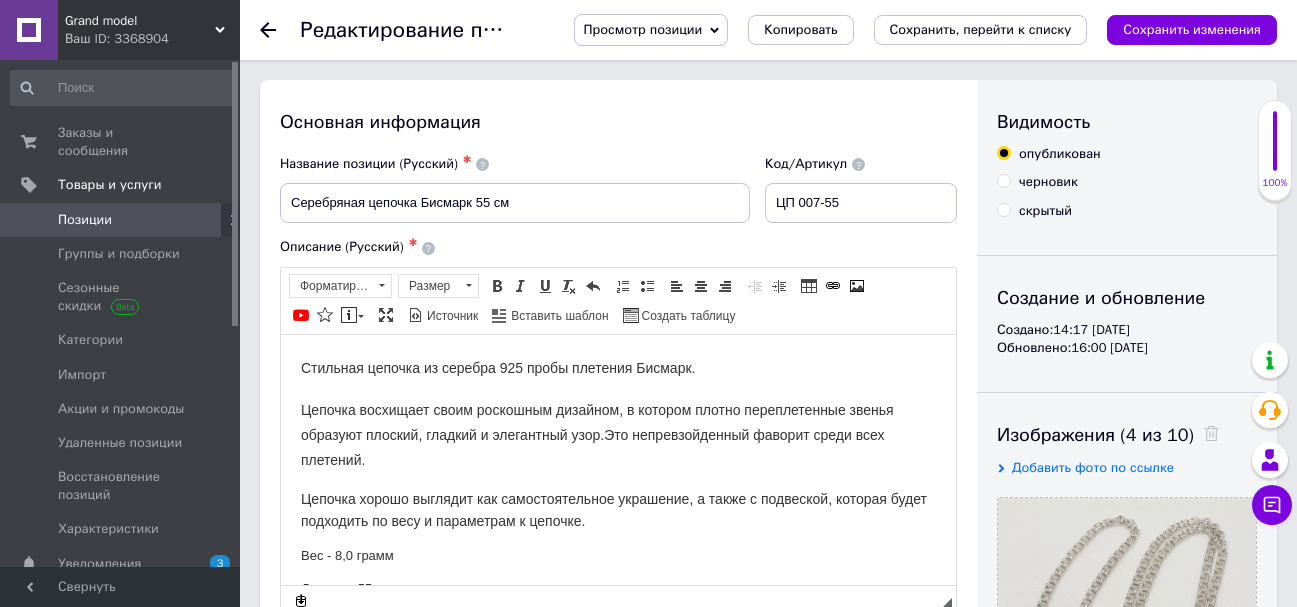 scroll, scrollTop: 0, scrollLeft: 0, axis: both 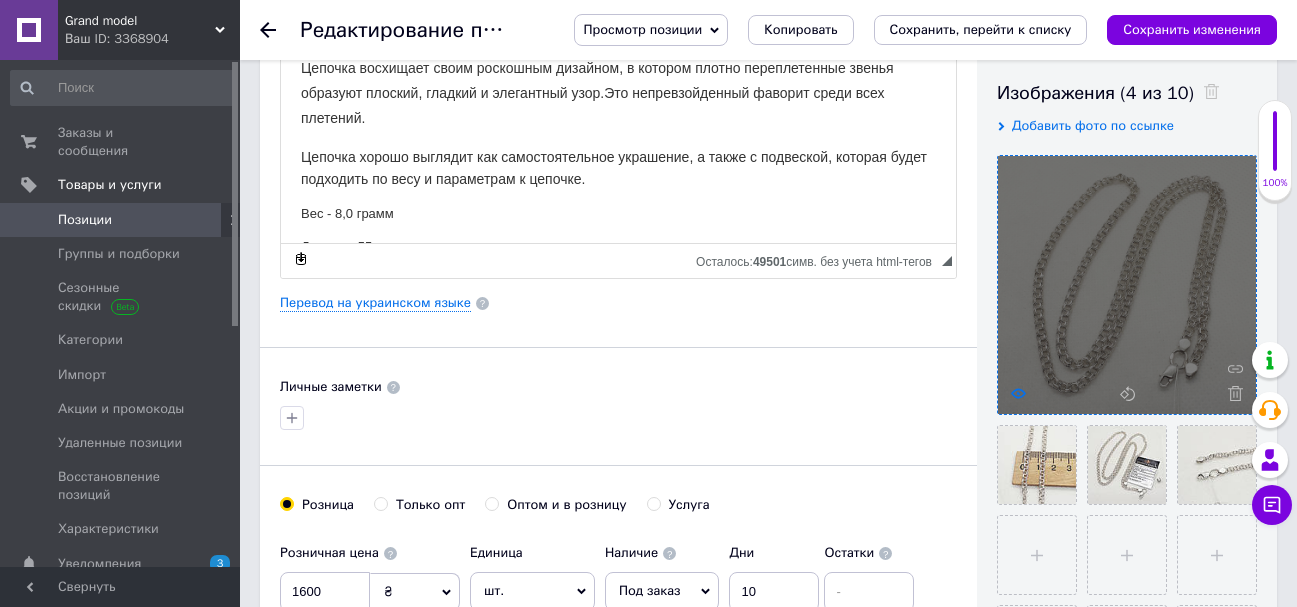 click 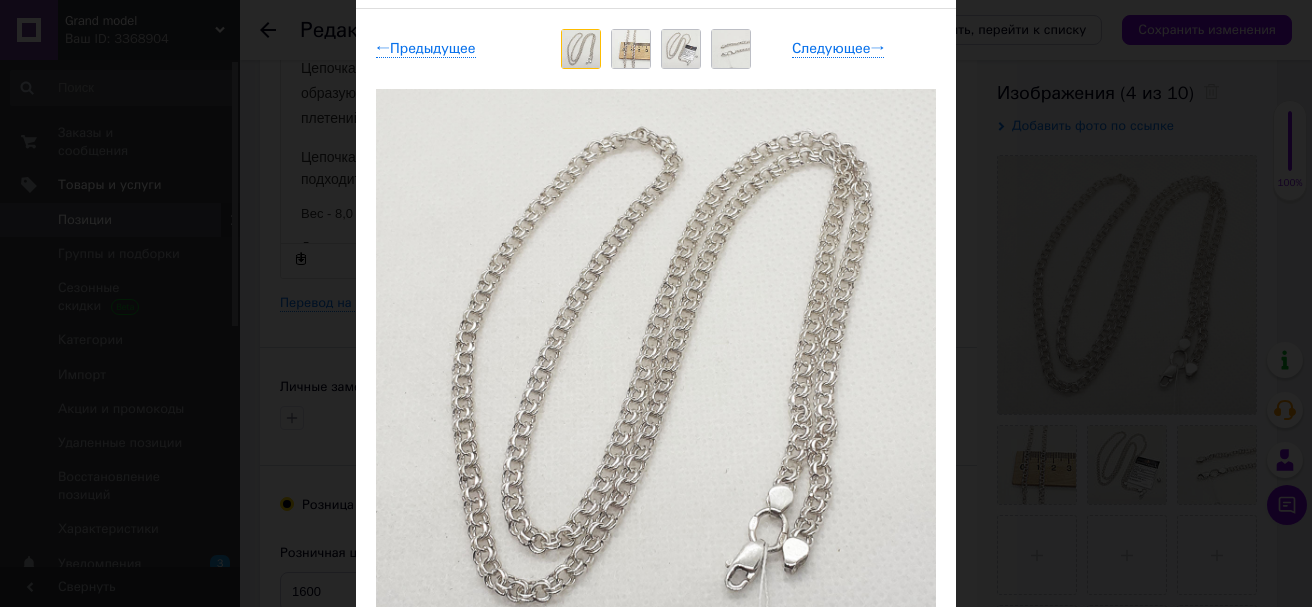 scroll, scrollTop: 130, scrollLeft: 0, axis: vertical 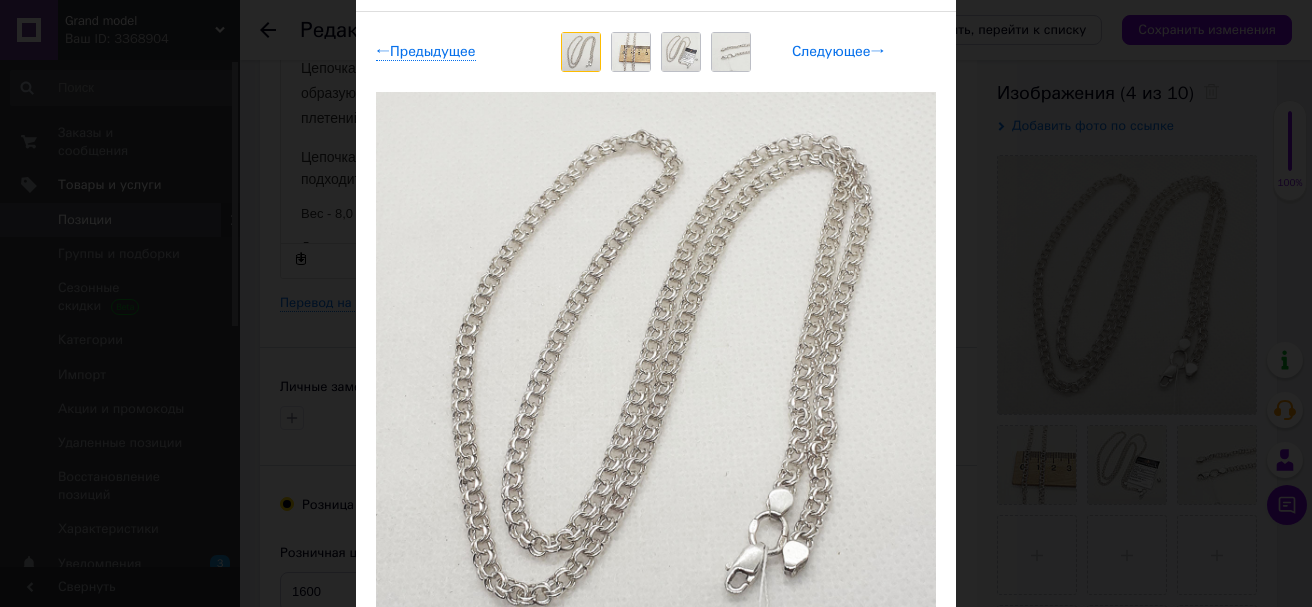 click on "Следующее →" at bounding box center [838, 52] 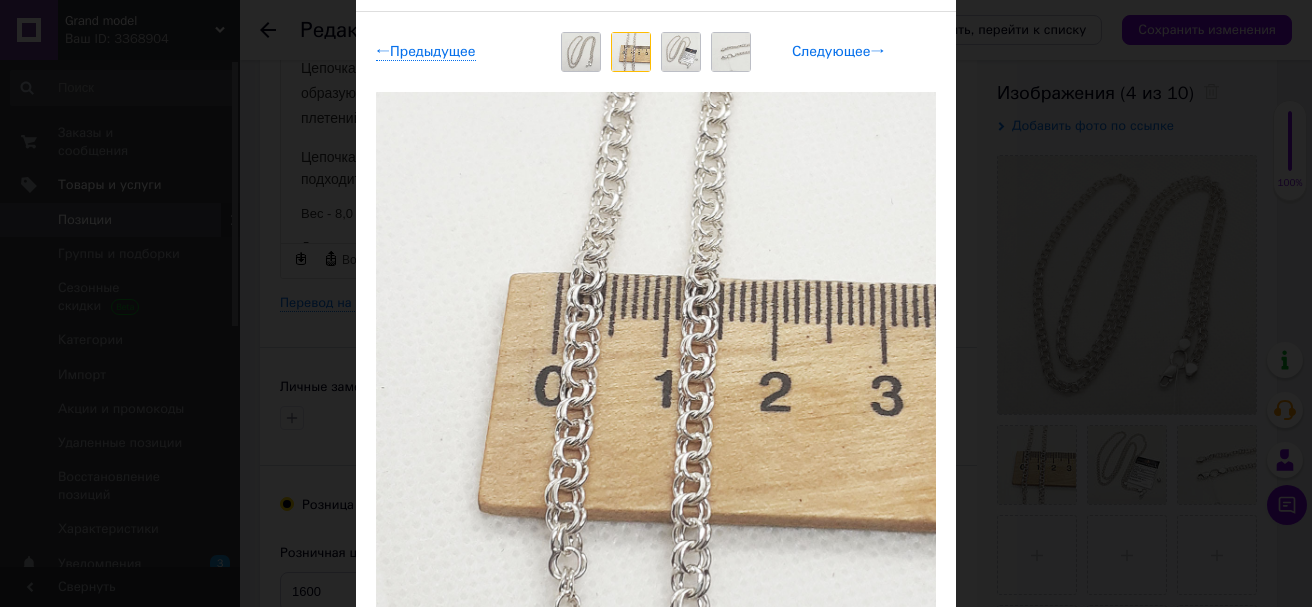 click on "Следующее →" at bounding box center (838, 52) 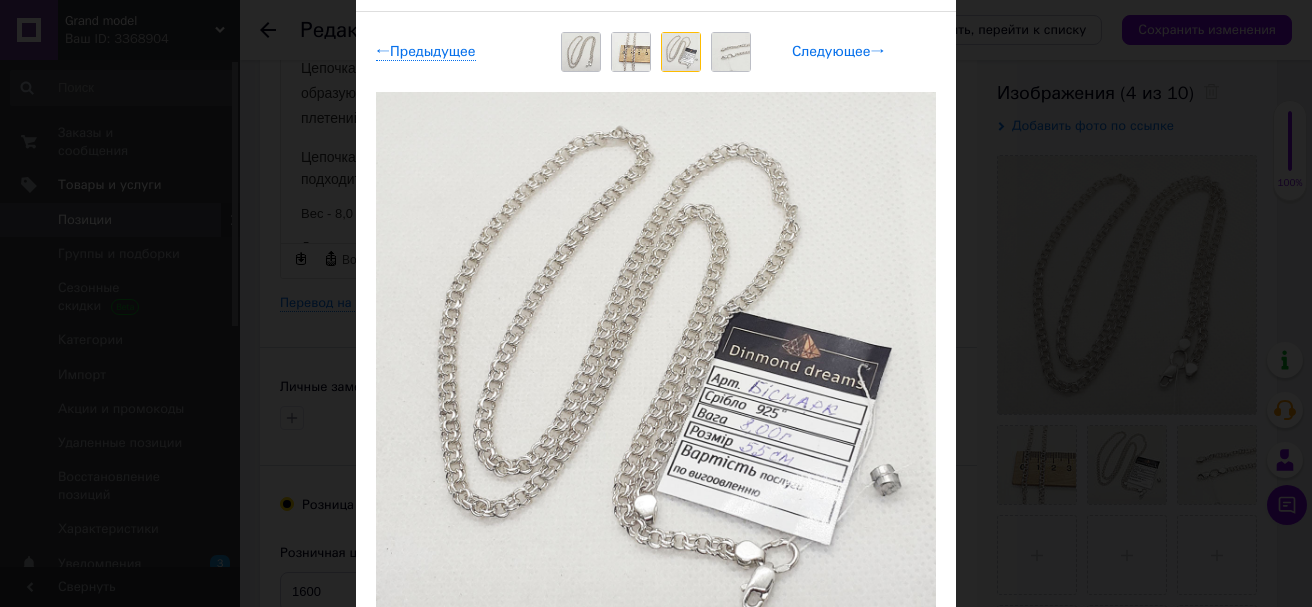 click on "Следующее →" at bounding box center [838, 52] 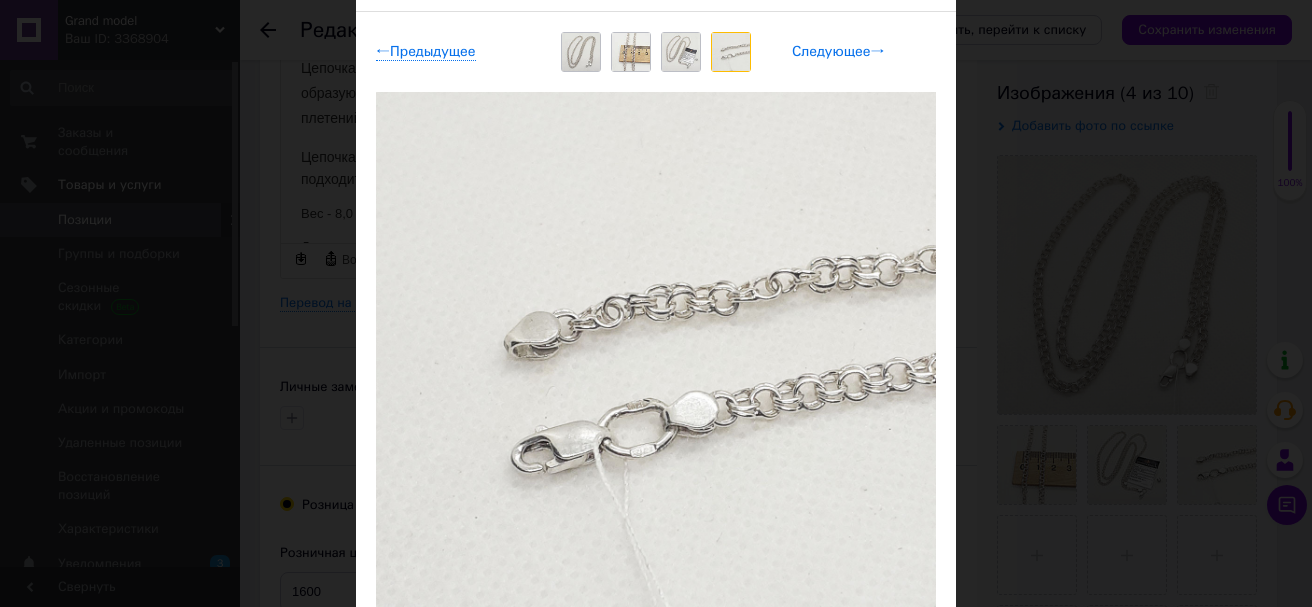 click on "Следующее →" at bounding box center [838, 52] 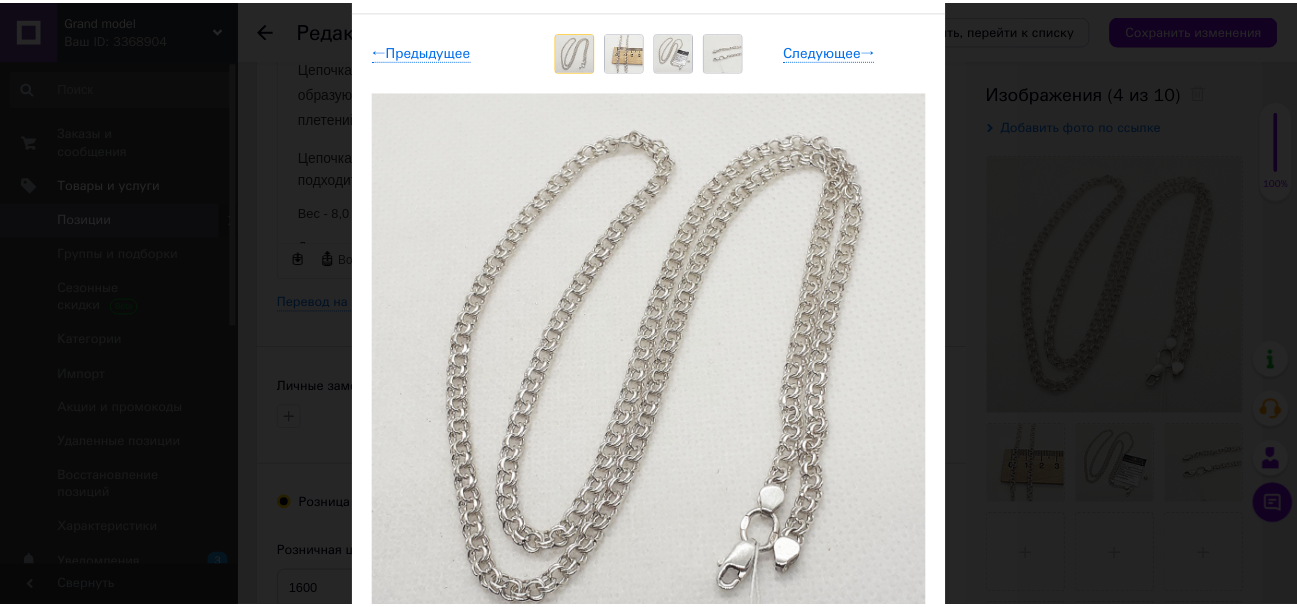 scroll, scrollTop: 37, scrollLeft: 0, axis: vertical 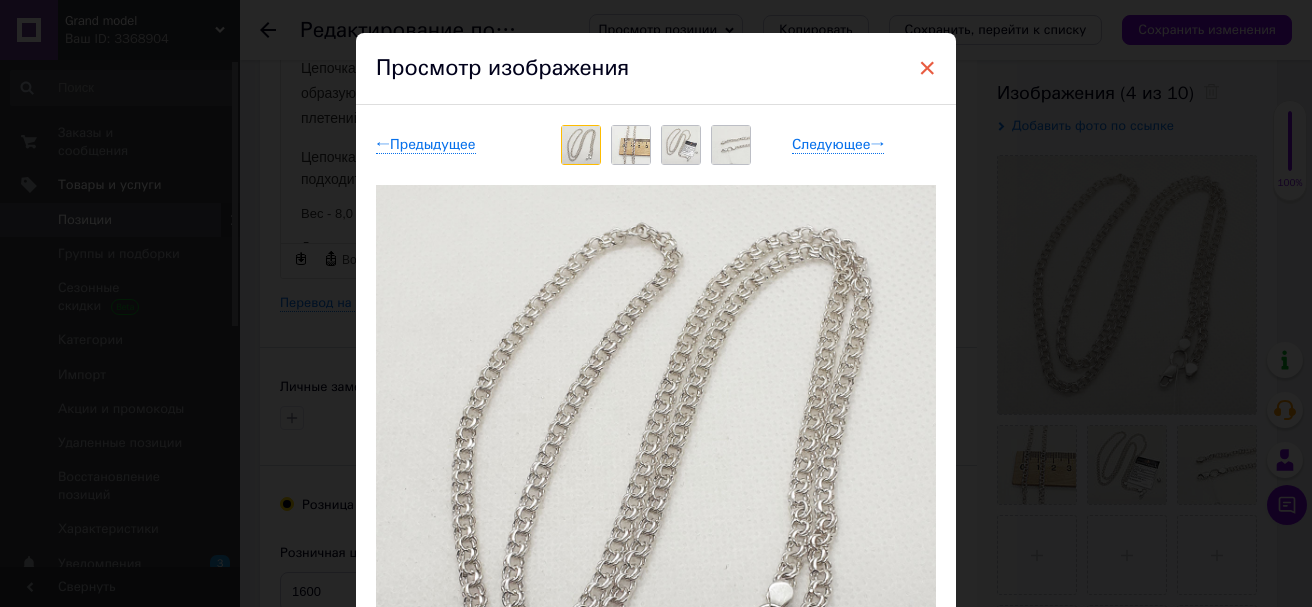 click on "×" at bounding box center [927, 68] 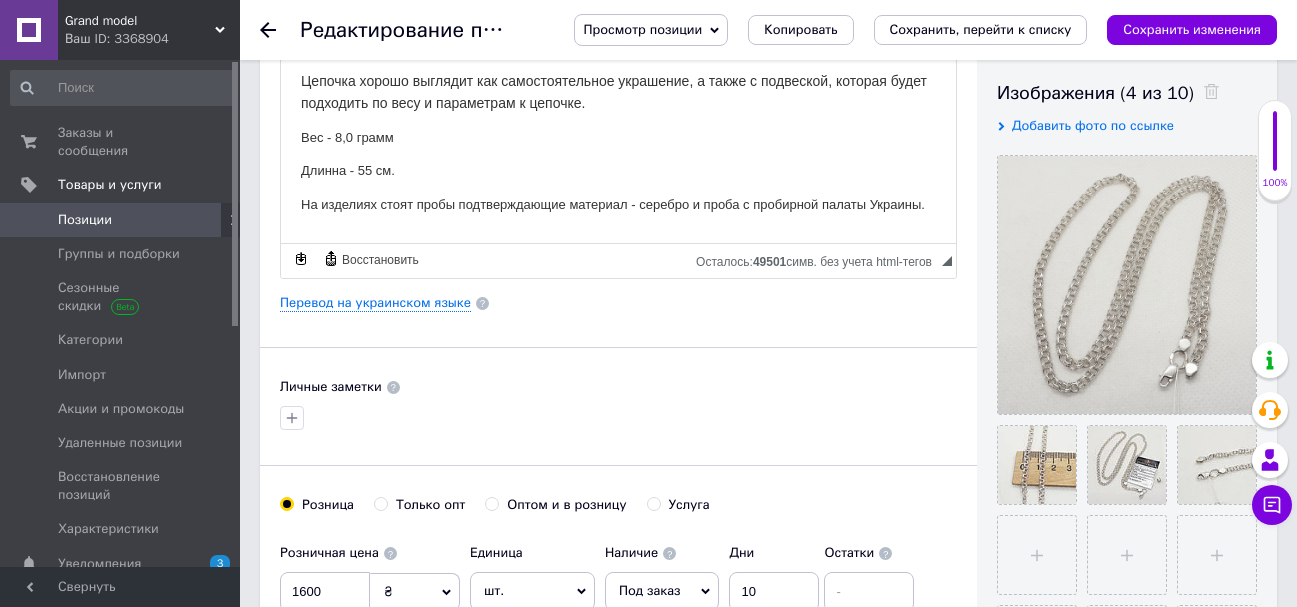 scroll, scrollTop: 74, scrollLeft: 0, axis: vertical 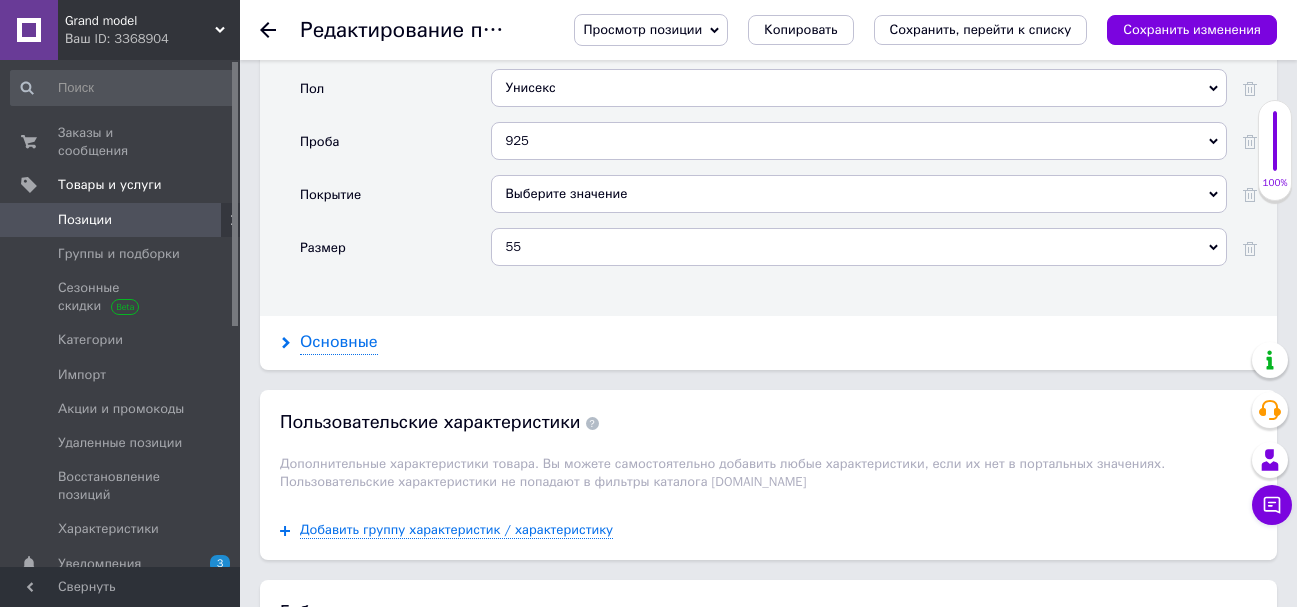 click on "Основные" at bounding box center [339, 342] 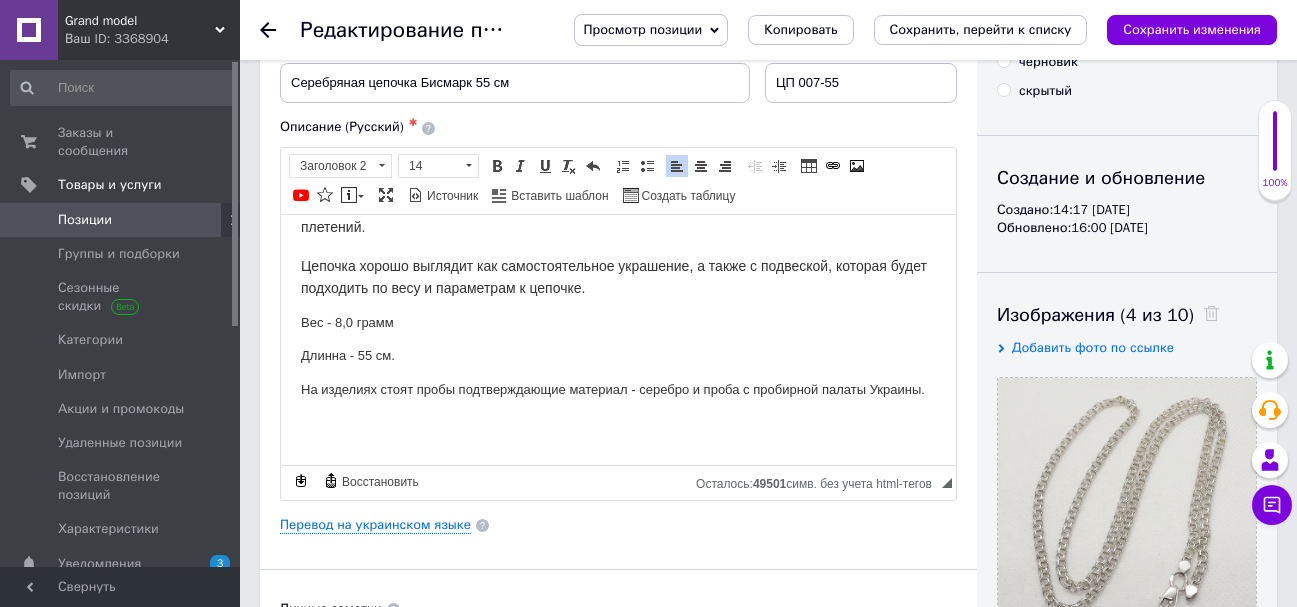 scroll, scrollTop: 113, scrollLeft: 0, axis: vertical 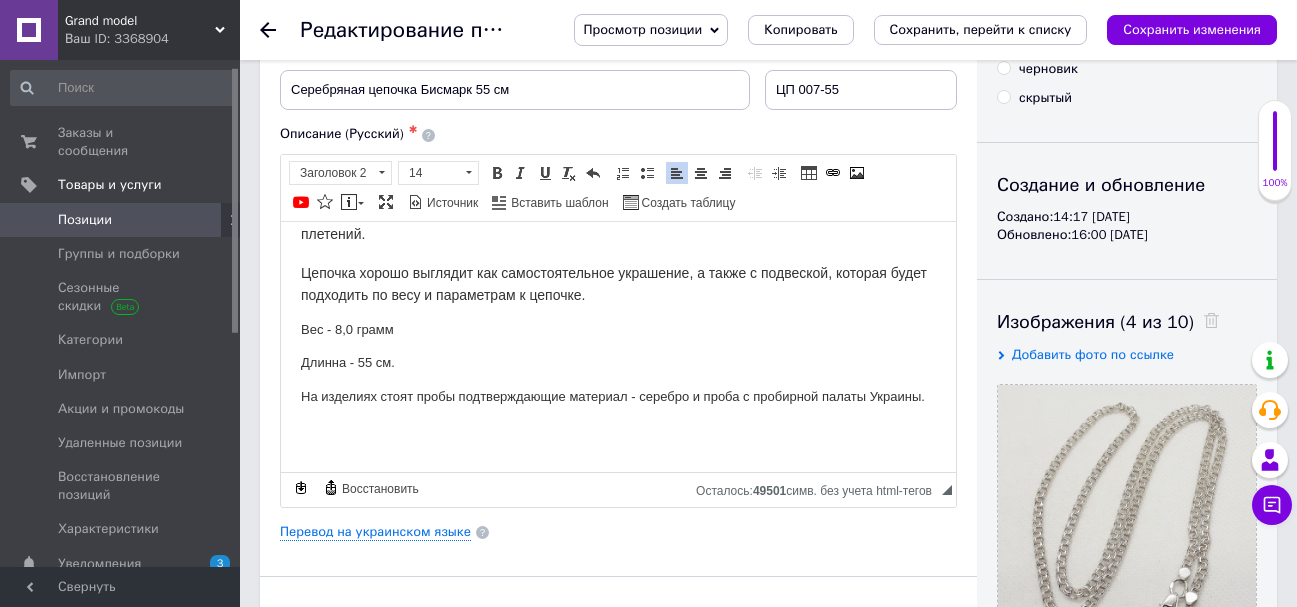 drag, startPoint x: 235, startPoint y: 279, endPoint x: 235, endPoint y: 324, distance: 45 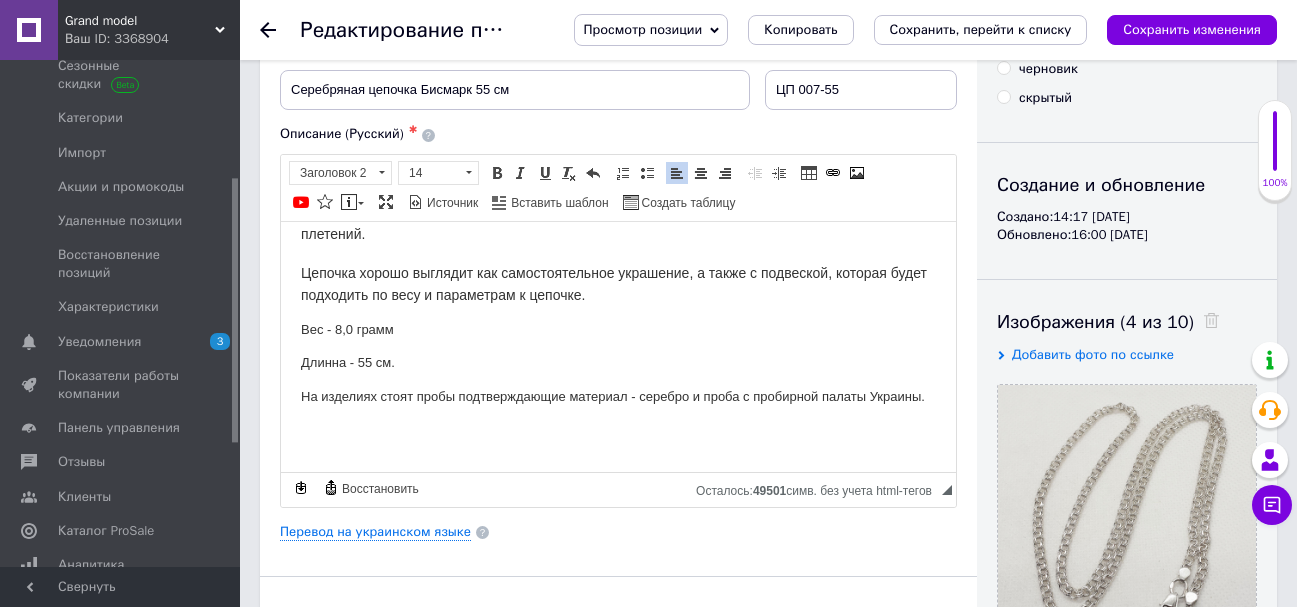 scroll, scrollTop: 224, scrollLeft: 0, axis: vertical 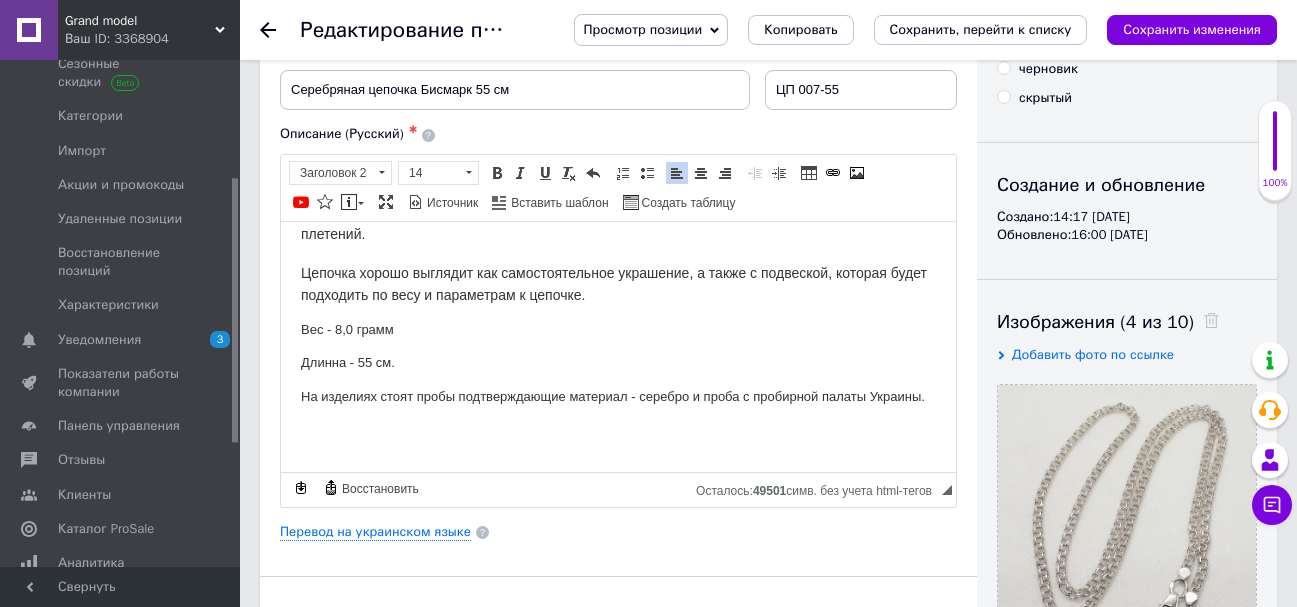 drag, startPoint x: 236, startPoint y: 284, endPoint x: 234, endPoint y: 356, distance: 72.02777 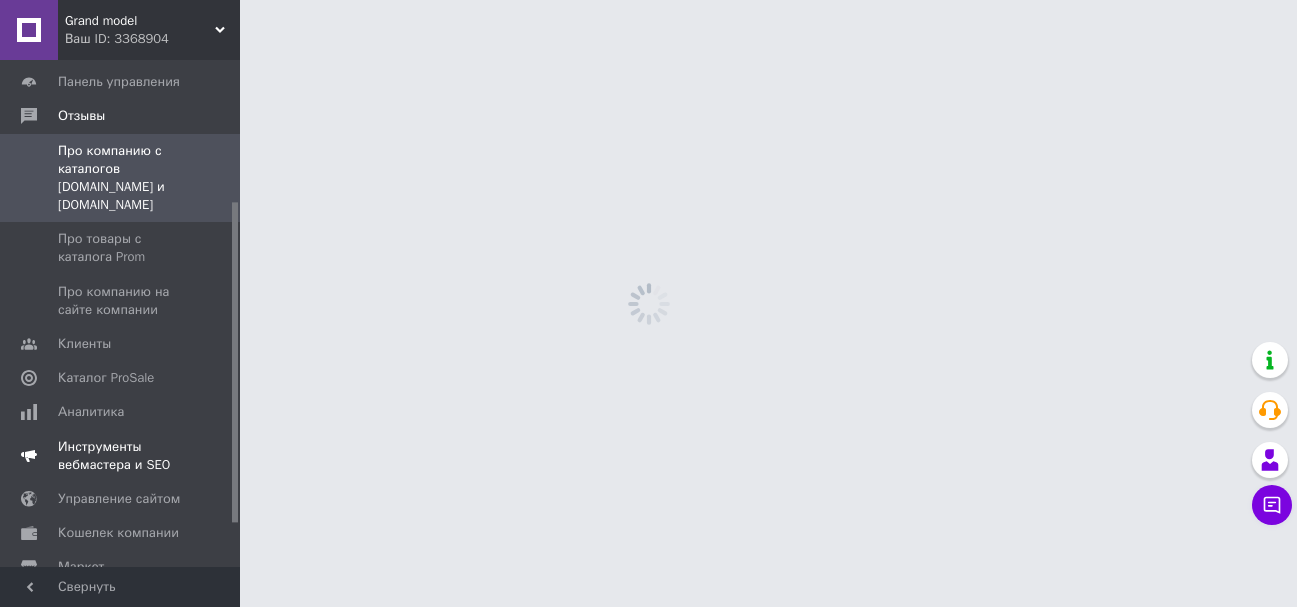 scroll, scrollTop: 0, scrollLeft: 0, axis: both 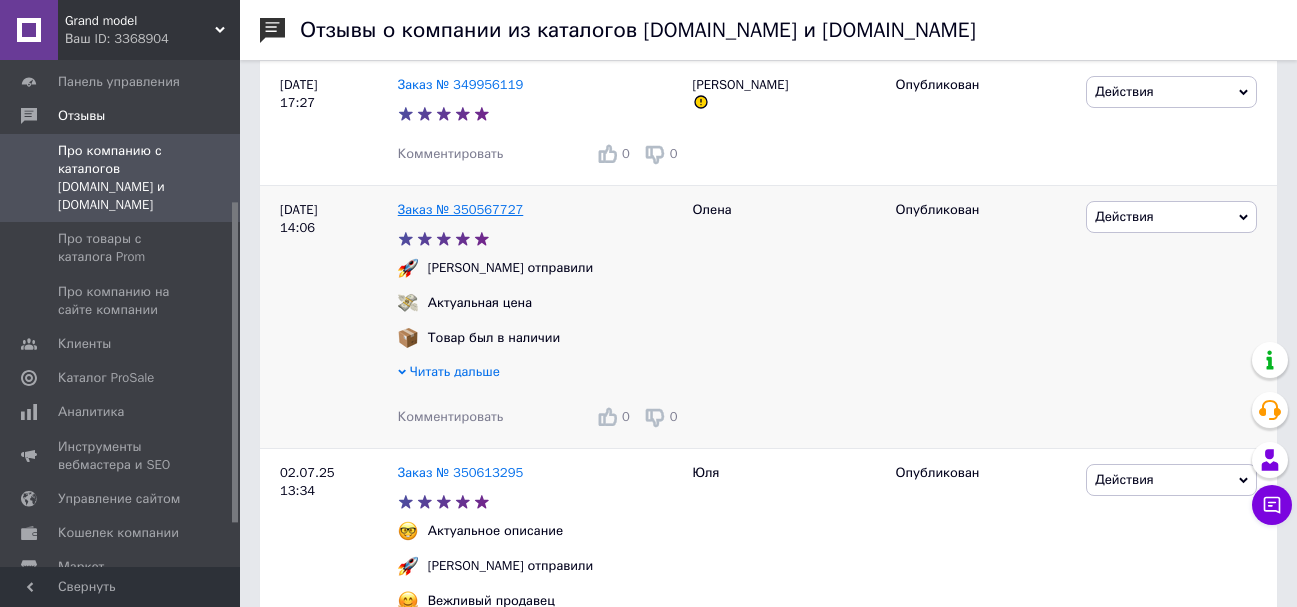 click on "Заказ № 350567727" at bounding box center [461, 209] 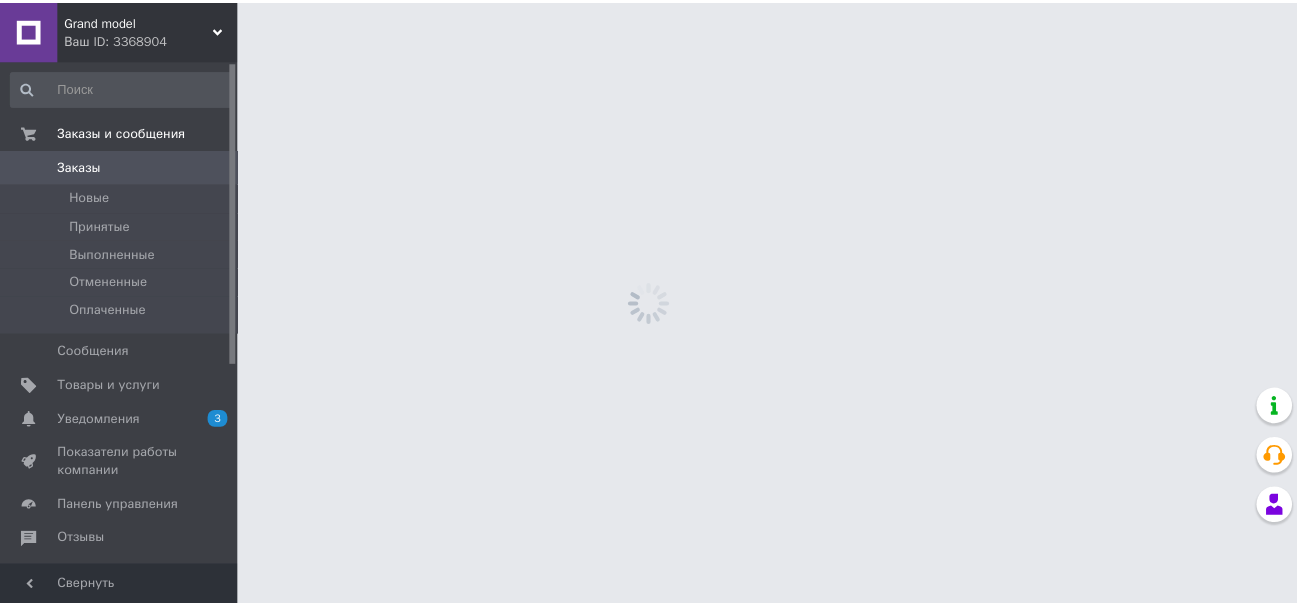 scroll, scrollTop: 0, scrollLeft: 0, axis: both 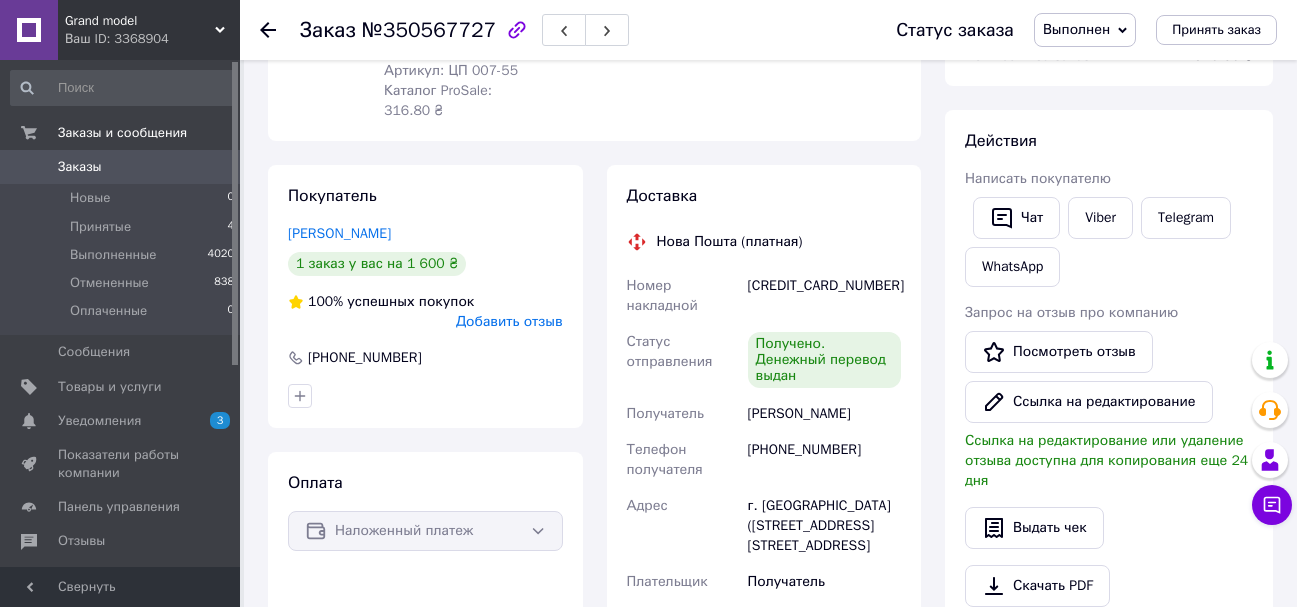 click on "Добавить отзыв" at bounding box center [509, 321] 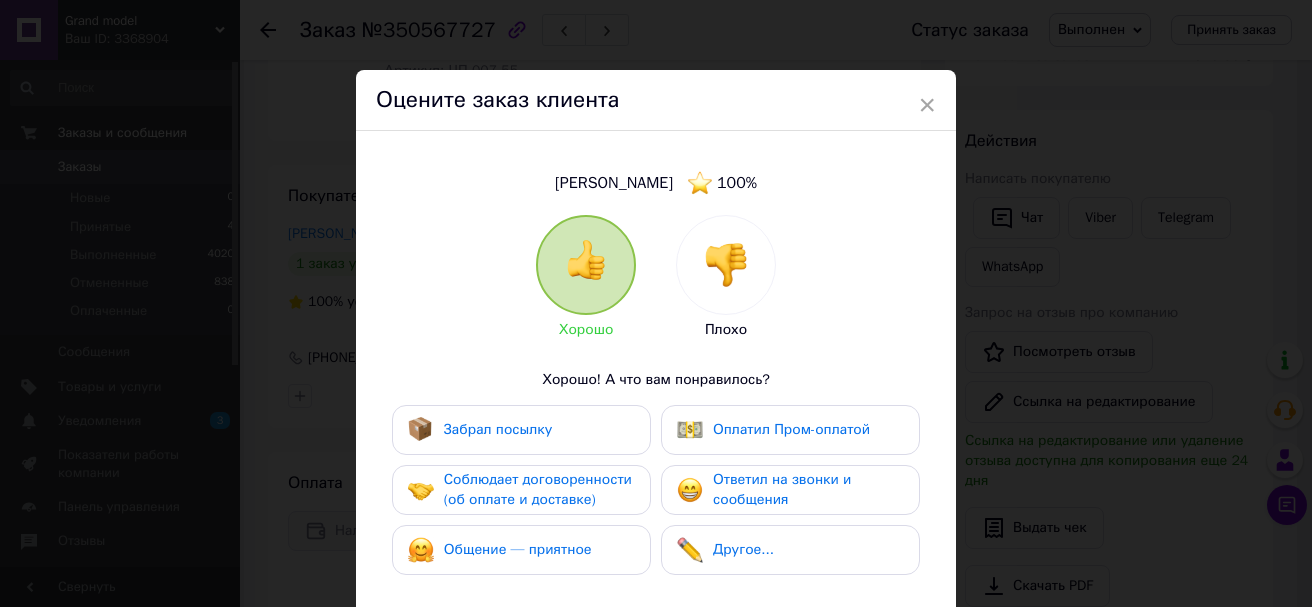 click on "Забрал посылку" at bounding box center (498, 429) 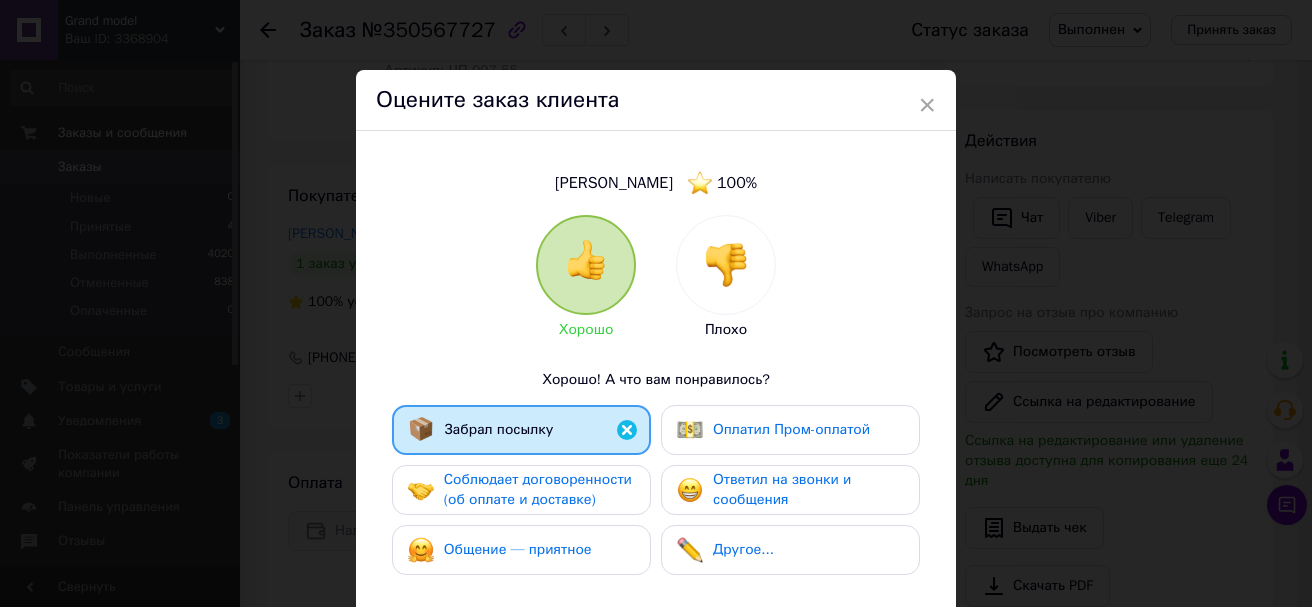 click on "Соблюдает договоренности (об оплате и доставке)" at bounding box center [538, 489] 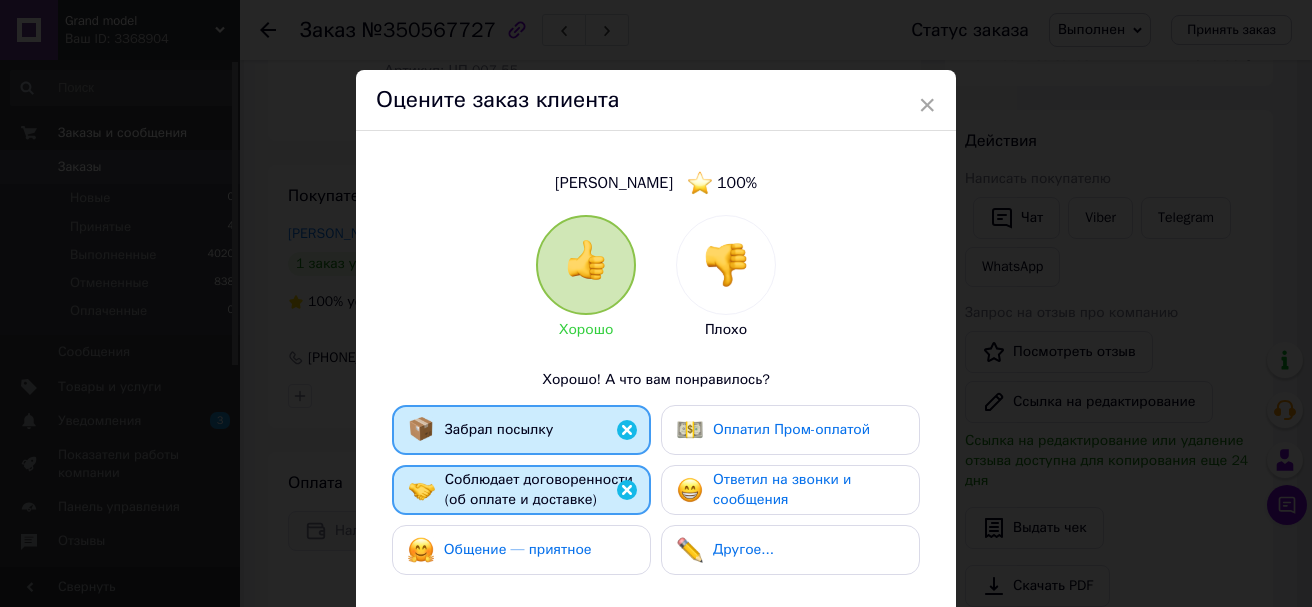 click on "Общение — приятное" at bounding box center [518, 549] 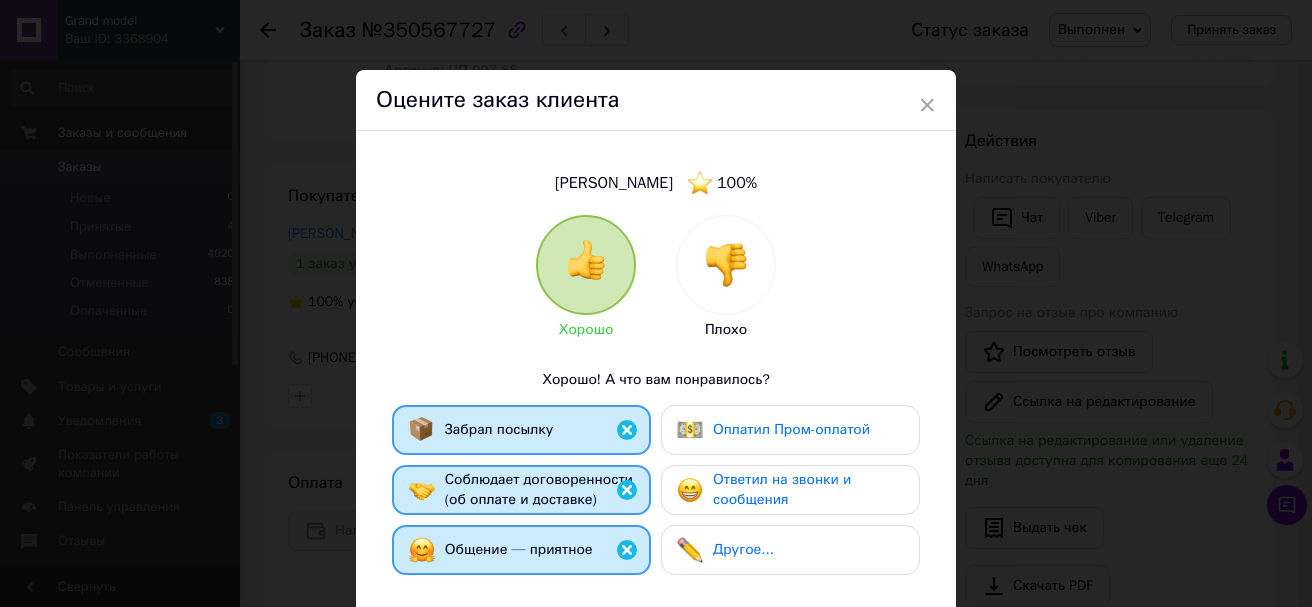 click on "Ответил на звонки и сообщения" at bounding box center [782, 489] 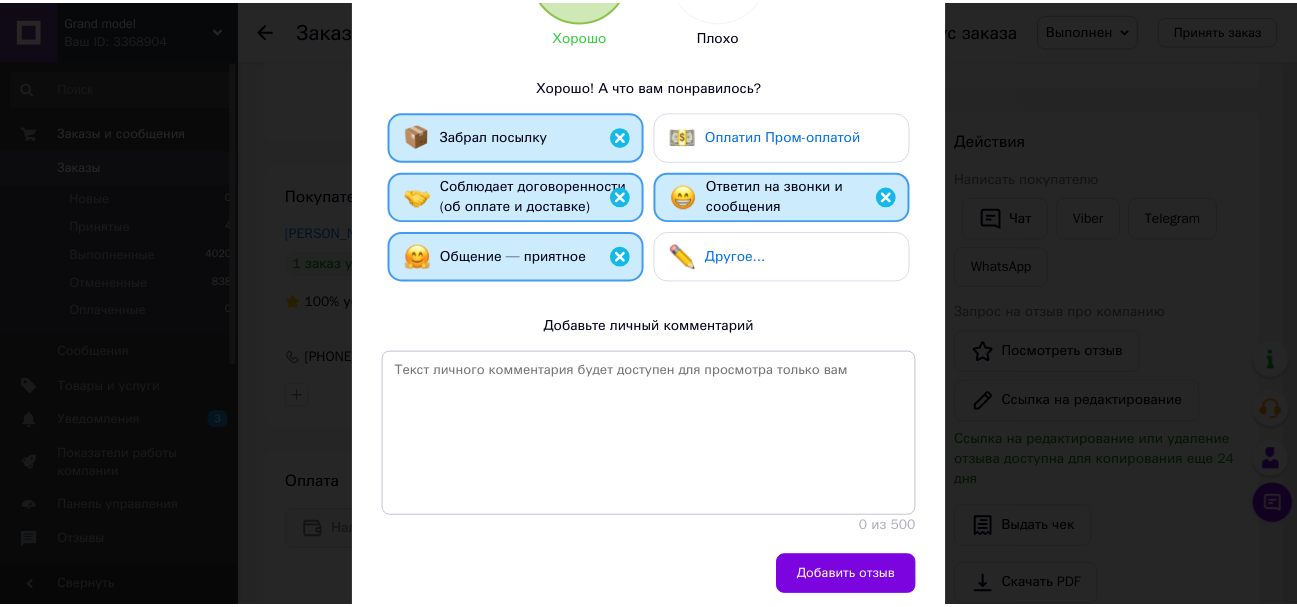 scroll, scrollTop: 294, scrollLeft: 0, axis: vertical 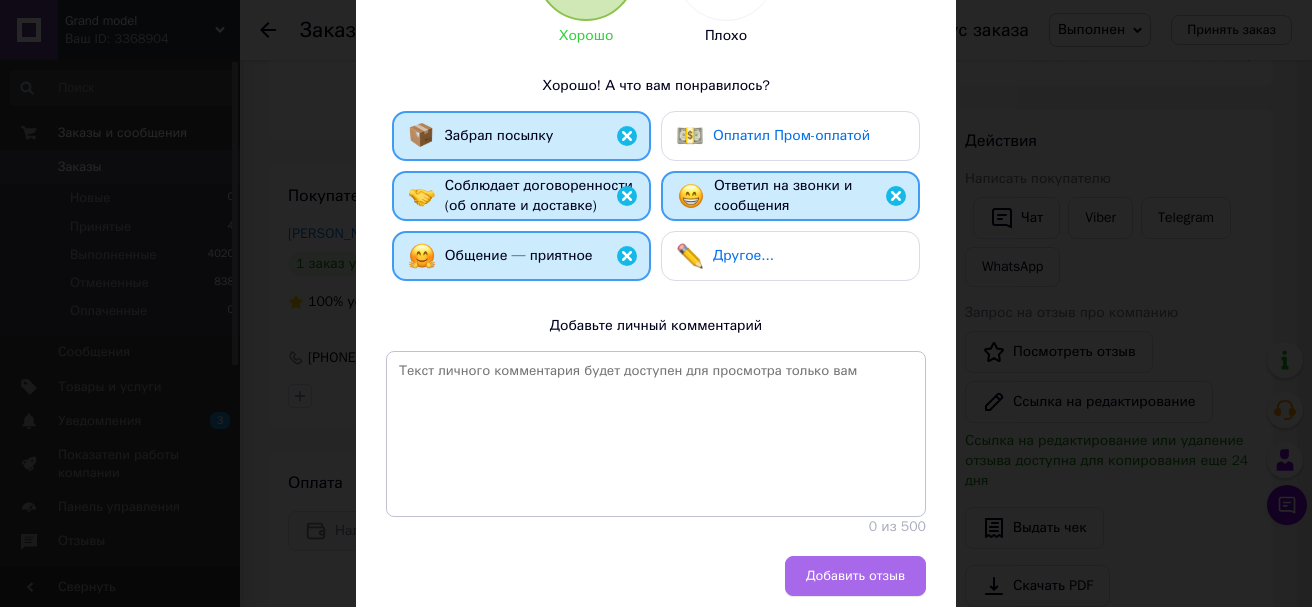 click on "Добавить отзыв" at bounding box center (855, 576) 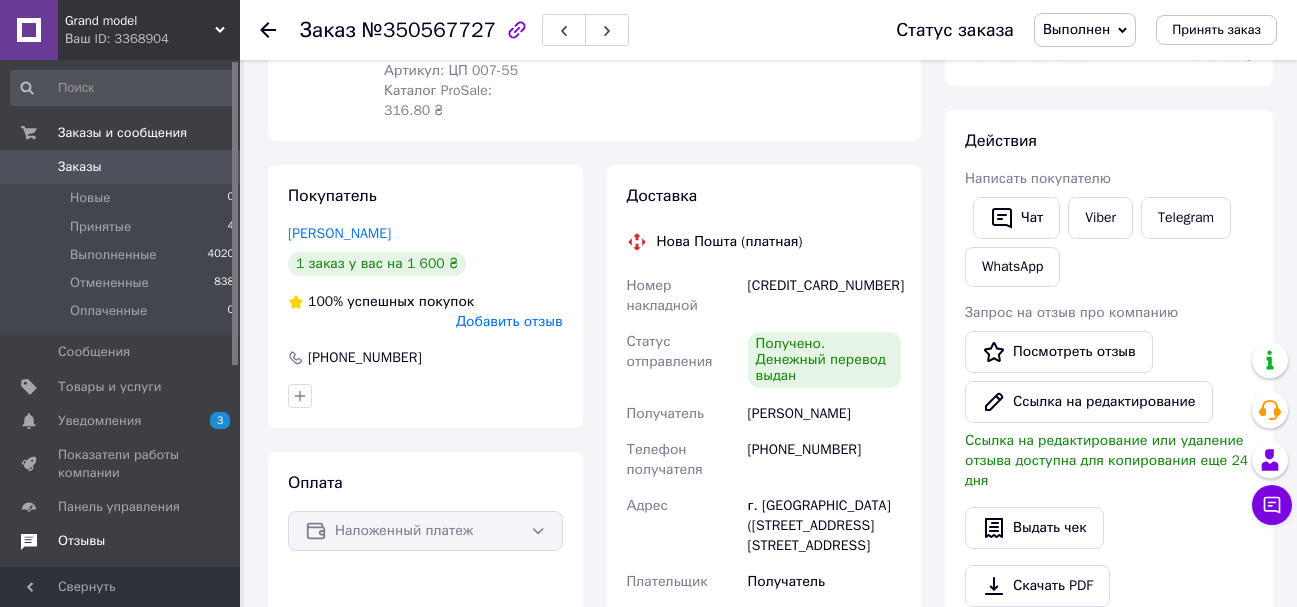 click on "Отзывы" at bounding box center (81, 541) 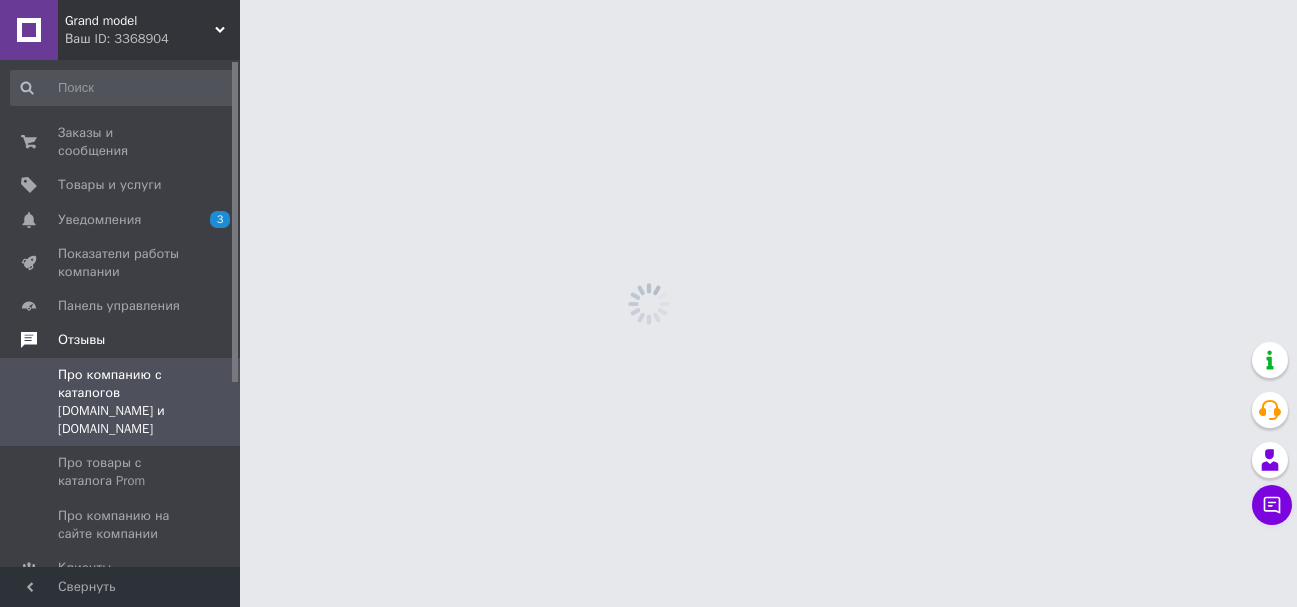 scroll, scrollTop: 0, scrollLeft: 0, axis: both 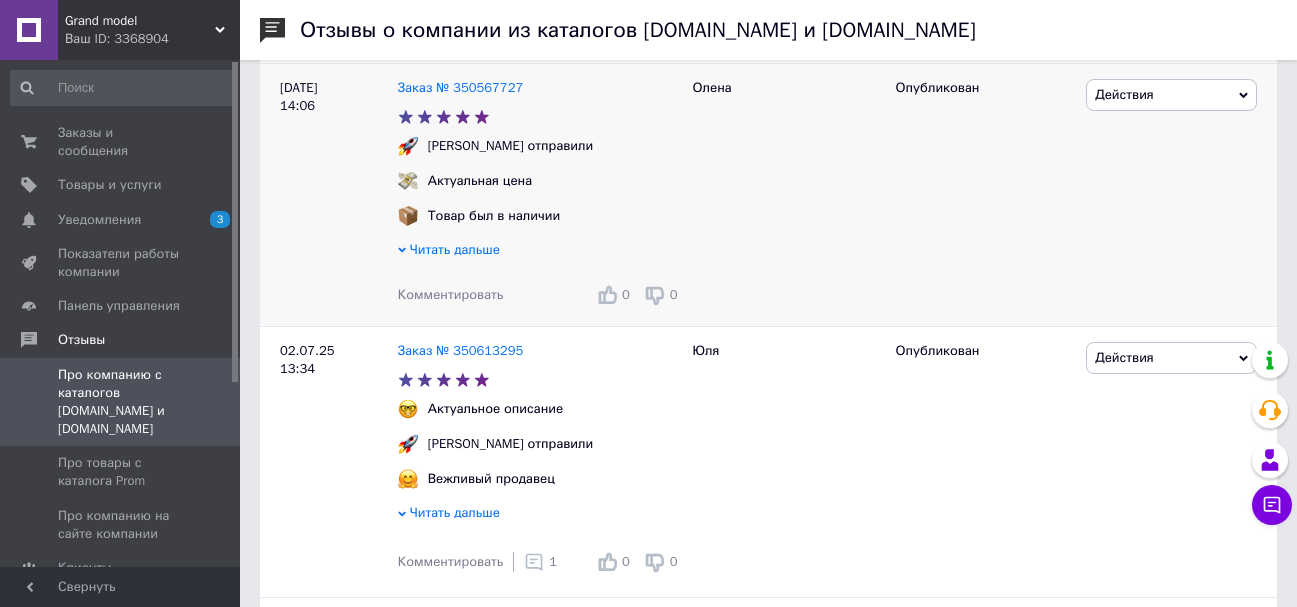 click on "Читать дальше" at bounding box center [455, 249] 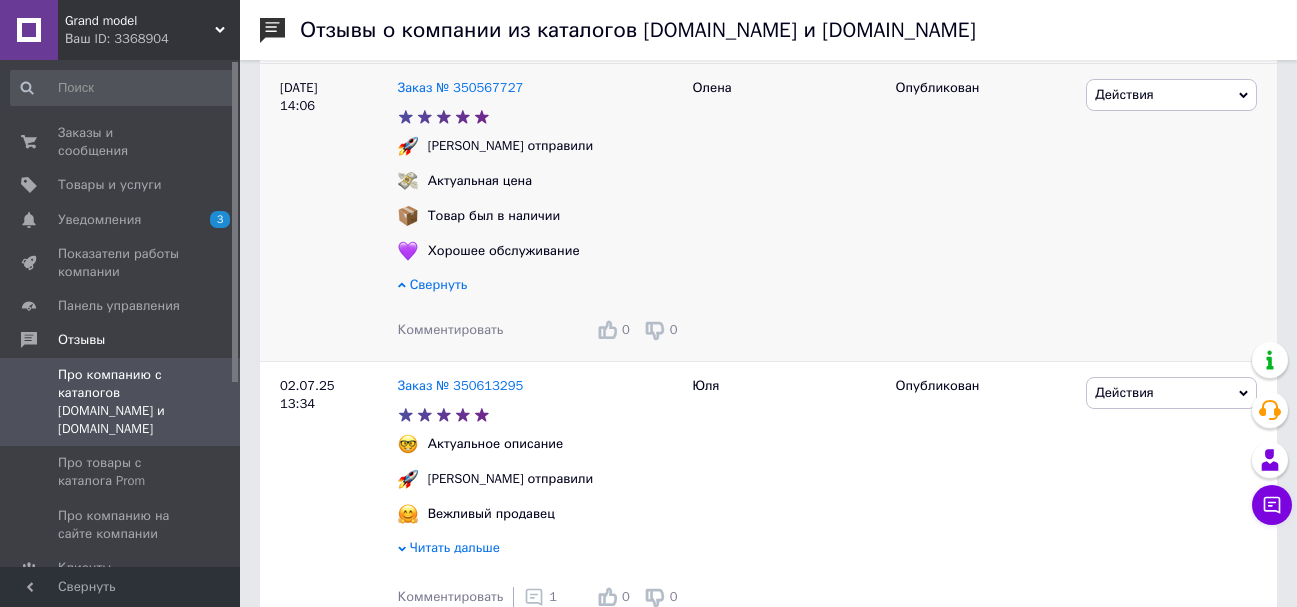 click on "Комментировать" at bounding box center [451, 329] 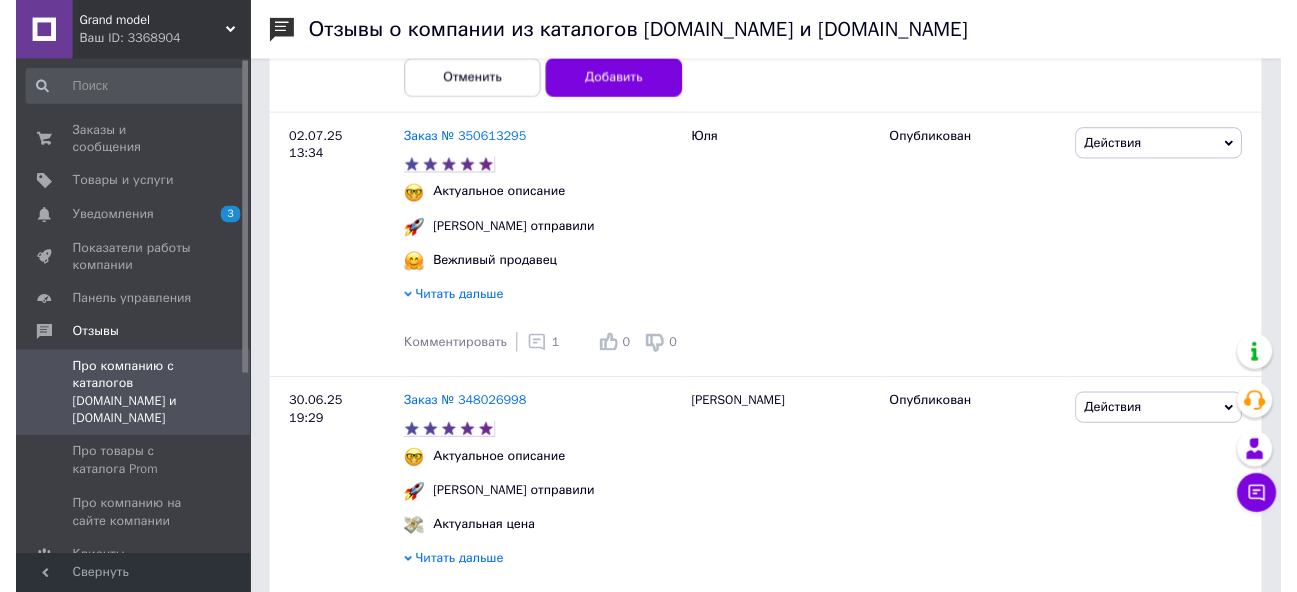 scroll, scrollTop: 1449, scrollLeft: 0, axis: vertical 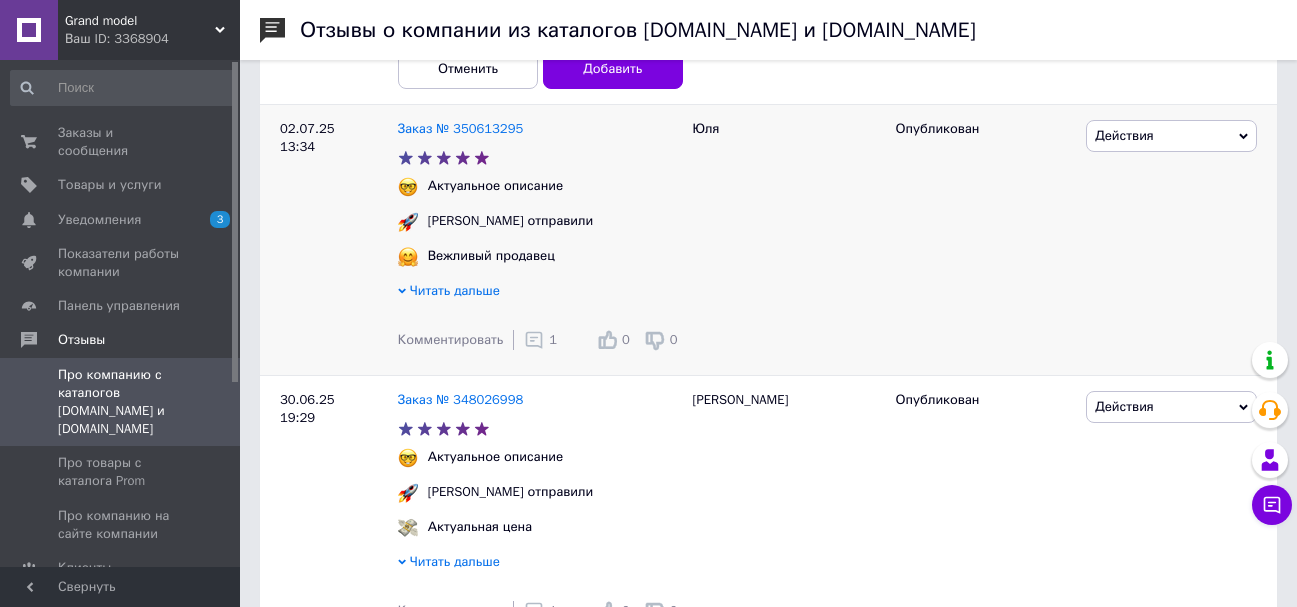 click 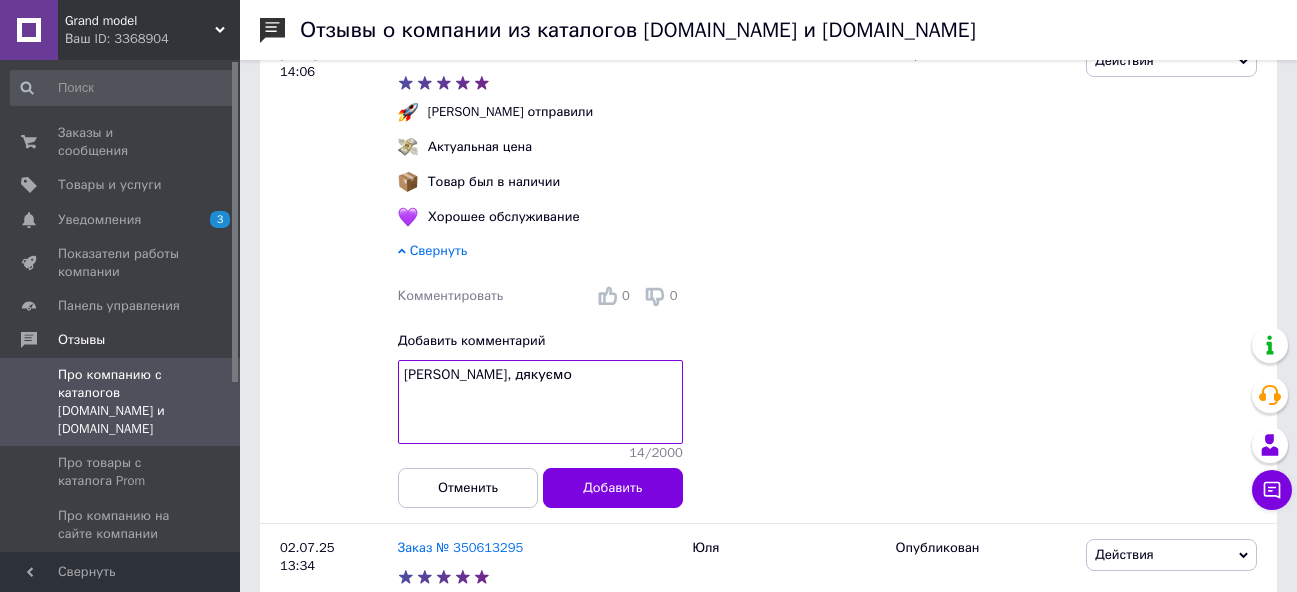 scroll, scrollTop: 998, scrollLeft: 0, axis: vertical 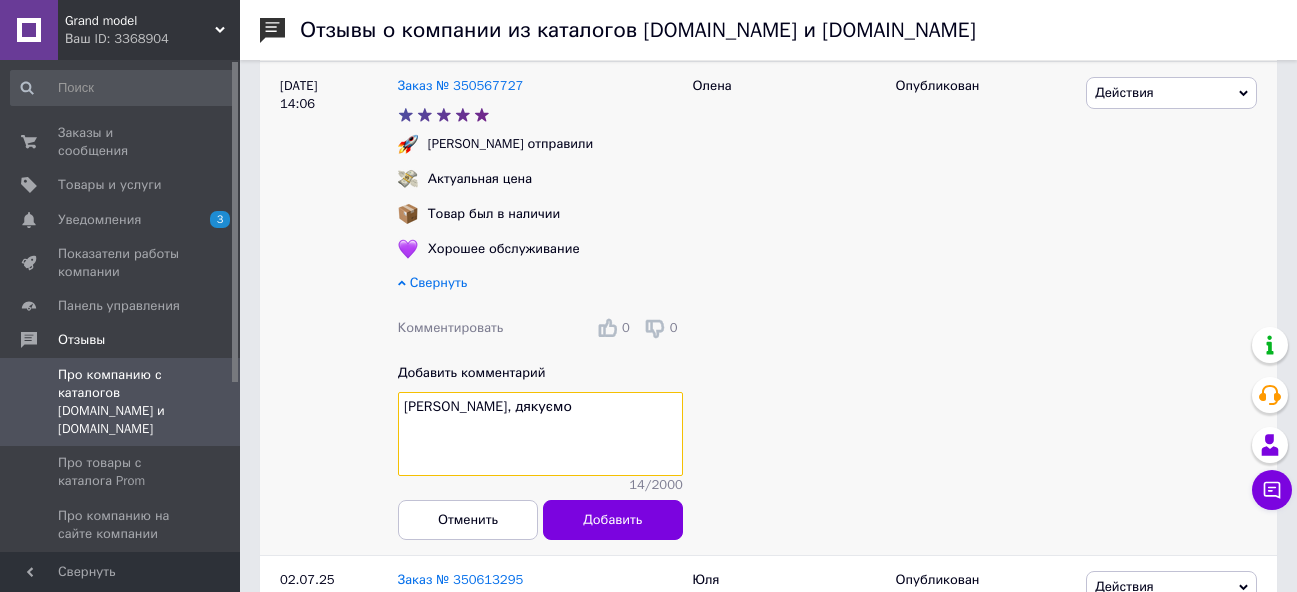click on "Олена, дякуємо" at bounding box center (540, 434) 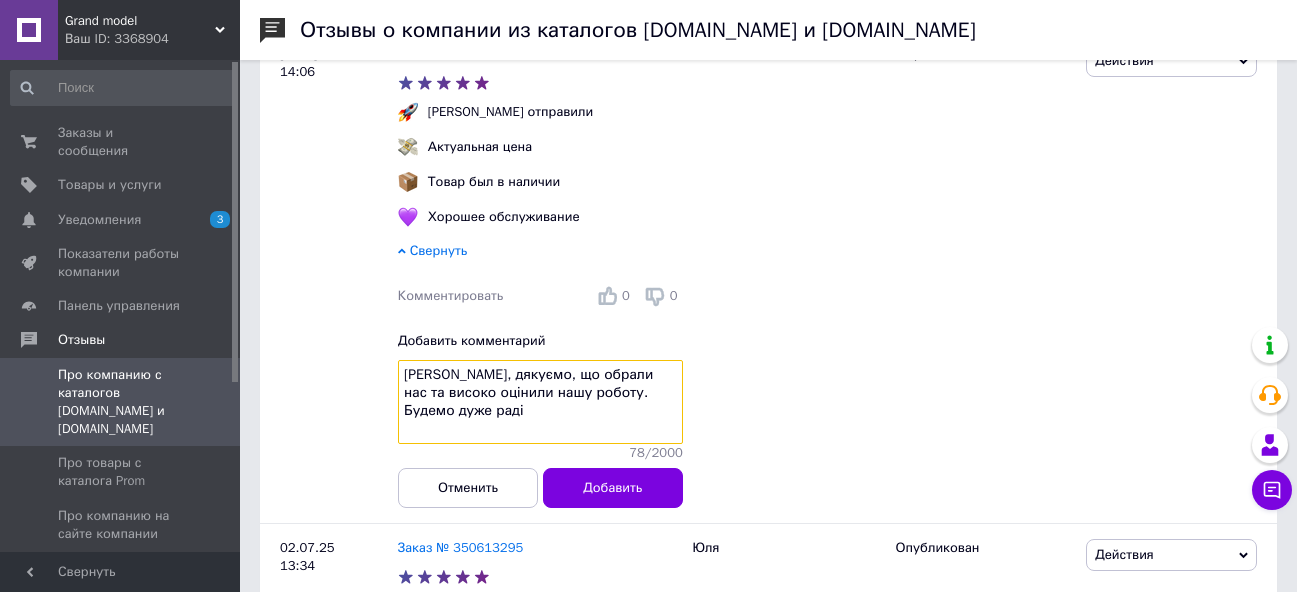 scroll, scrollTop: 936, scrollLeft: 0, axis: vertical 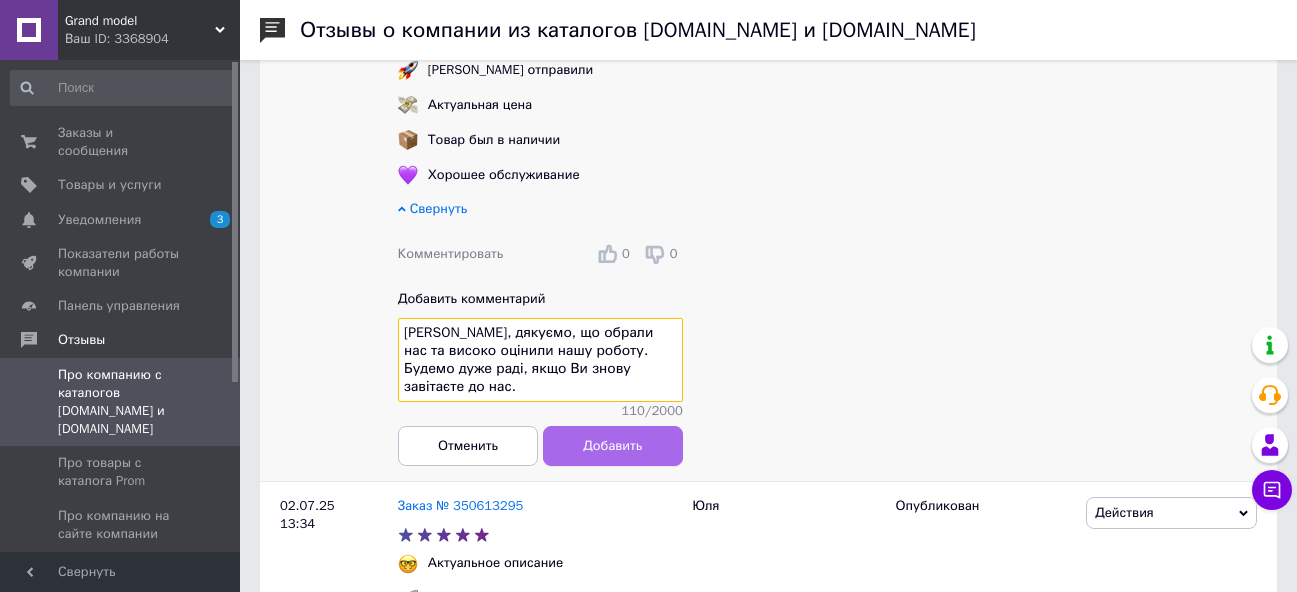 type on "Олена, дякуємо, що обрали нас та високо оцінили нашу роботу. Будемо дуже раді, якщо Ви знову завітаєте до нас." 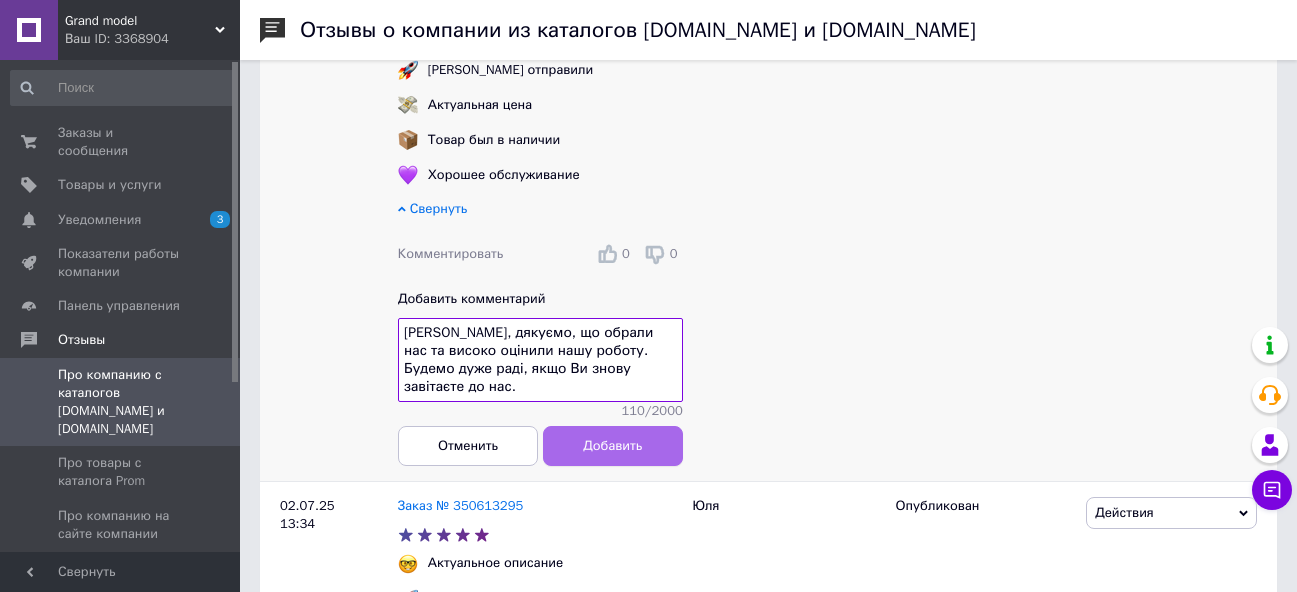 click on "Добавить" at bounding box center (612, 446) 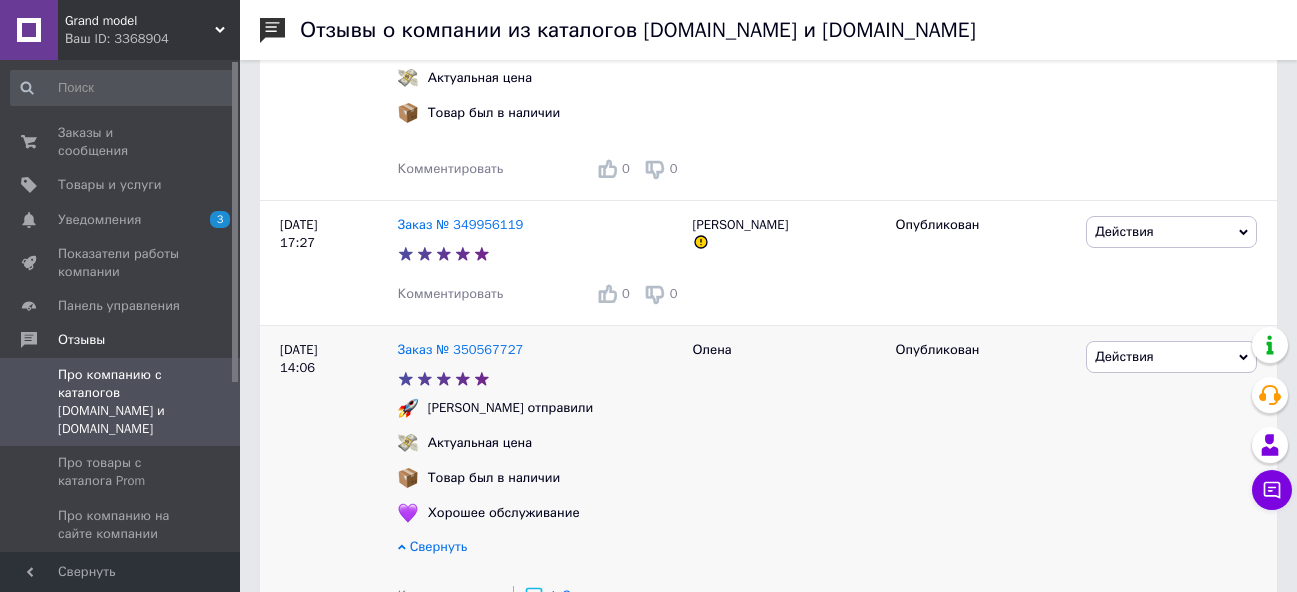 scroll, scrollTop: 681, scrollLeft: 0, axis: vertical 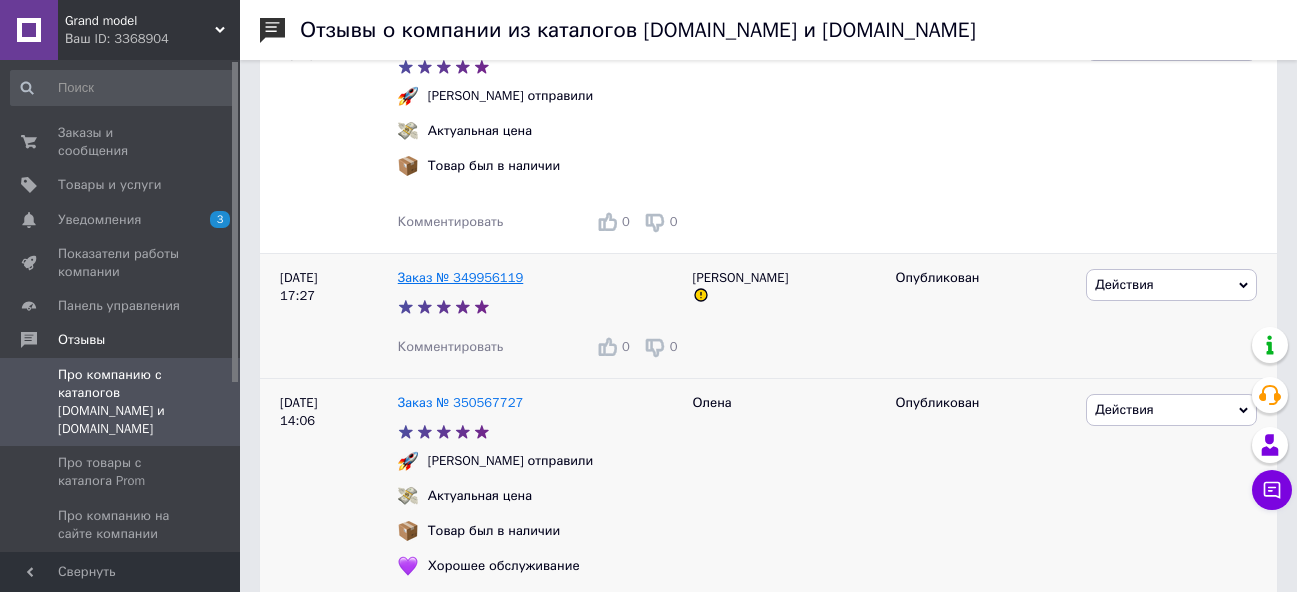 click on "Заказ № 349956119" at bounding box center (461, 277) 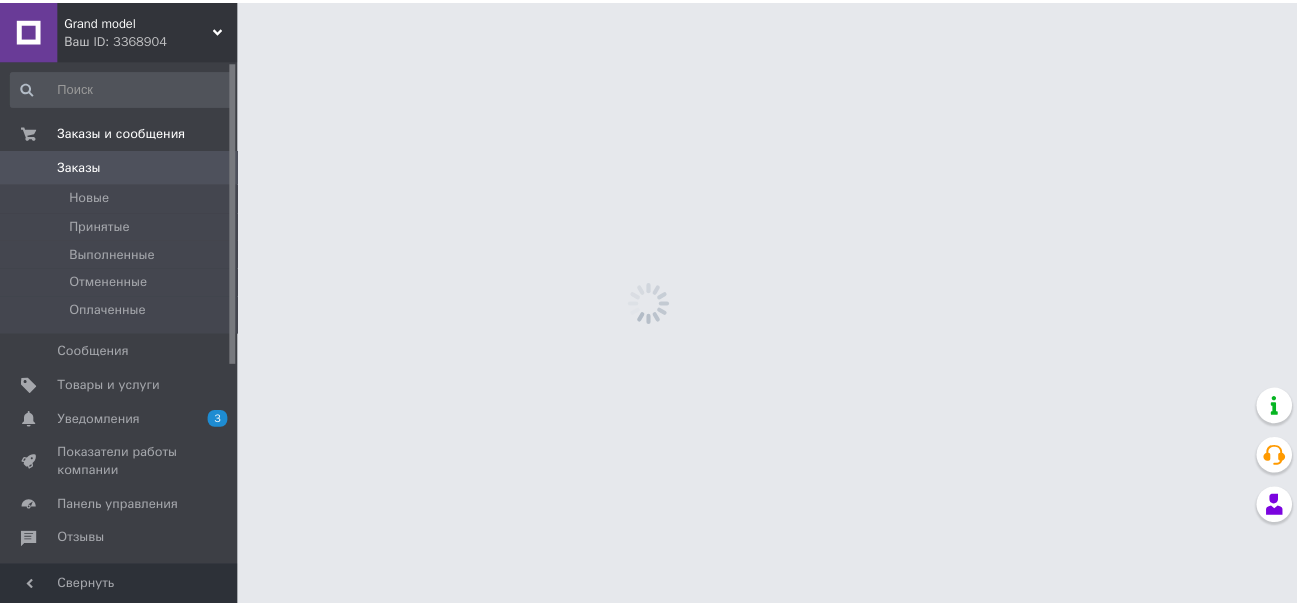 scroll, scrollTop: 0, scrollLeft: 0, axis: both 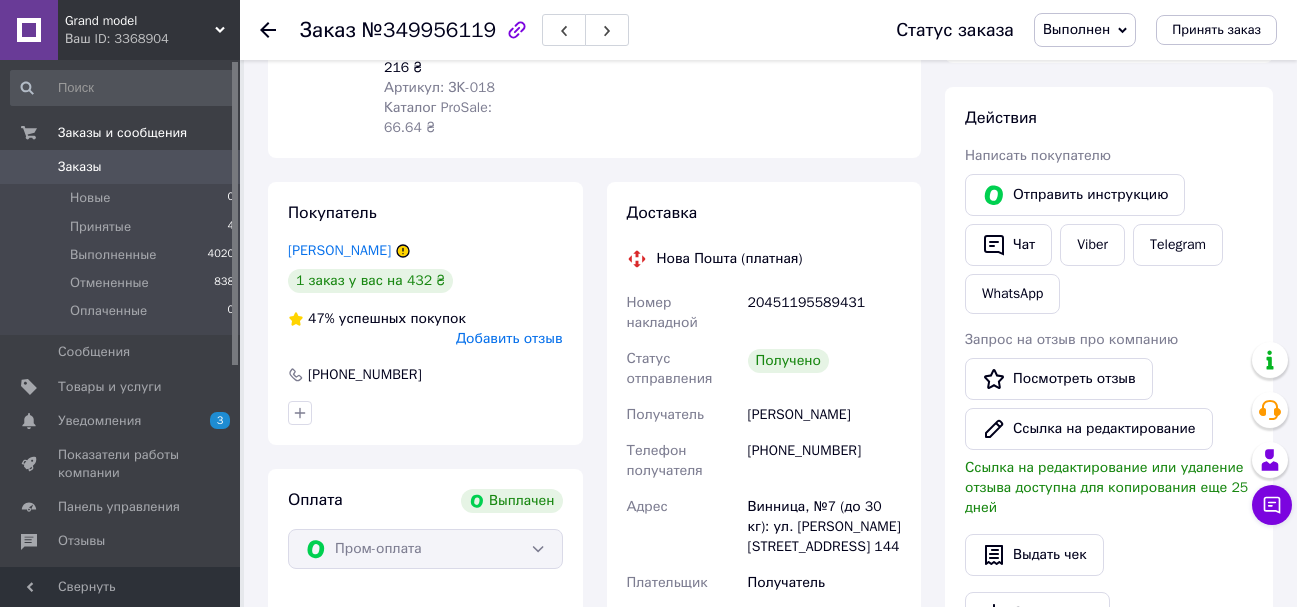 click on "Добавить отзыв" at bounding box center [509, 338] 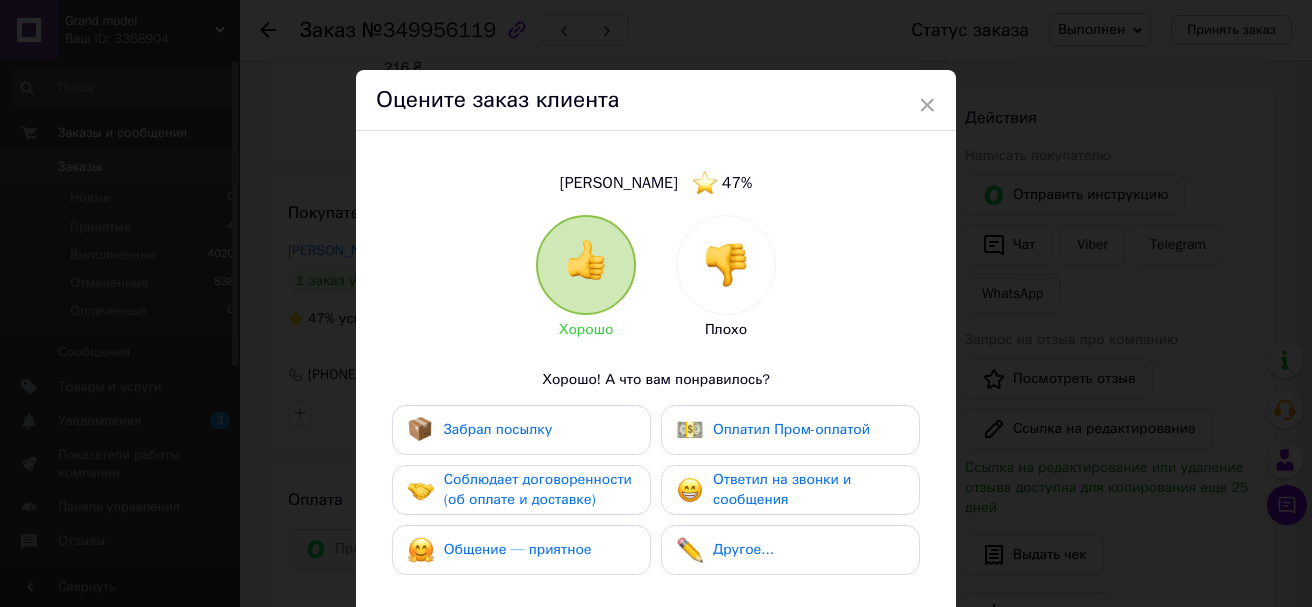 click on "Забрал посылку" at bounding box center (498, 429) 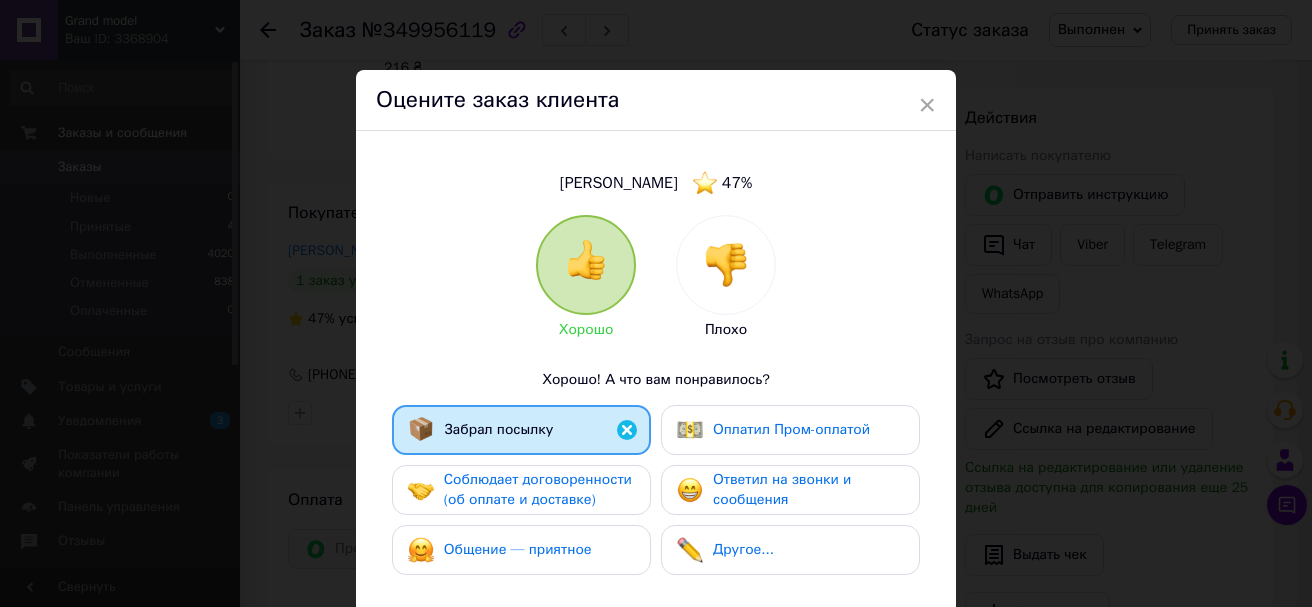 click on "Соблюдает договоренности (об оплате и доставке)" at bounding box center [538, 489] 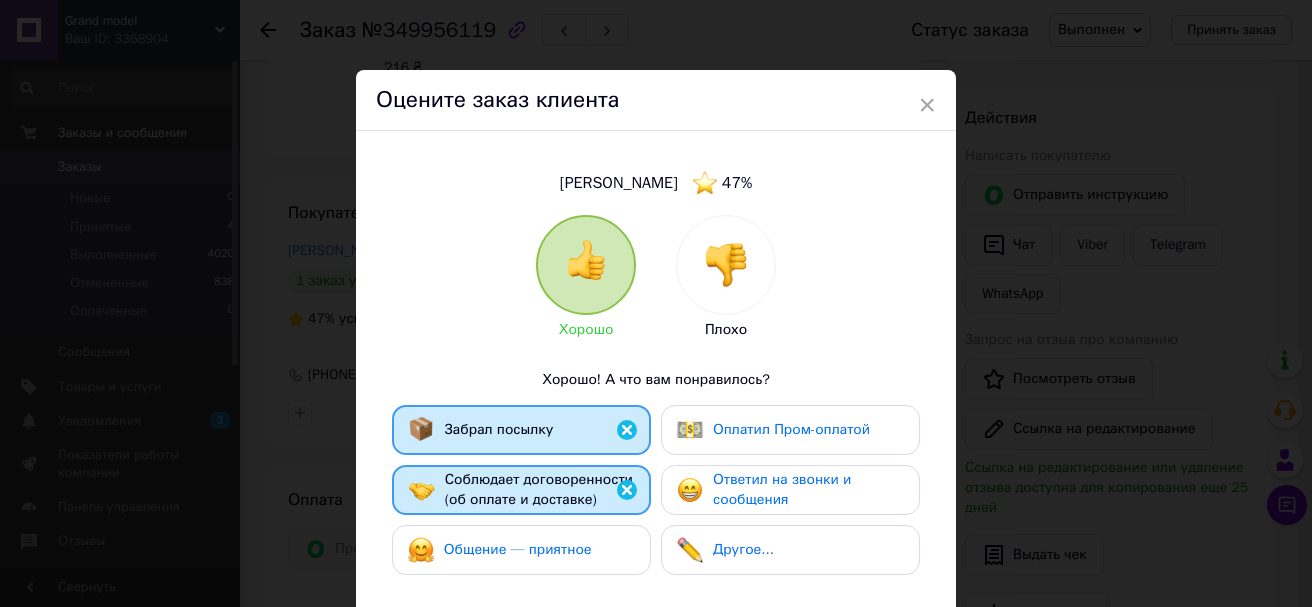 click on "Общение — приятное" at bounding box center [518, 549] 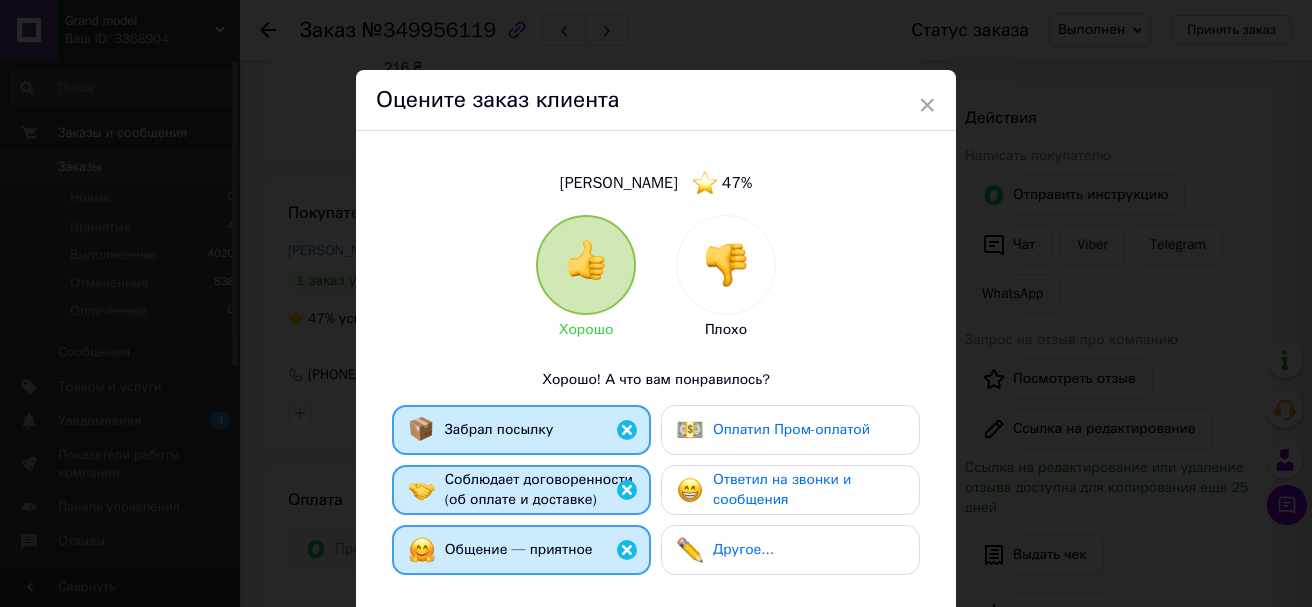 click on "Оплатил Пром-оплатой" at bounding box center [791, 429] 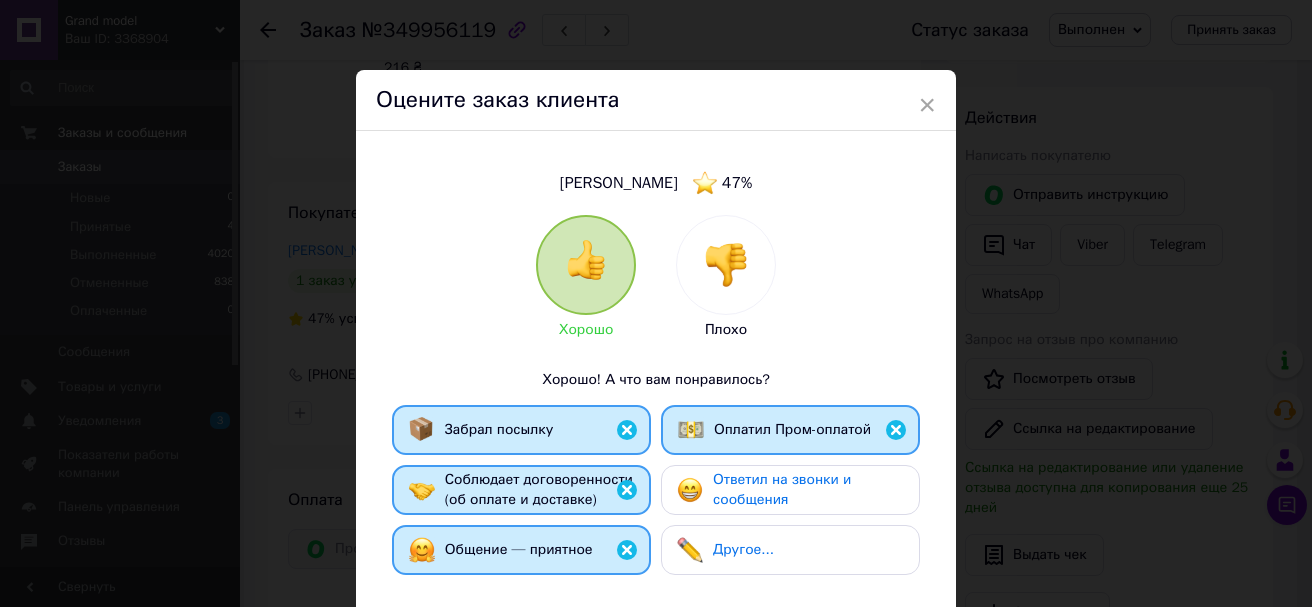click on "Ответил на звонки и сообщения" at bounding box center [808, 490] 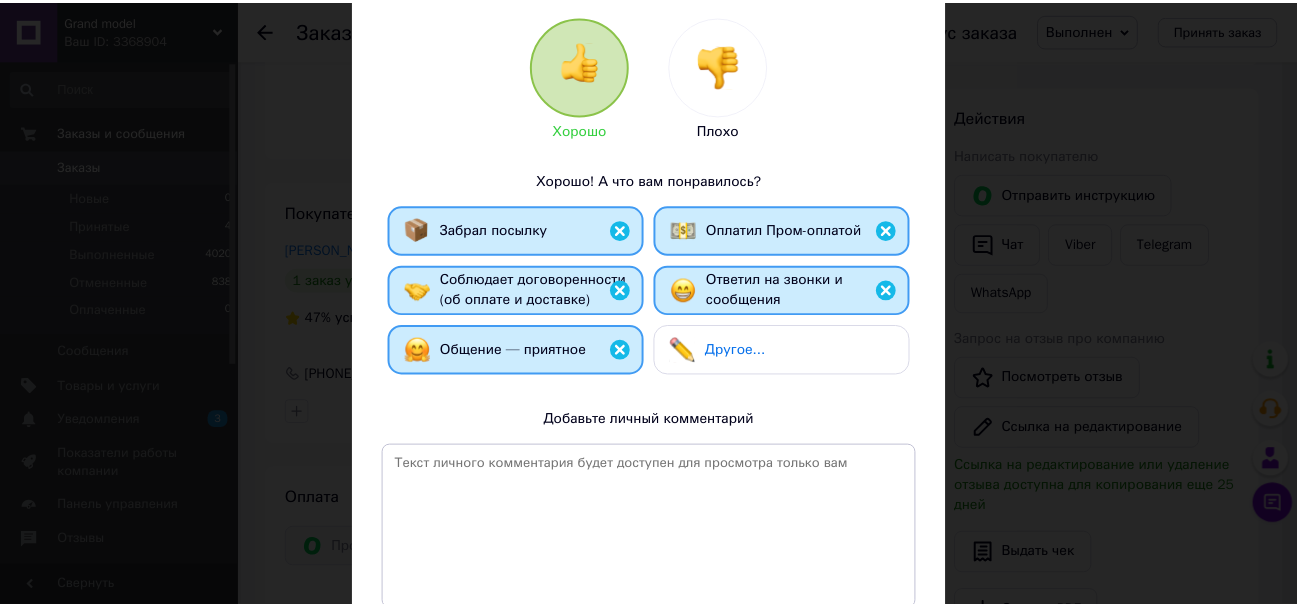 scroll, scrollTop: 365, scrollLeft: 0, axis: vertical 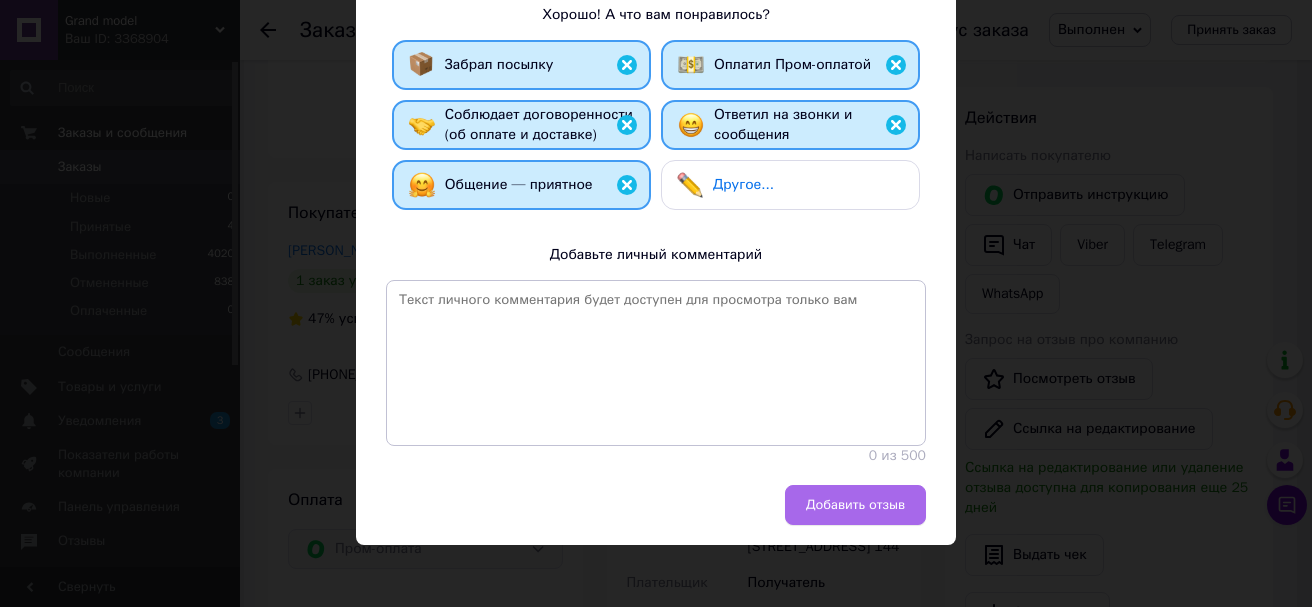 click on "Добавить отзыв" at bounding box center [855, 505] 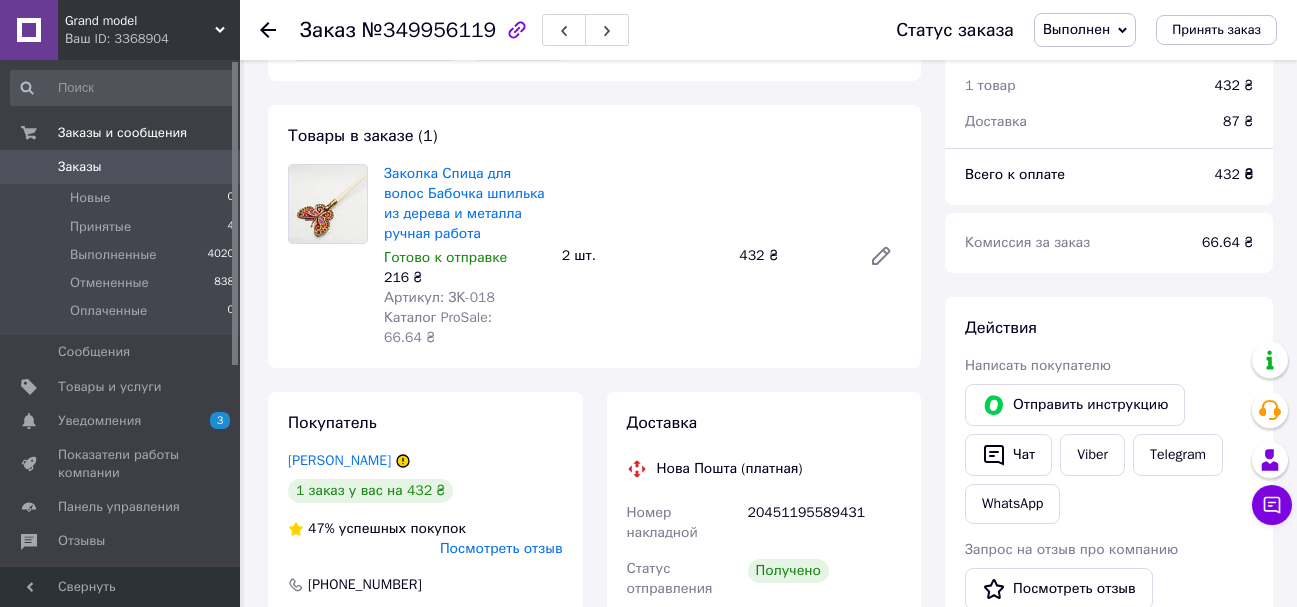 scroll, scrollTop: 61, scrollLeft: 0, axis: vertical 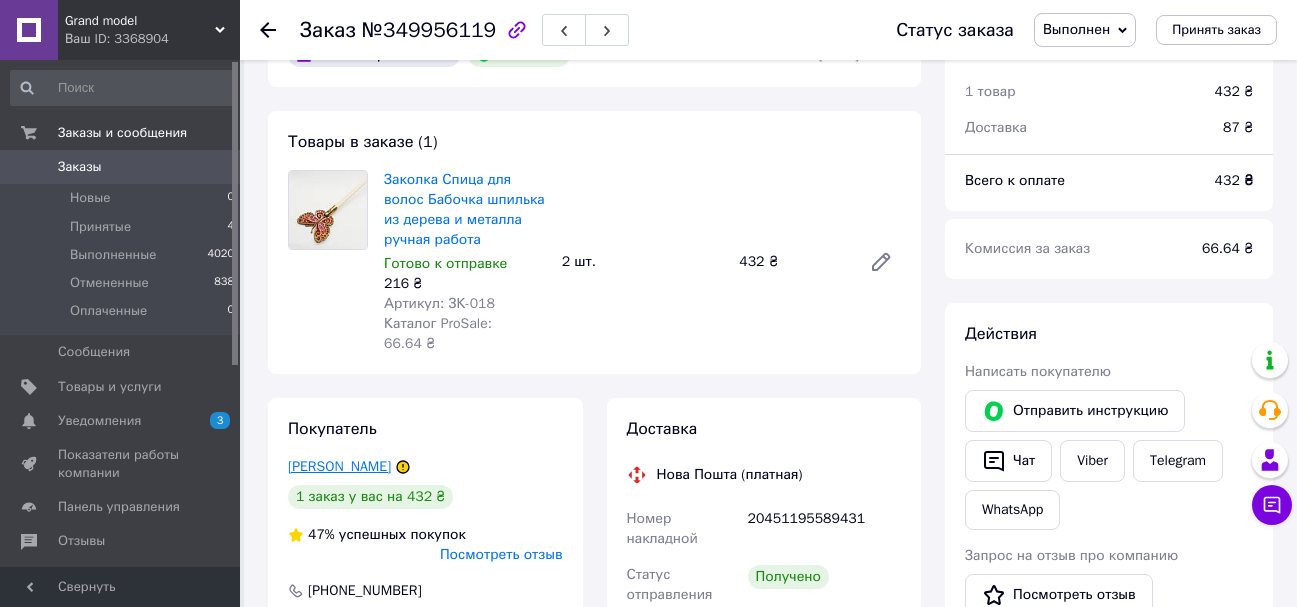 click on "[PERSON_NAME]" at bounding box center (339, 466) 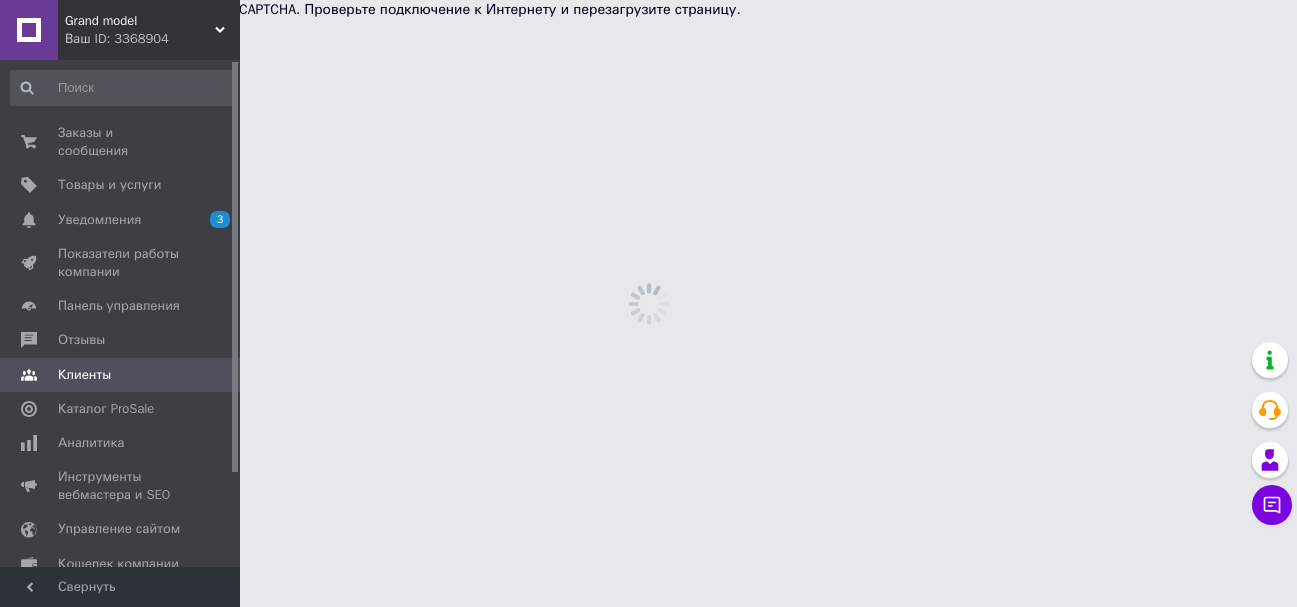 scroll, scrollTop: 0, scrollLeft: 0, axis: both 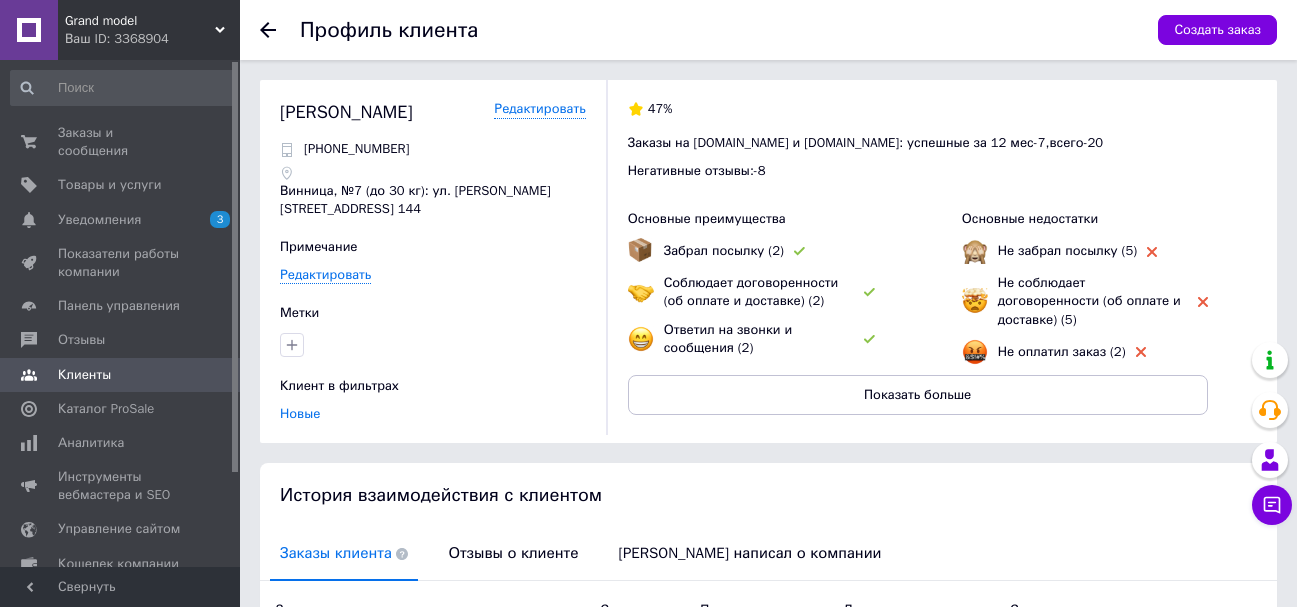 click 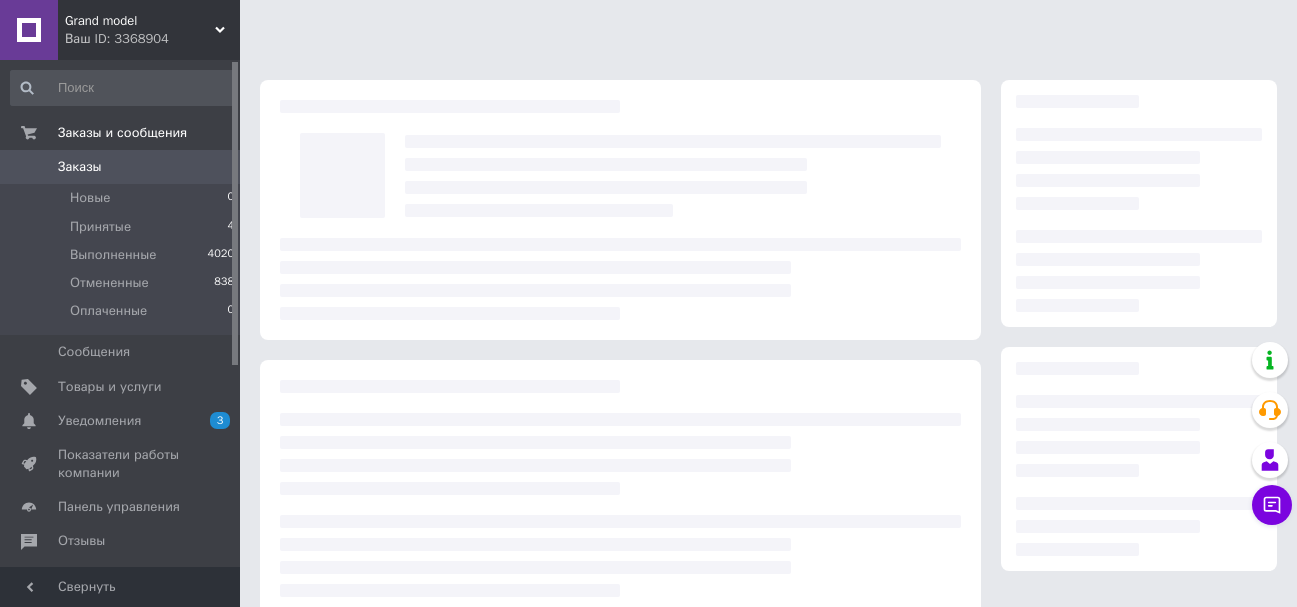 scroll, scrollTop: 61, scrollLeft: 0, axis: vertical 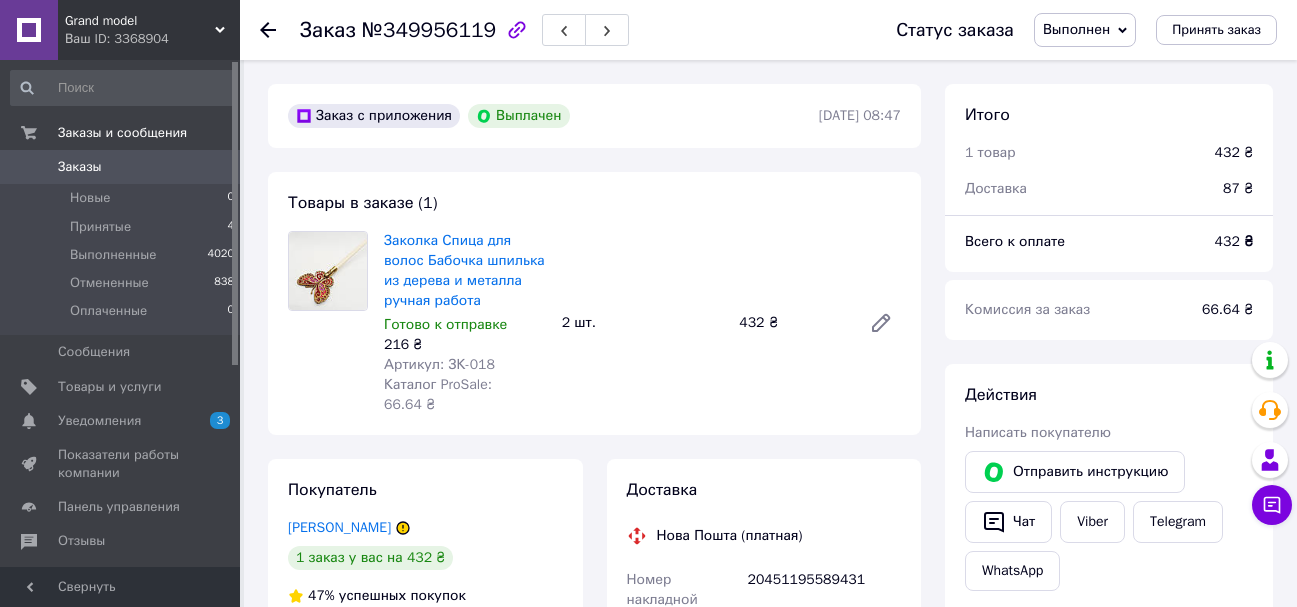 click on "Отзывы" at bounding box center [81, 541] 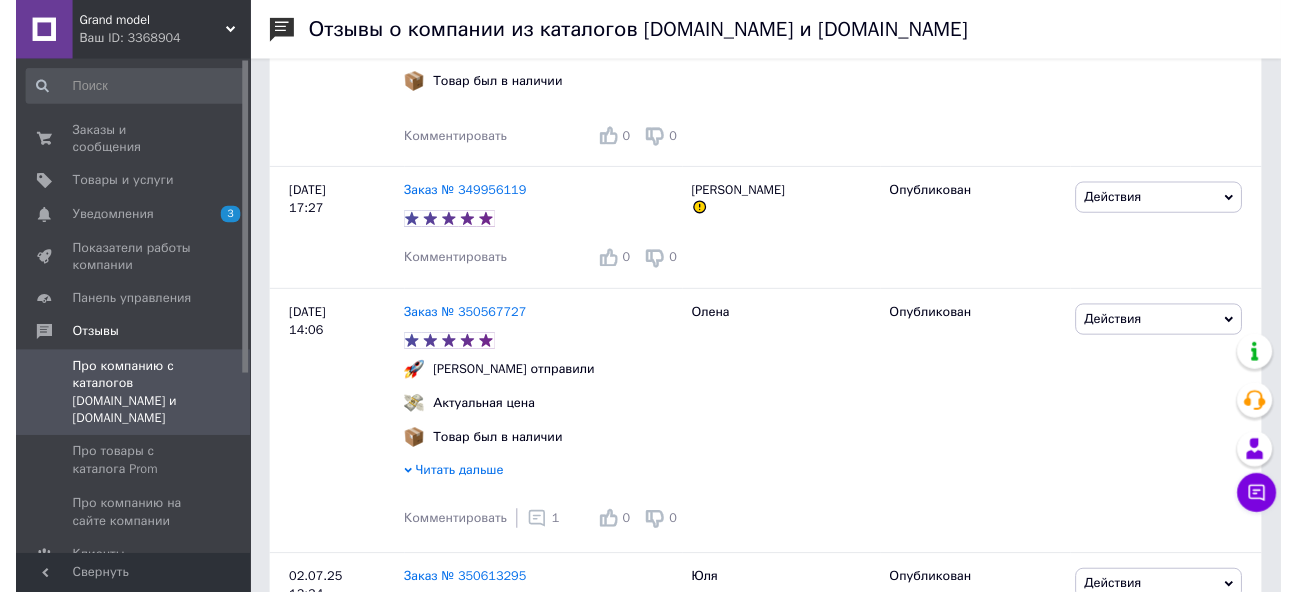 scroll, scrollTop: 773, scrollLeft: 0, axis: vertical 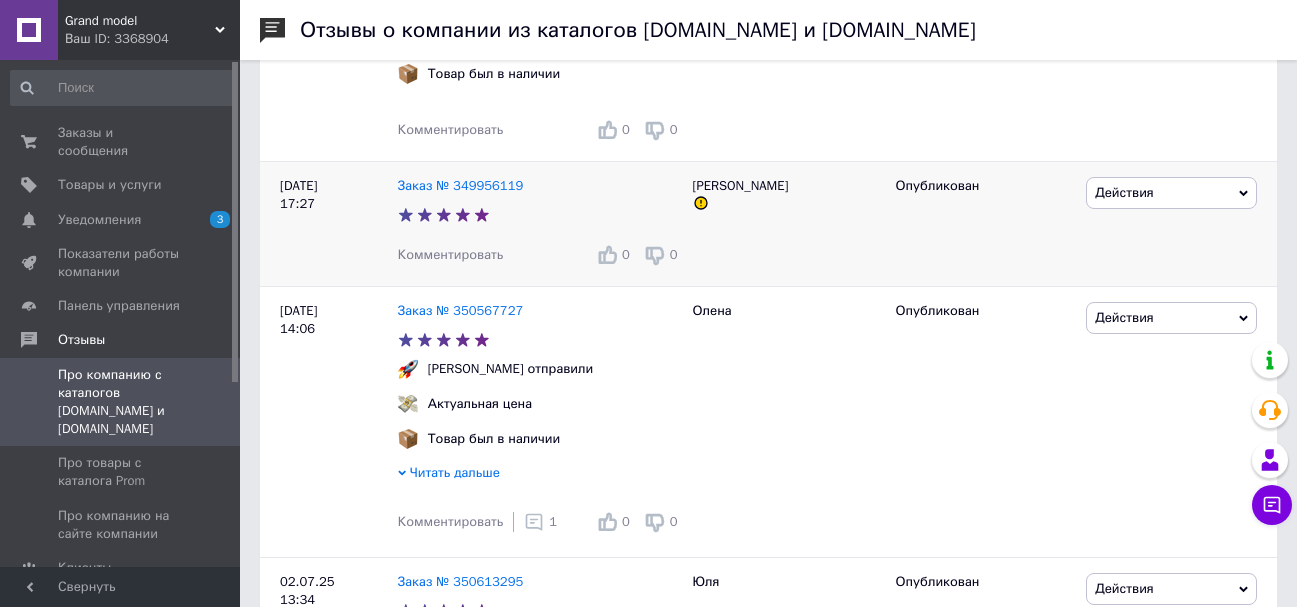 click on "Комментировать" at bounding box center [451, 254] 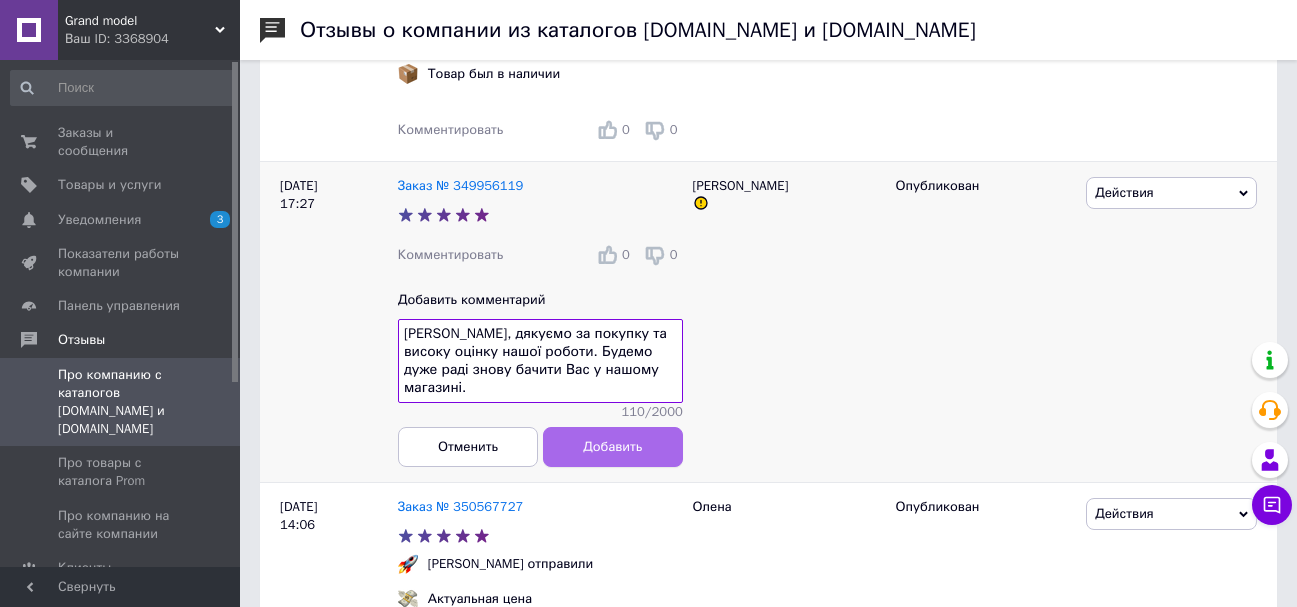 type on "[PERSON_NAME], дякуємо за покупку та високу оцінку нашої роботи. Будемо дуже раді знову бачити Вас у нашому магазині." 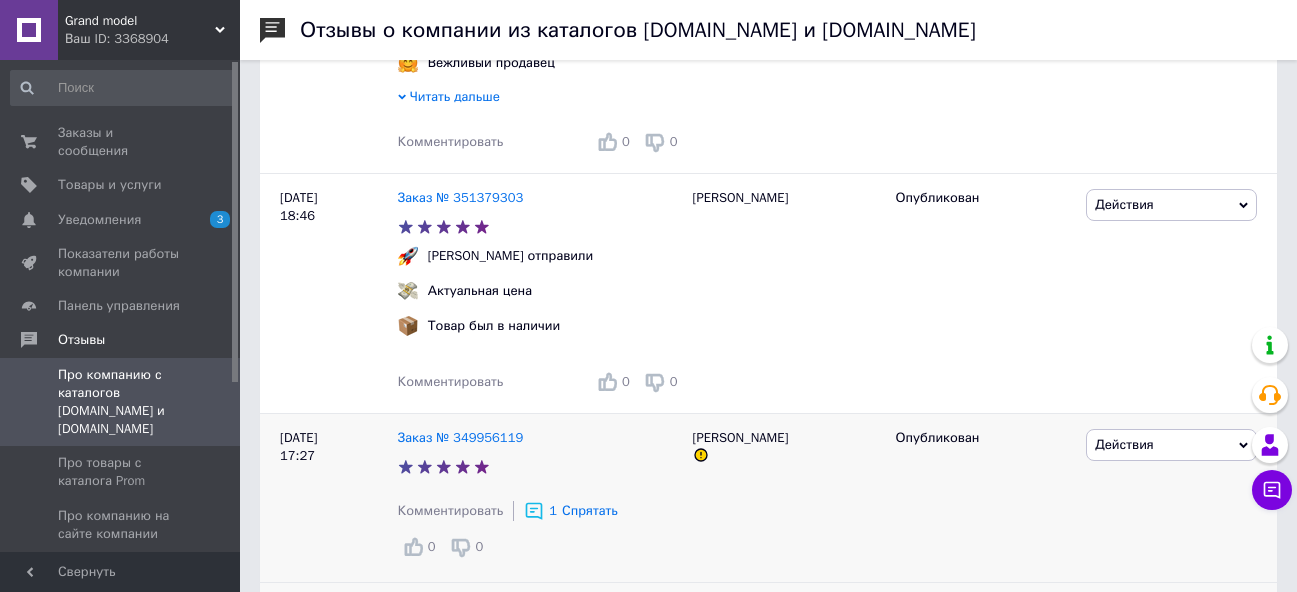 scroll, scrollTop: 511, scrollLeft: 0, axis: vertical 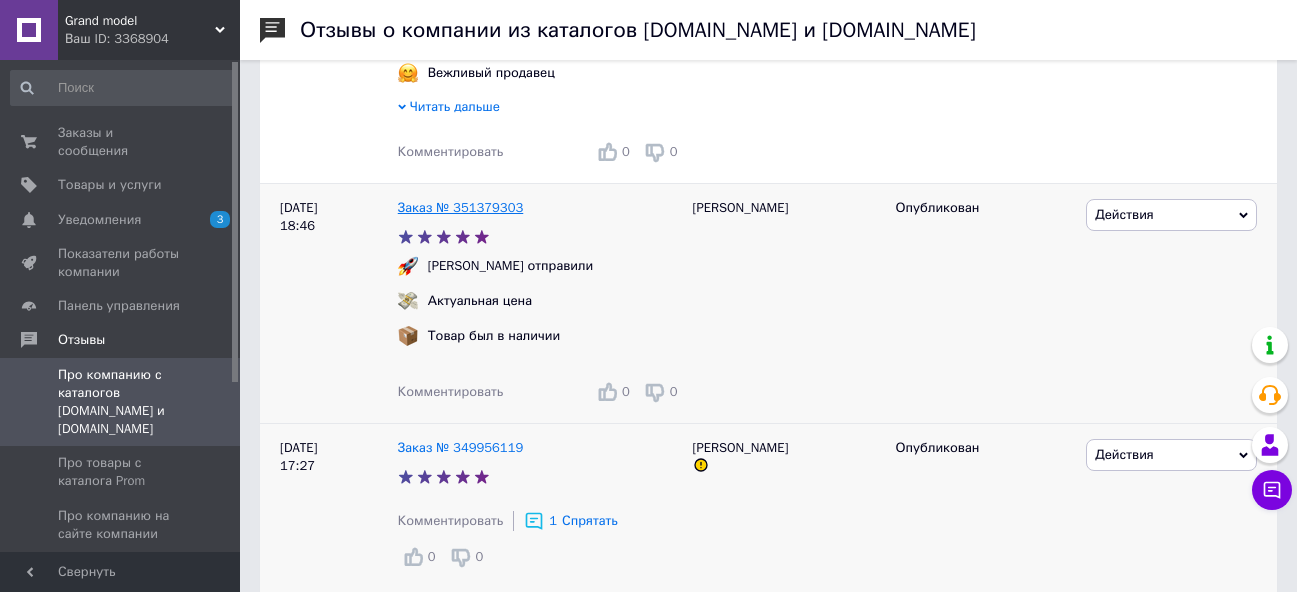 click on "Заказ № 351379303" at bounding box center (461, 207) 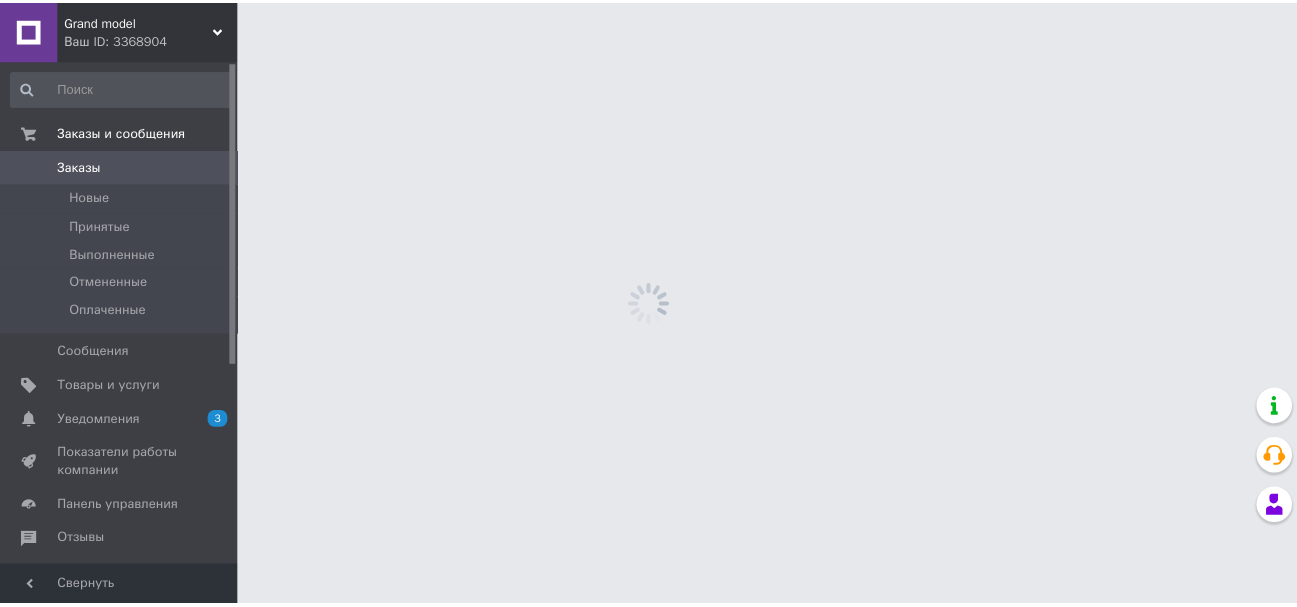 scroll, scrollTop: 0, scrollLeft: 0, axis: both 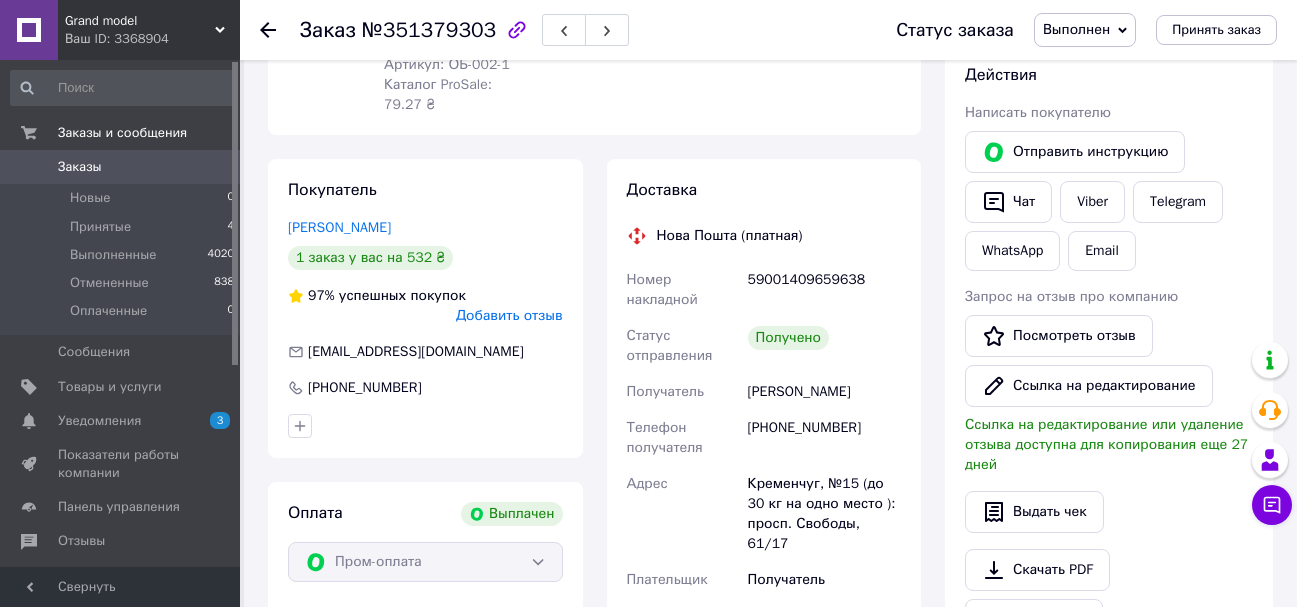 click on "Добавить отзыв" at bounding box center [509, 315] 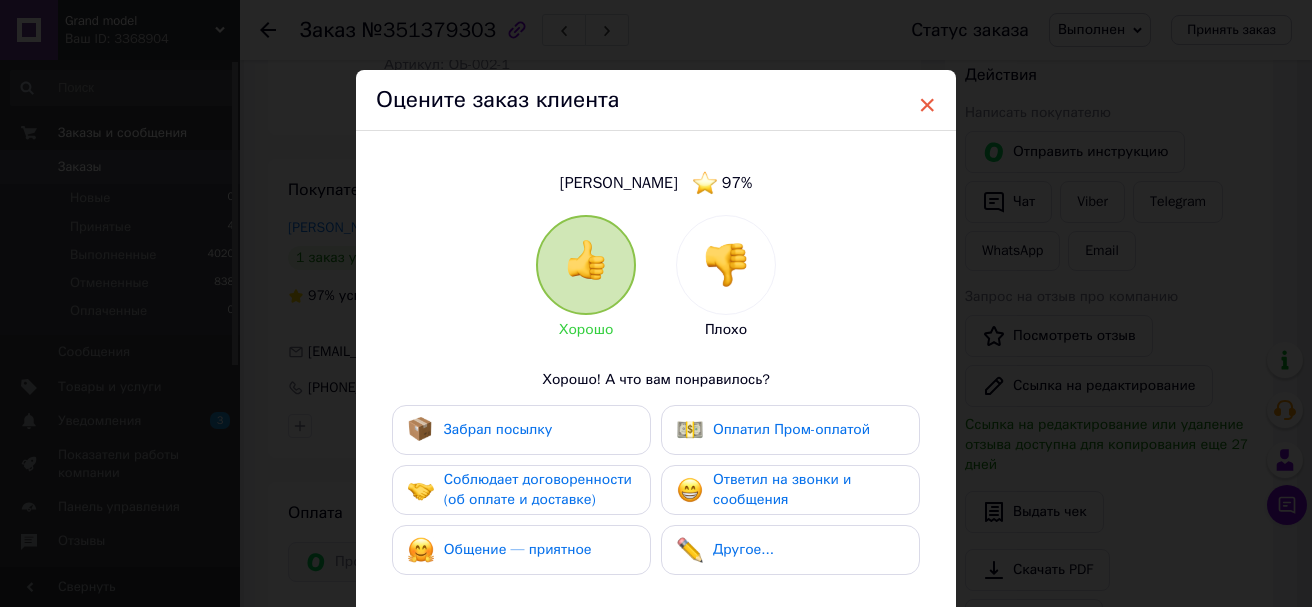 click on "×" at bounding box center (927, 105) 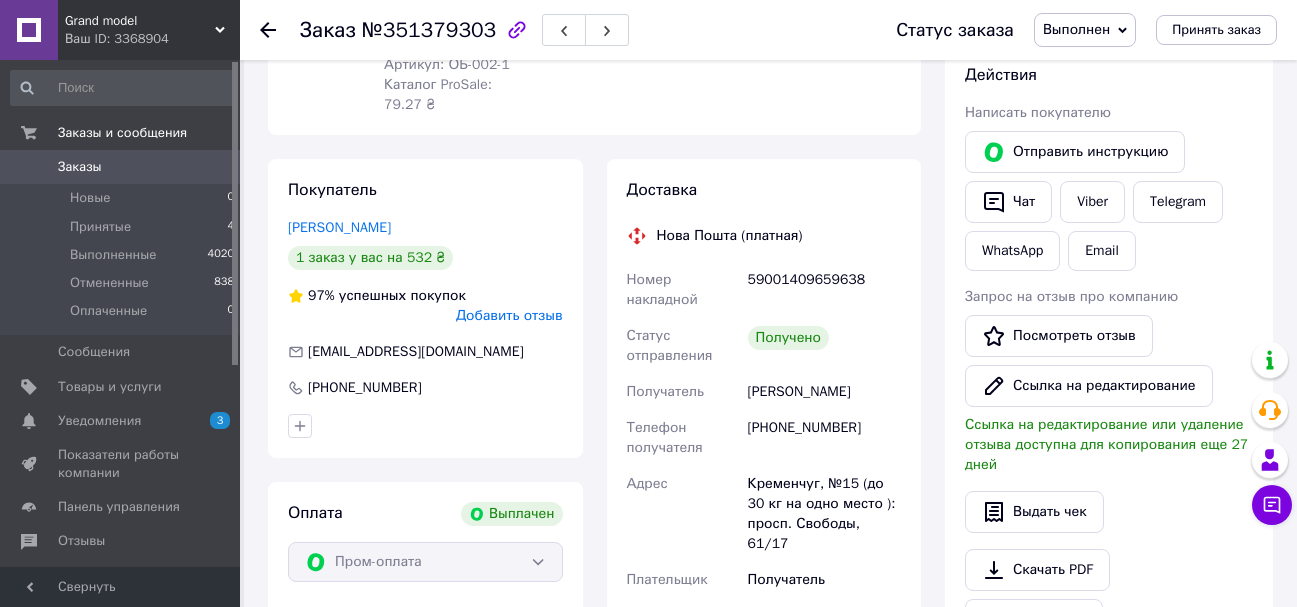 click on "Добавить отзыв" at bounding box center (509, 315) 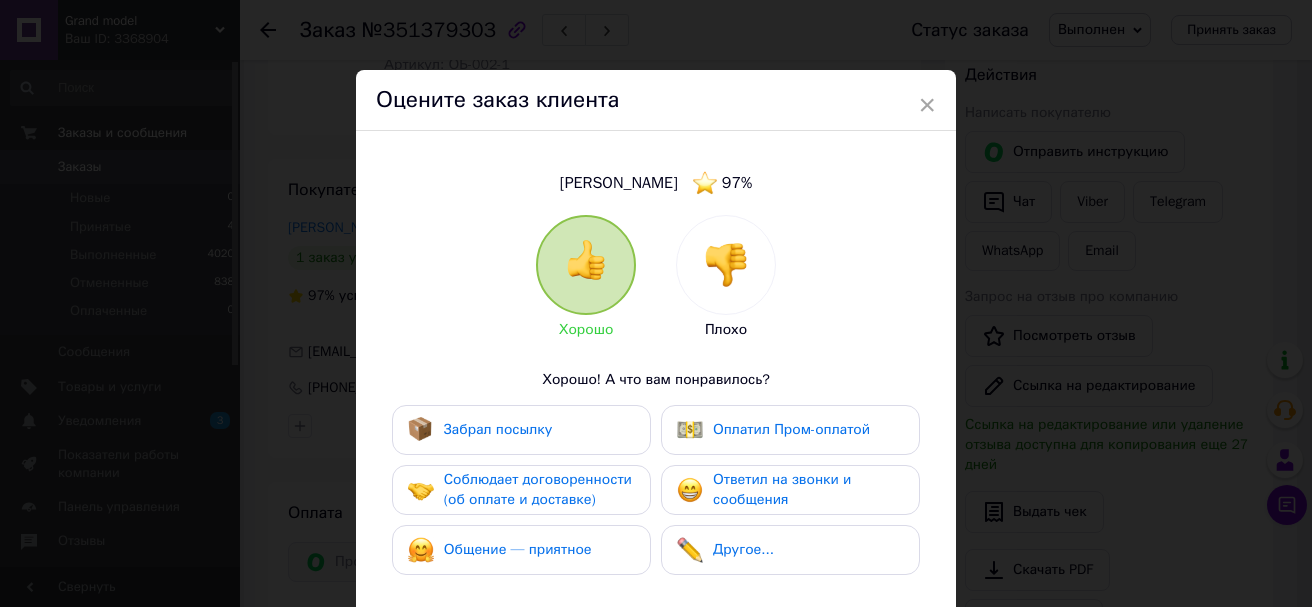 click on "Забрал посылку" at bounding box center [498, 429] 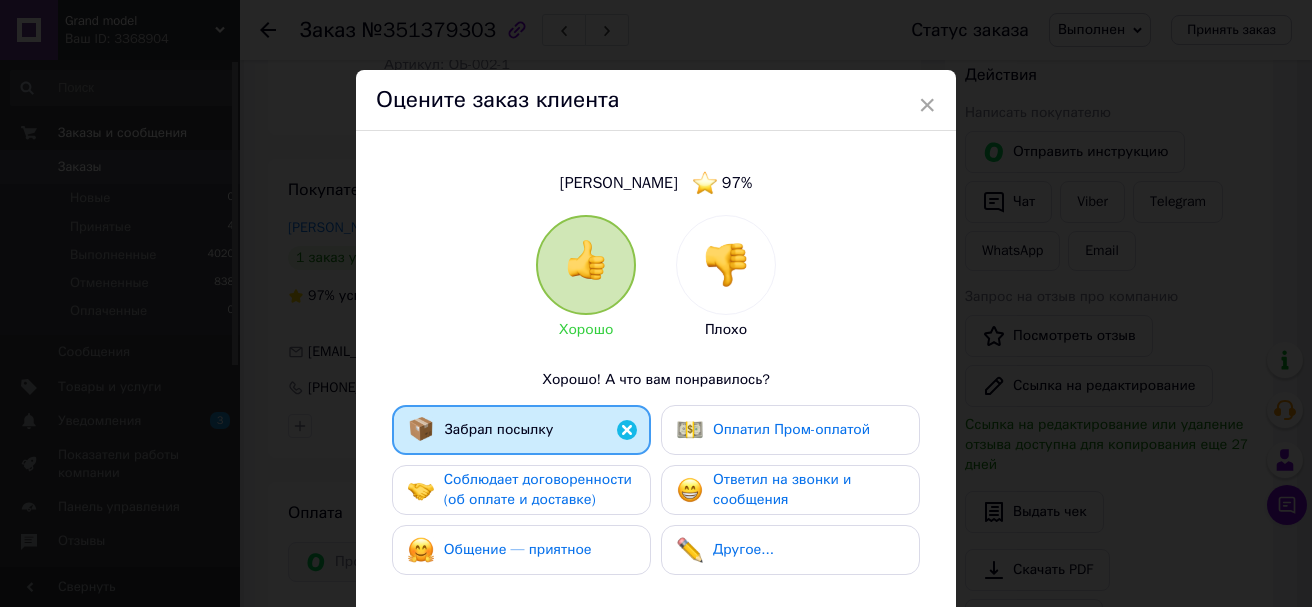 click on "Соблюдает договоренности (об оплате и доставке)" at bounding box center [538, 489] 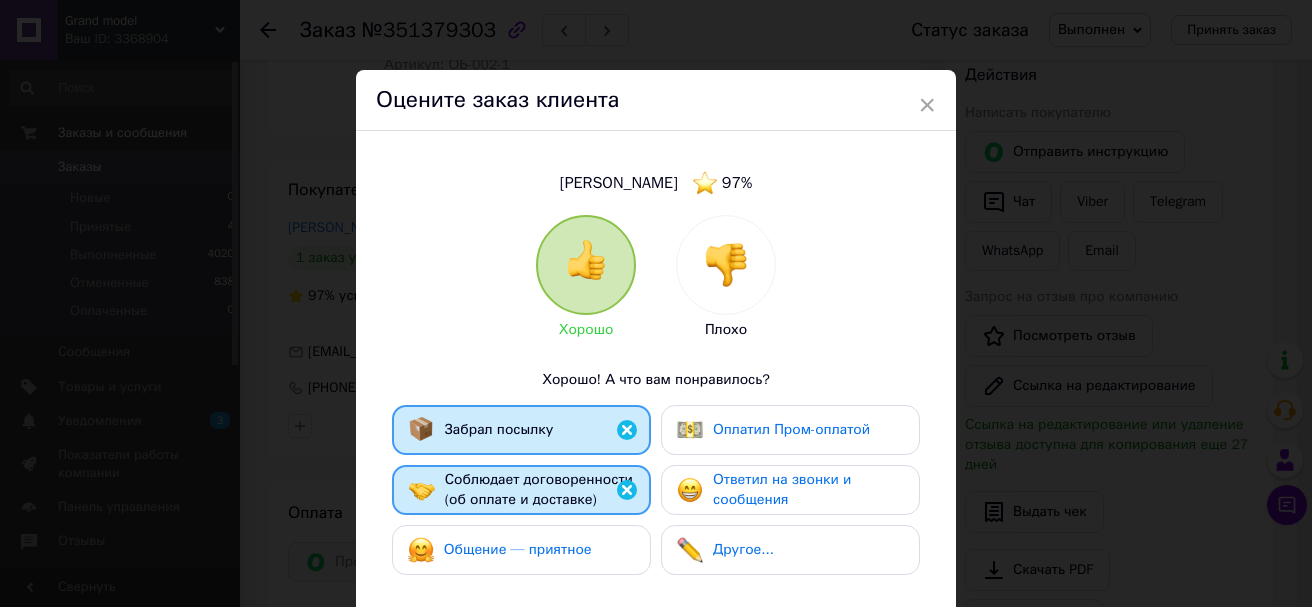 click on "Общение — приятное" at bounding box center (518, 549) 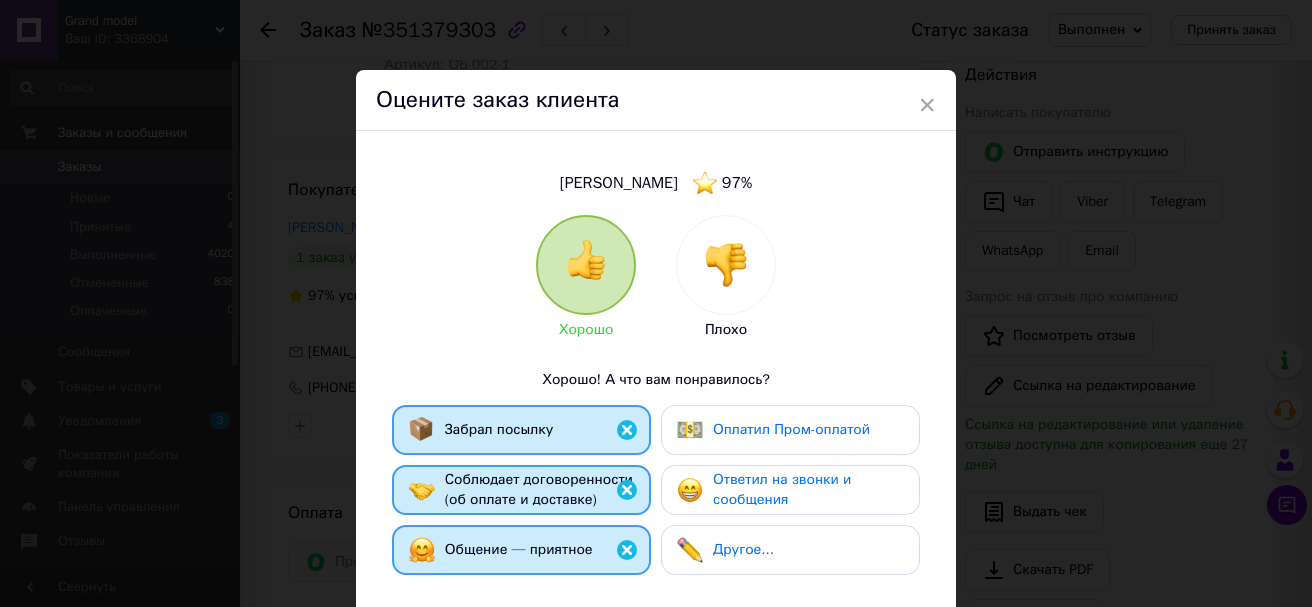 click on "Ответил на звонки и сообщения" at bounding box center [808, 490] 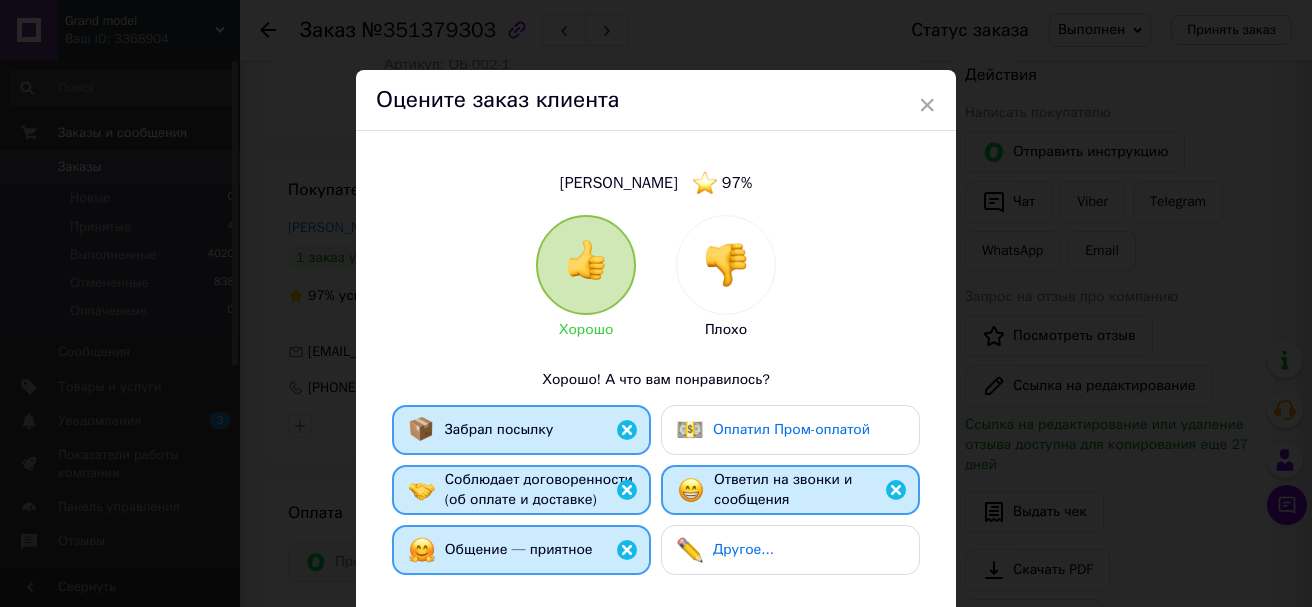 click on "Оплатил Пром-оплатой" at bounding box center [791, 429] 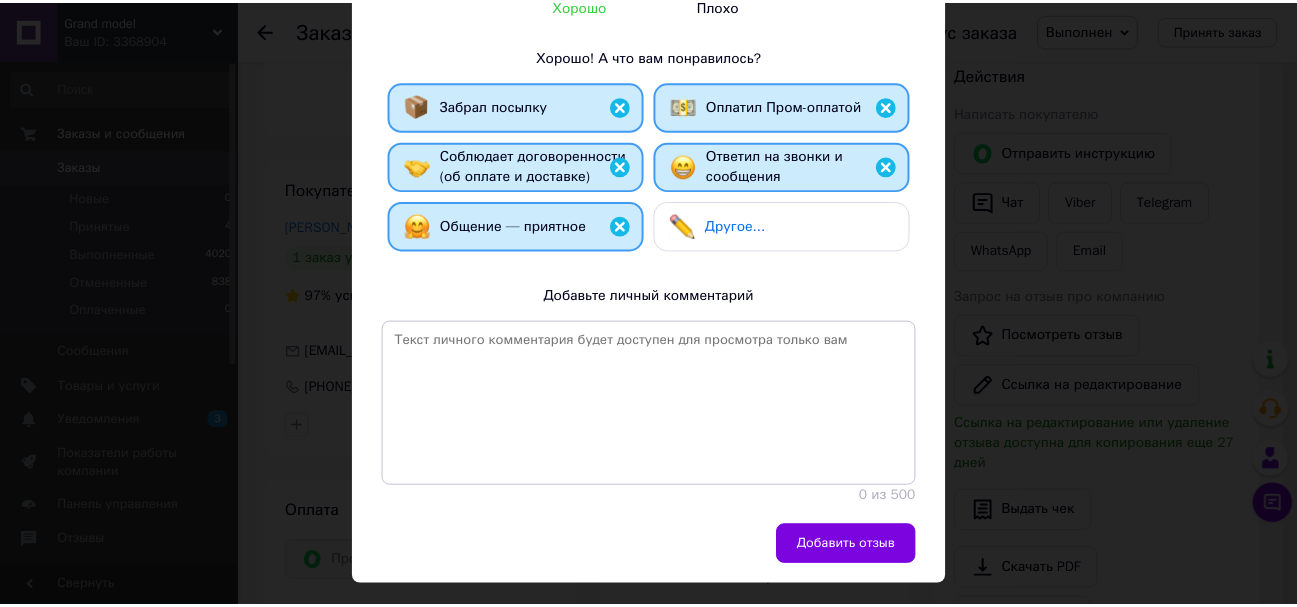 scroll, scrollTop: 354, scrollLeft: 0, axis: vertical 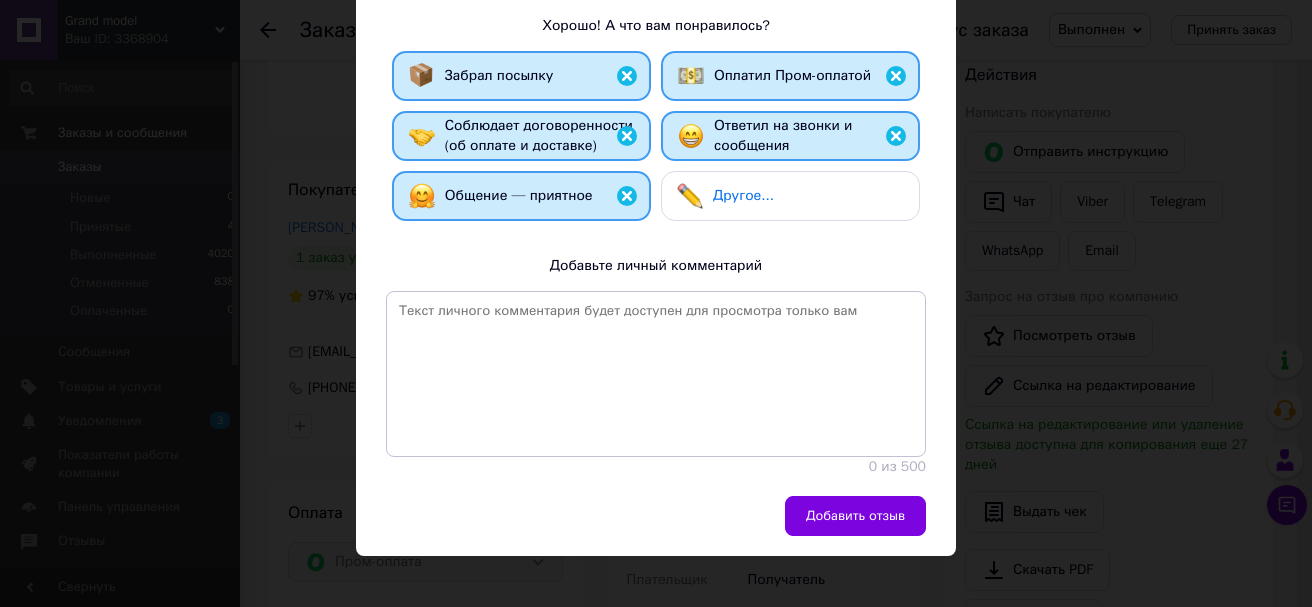 click on "Добавить отзыв" at bounding box center [855, 516] 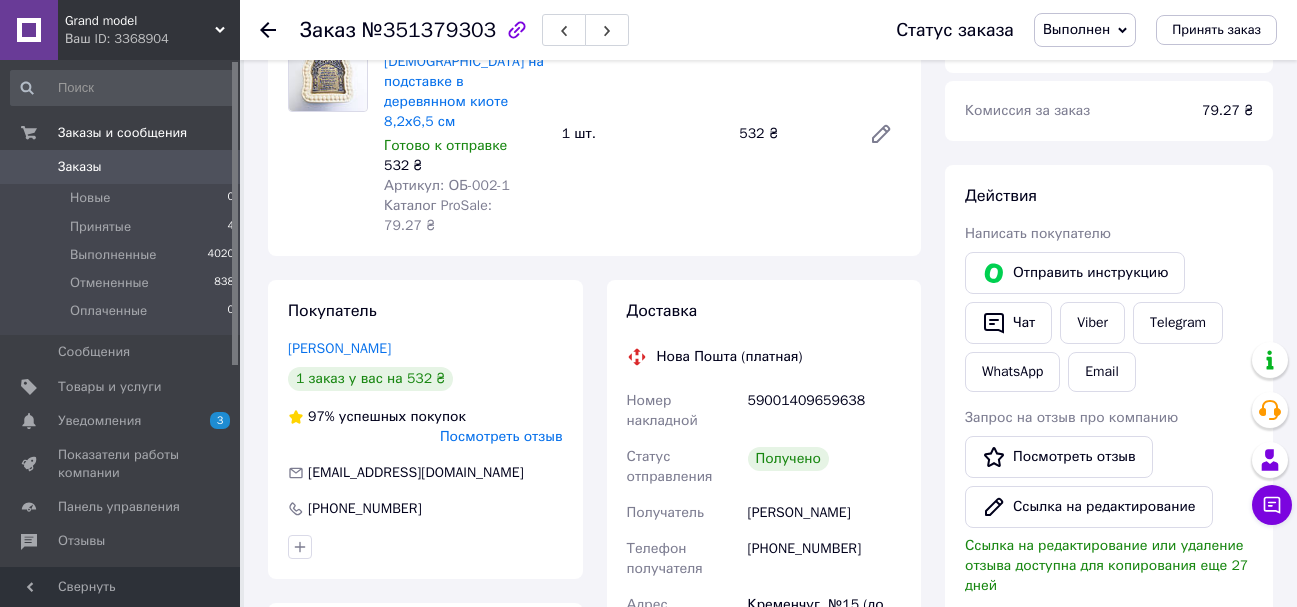 scroll, scrollTop: 0, scrollLeft: 0, axis: both 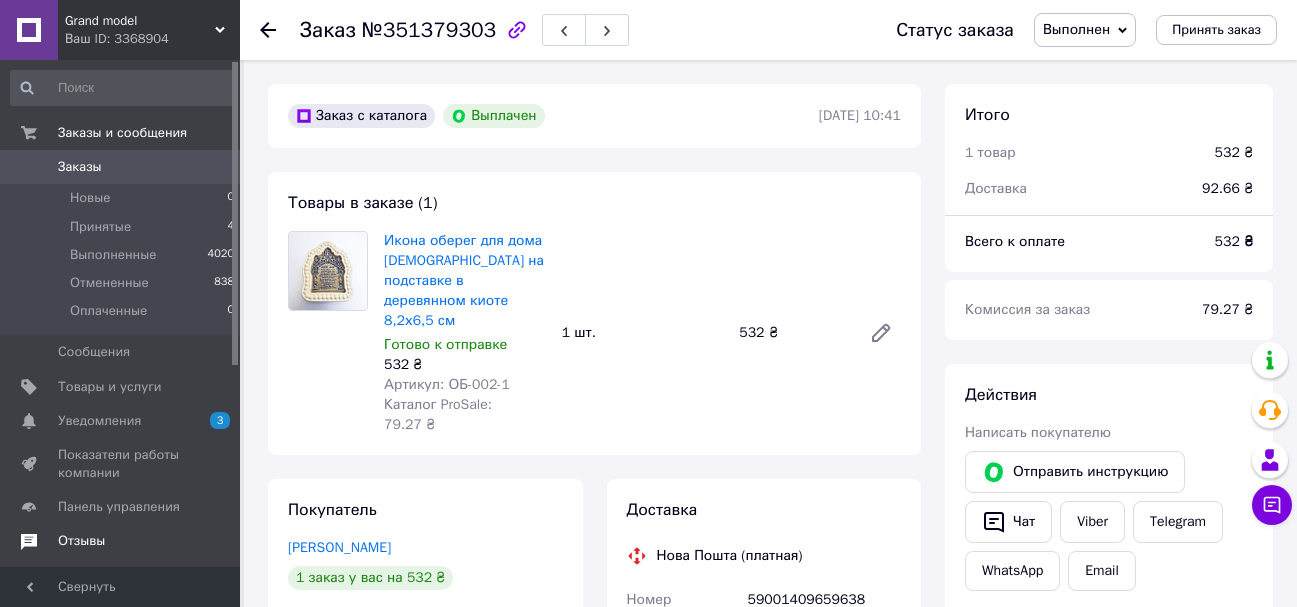 click on "Отзывы" at bounding box center [81, 541] 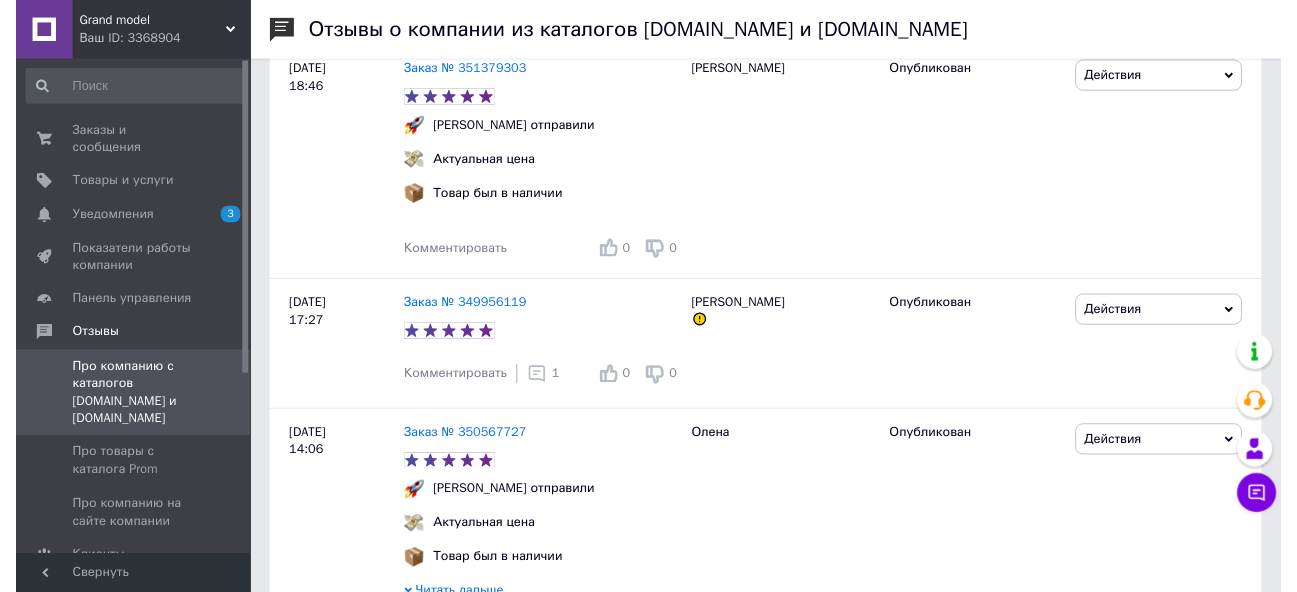 scroll, scrollTop: 659, scrollLeft: 0, axis: vertical 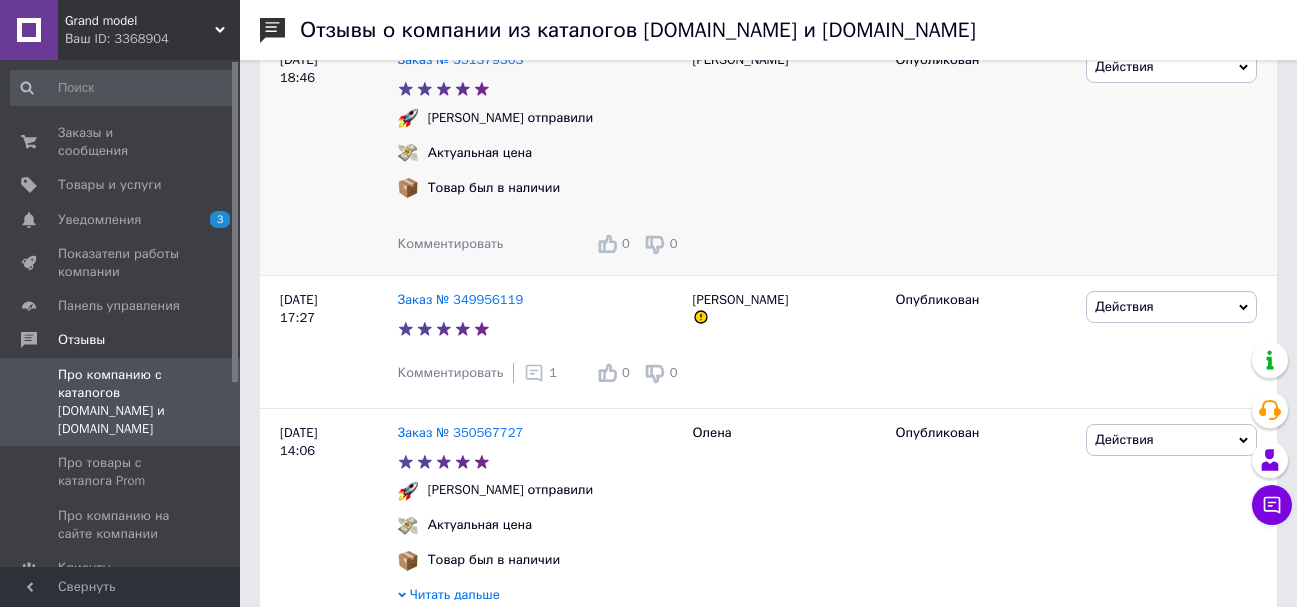 click on "Комментировать" at bounding box center (451, 243) 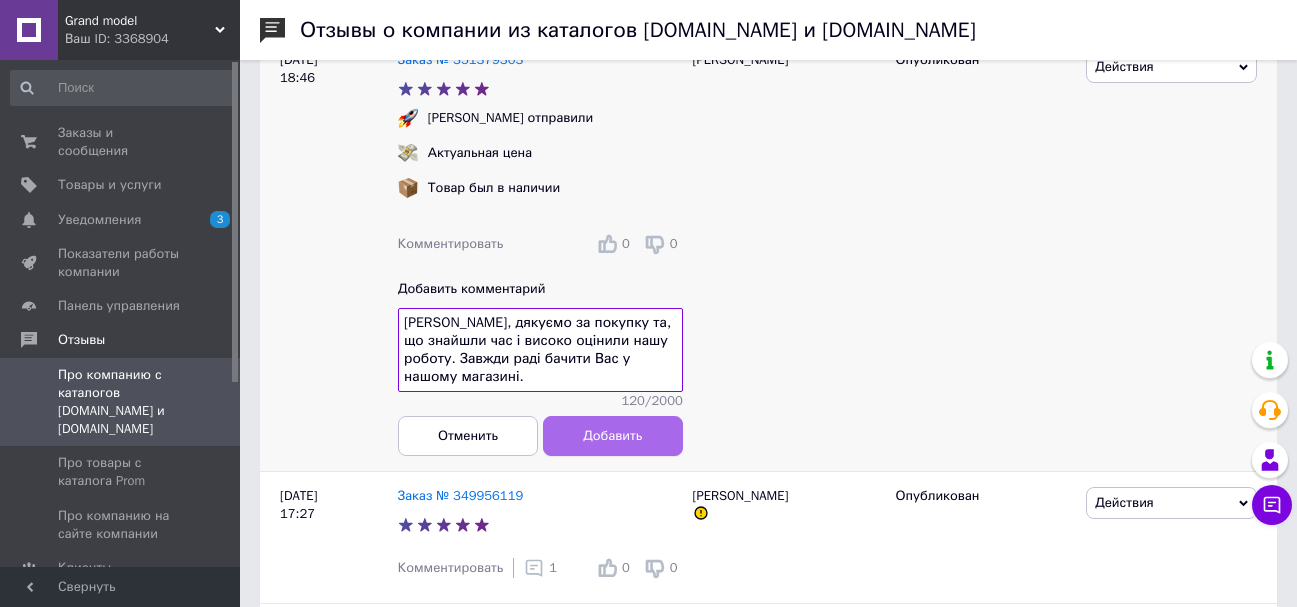 type on "[PERSON_NAME], дякуємо за покупку та, що знайшли час і високо оцінили нашу роботу. Завжди раді бачити Вас у нашому магазині." 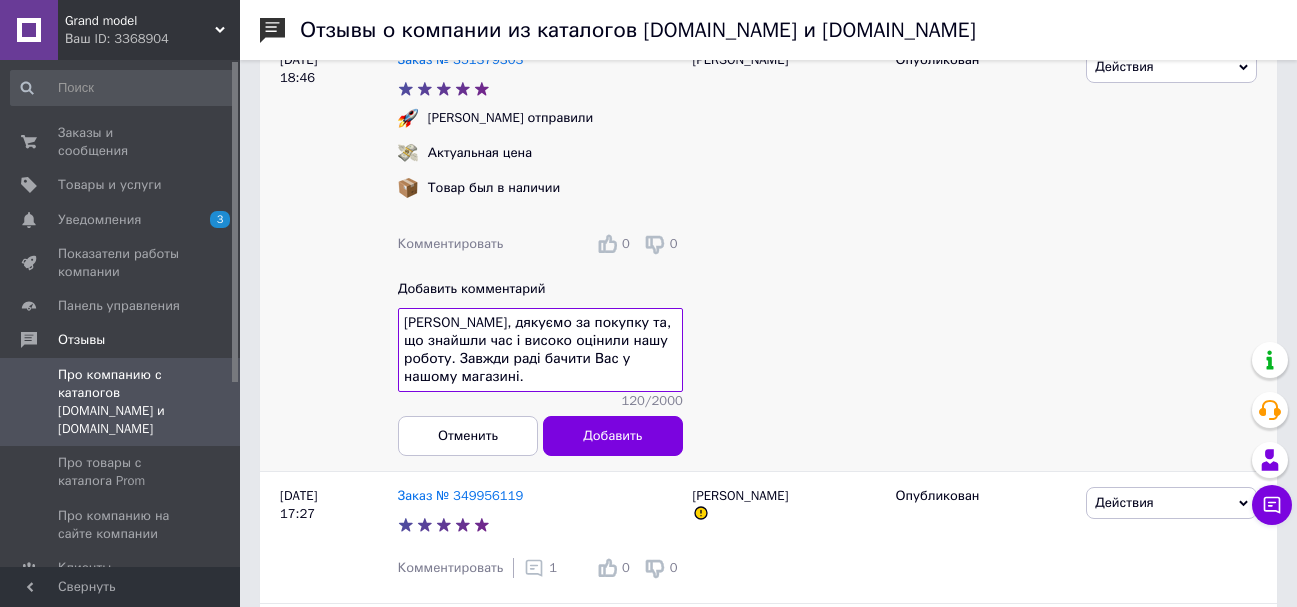 click on "Добавить" at bounding box center (612, 436) 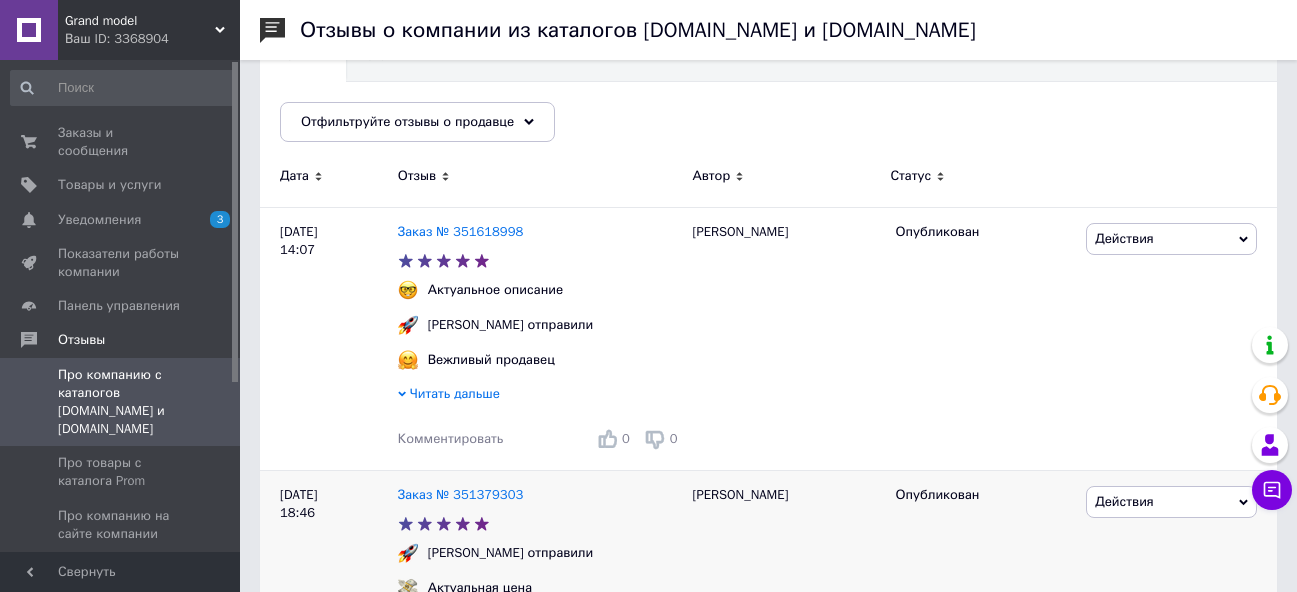 scroll, scrollTop: 214, scrollLeft: 0, axis: vertical 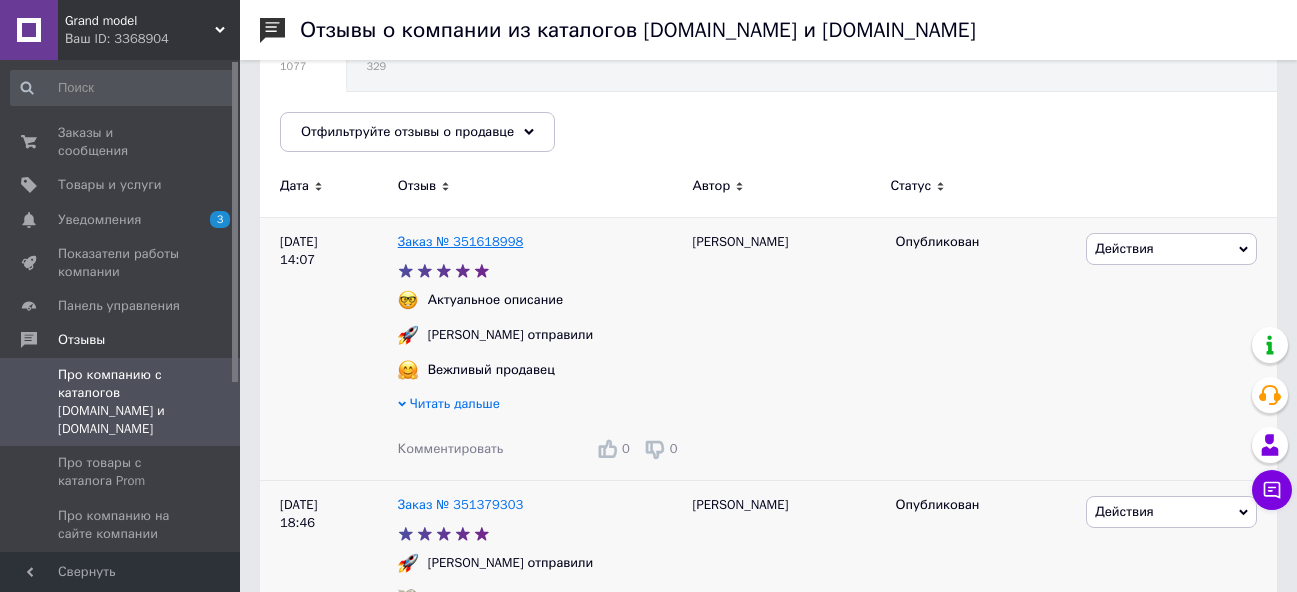 click on "Заказ № 351618998" at bounding box center [461, 241] 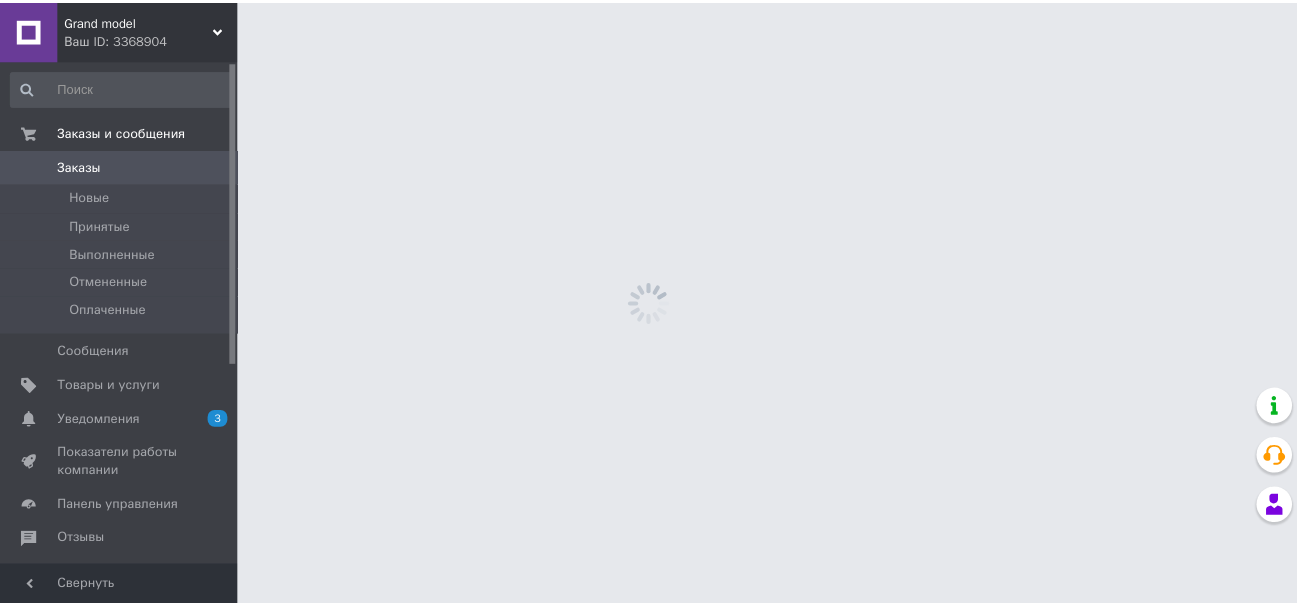 scroll, scrollTop: 0, scrollLeft: 0, axis: both 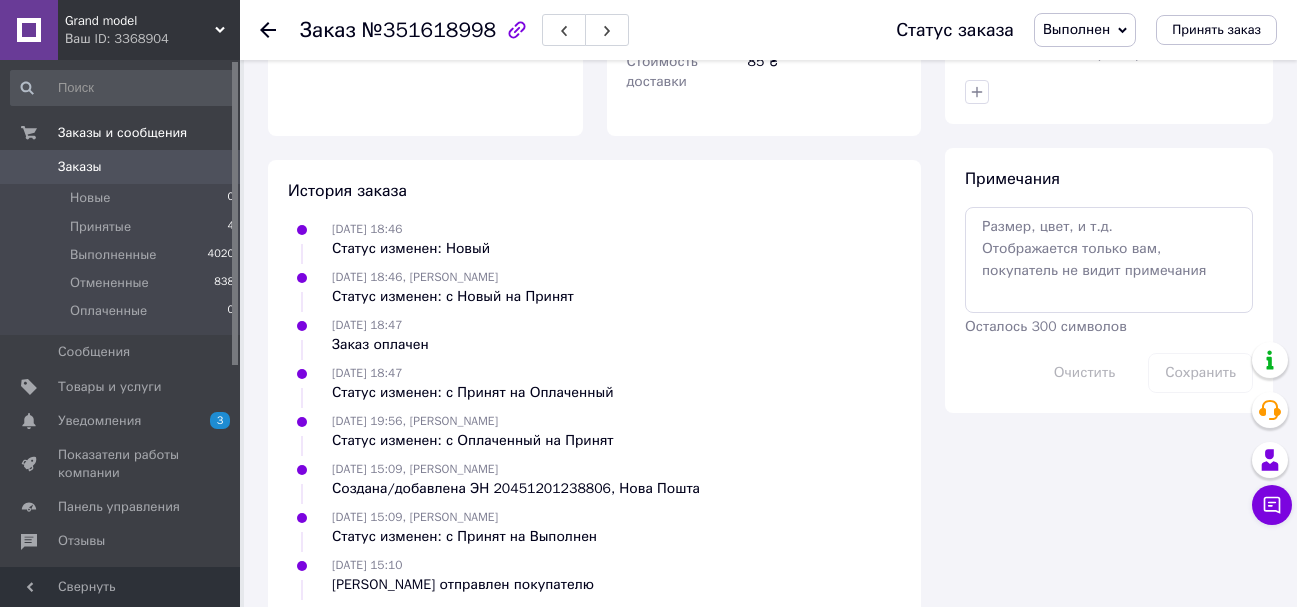 drag, startPoint x: 81, startPoint y: 543, endPoint x: 81, endPoint y: 527, distance: 16 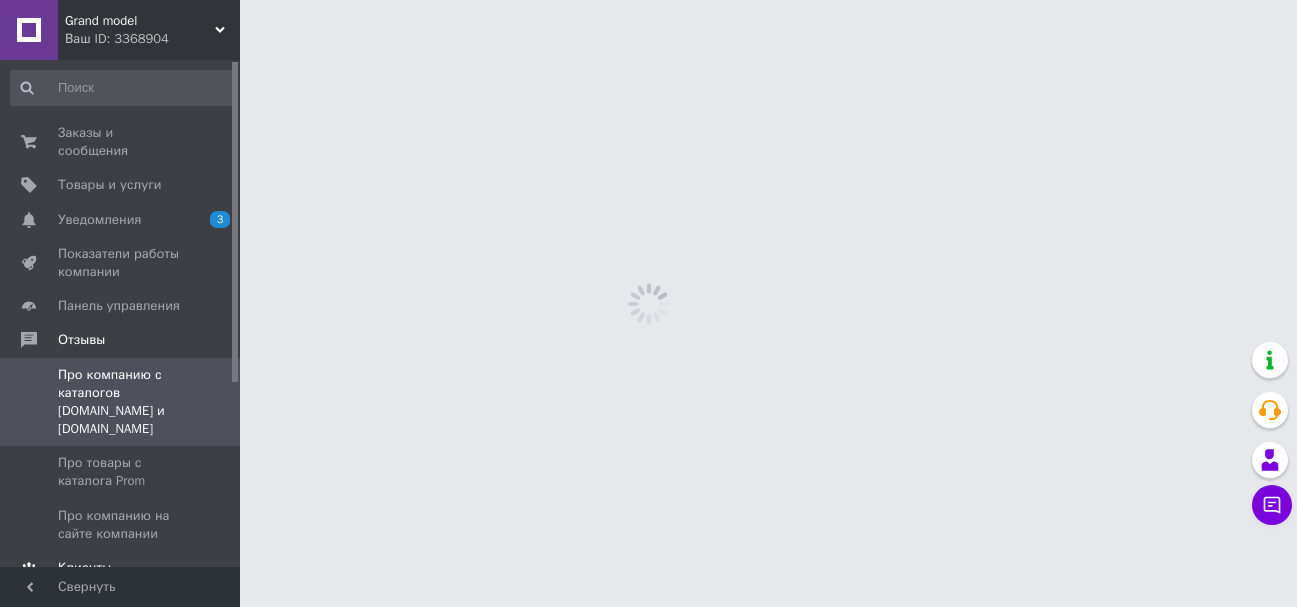 scroll, scrollTop: 0, scrollLeft: 0, axis: both 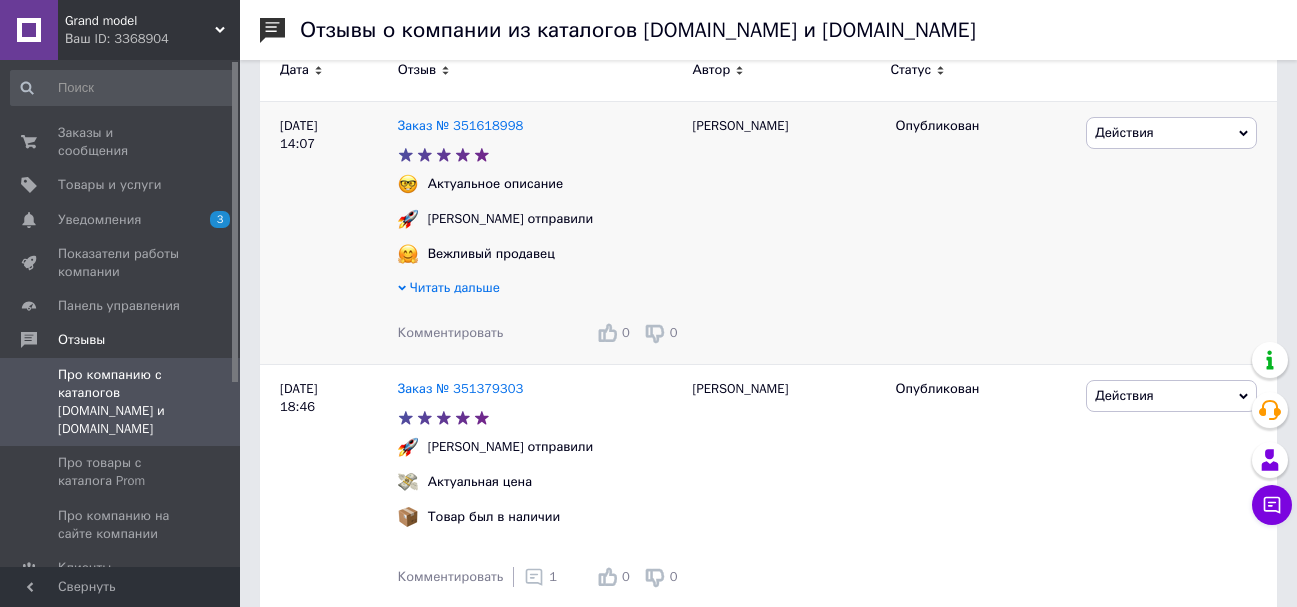 click on "Комментировать" at bounding box center (451, 332) 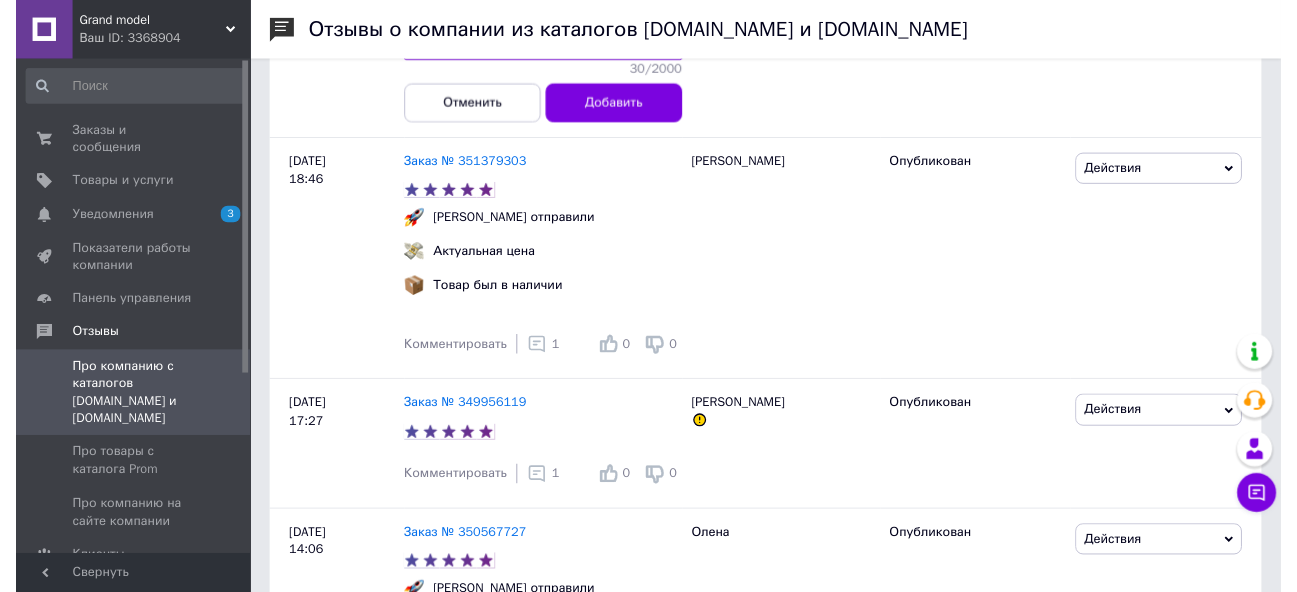 scroll, scrollTop: 740, scrollLeft: 0, axis: vertical 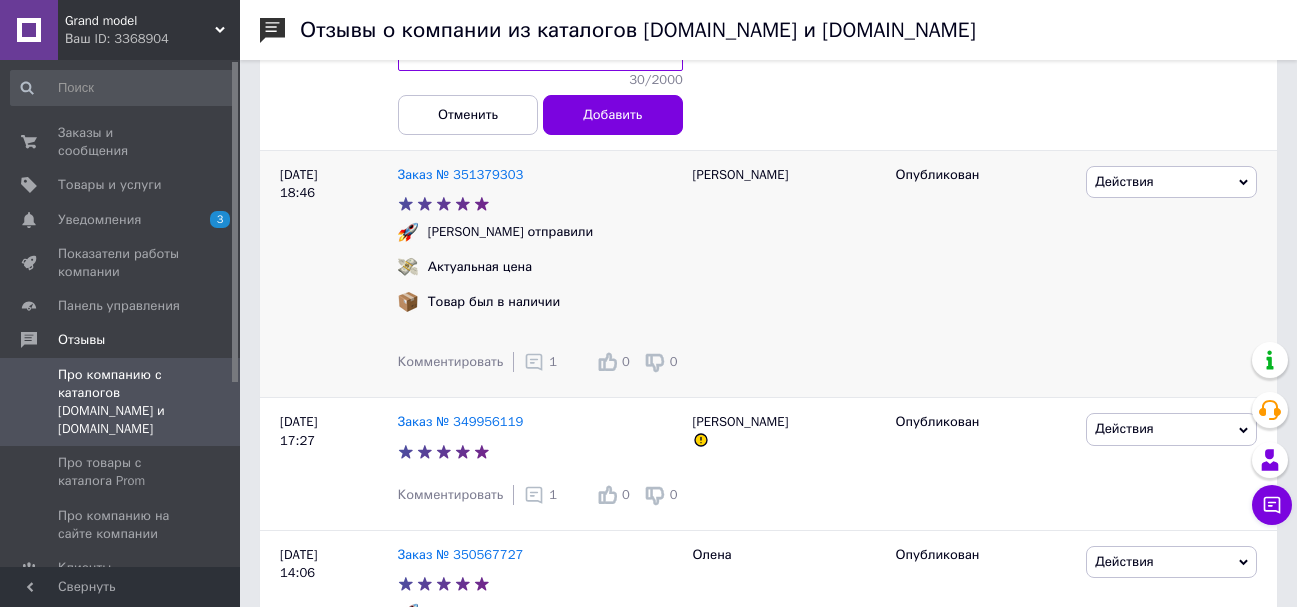 click 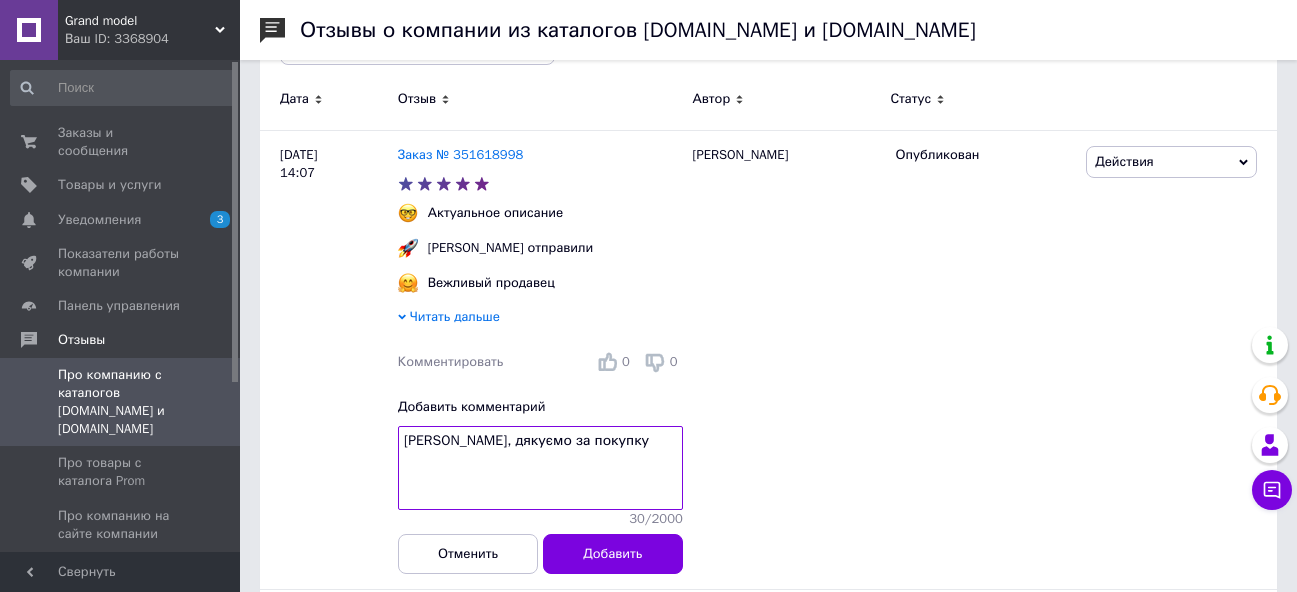 scroll, scrollTop: 311, scrollLeft: 0, axis: vertical 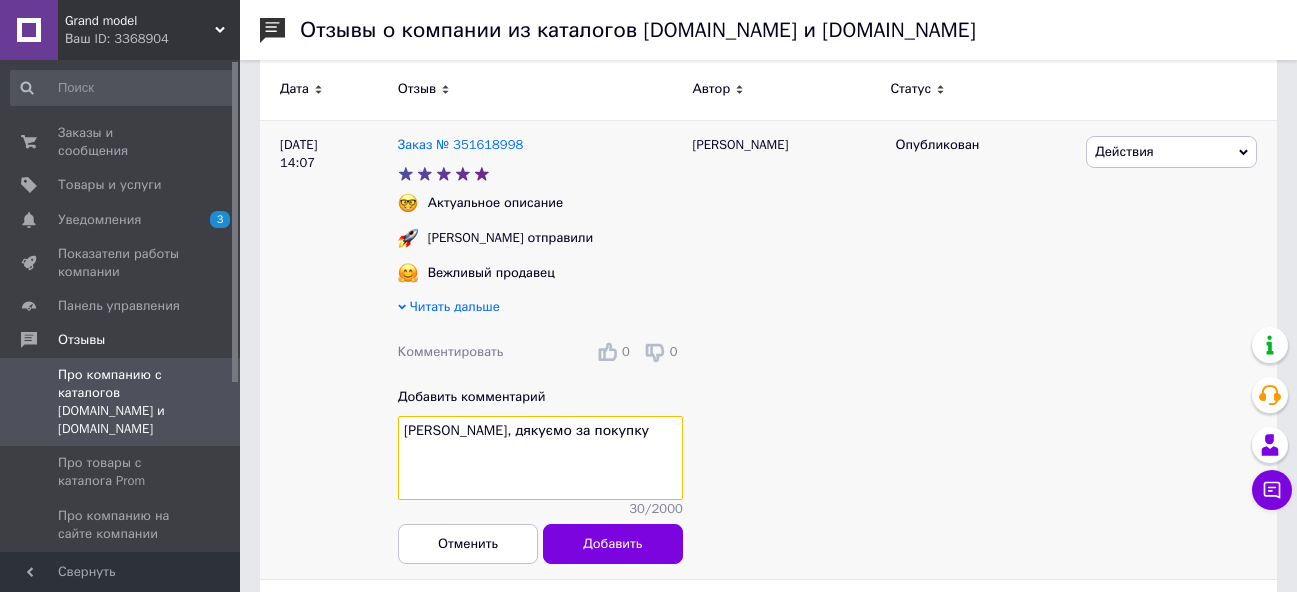 click on "Володимир, дякуємо за покупку" at bounding box center (540, 458) 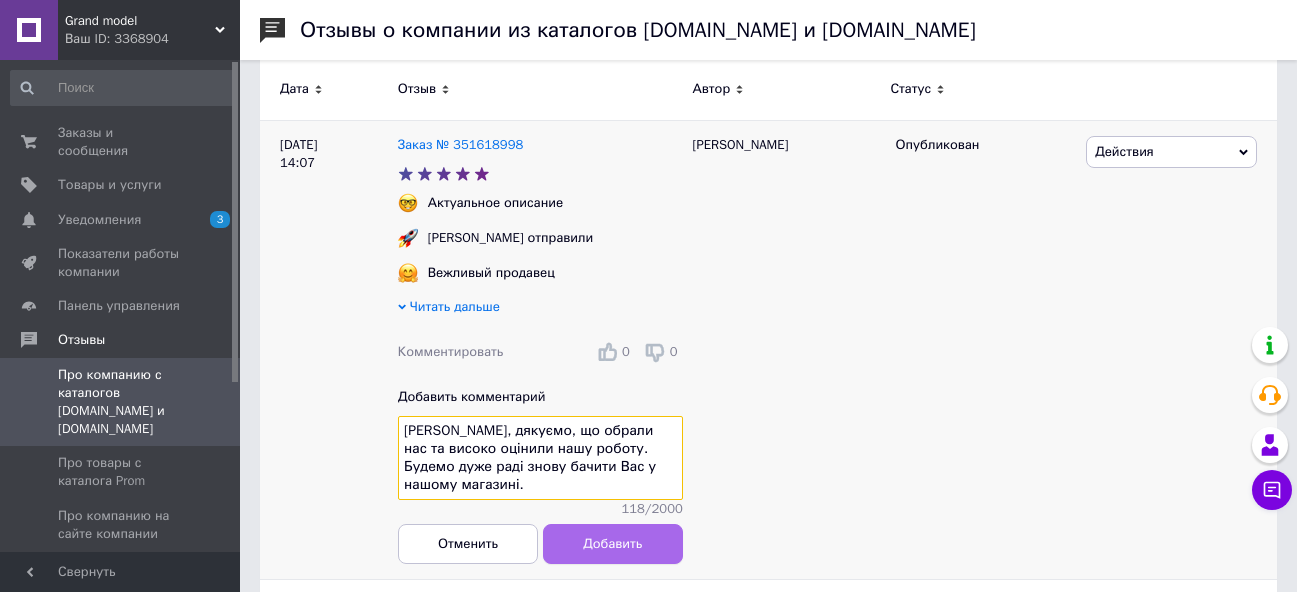 type on "Володимир, дякуємо, що обрали нас та високо оцінили нашу роботу. Будемо дуже раді знову бачити Вас у нашому магазині." 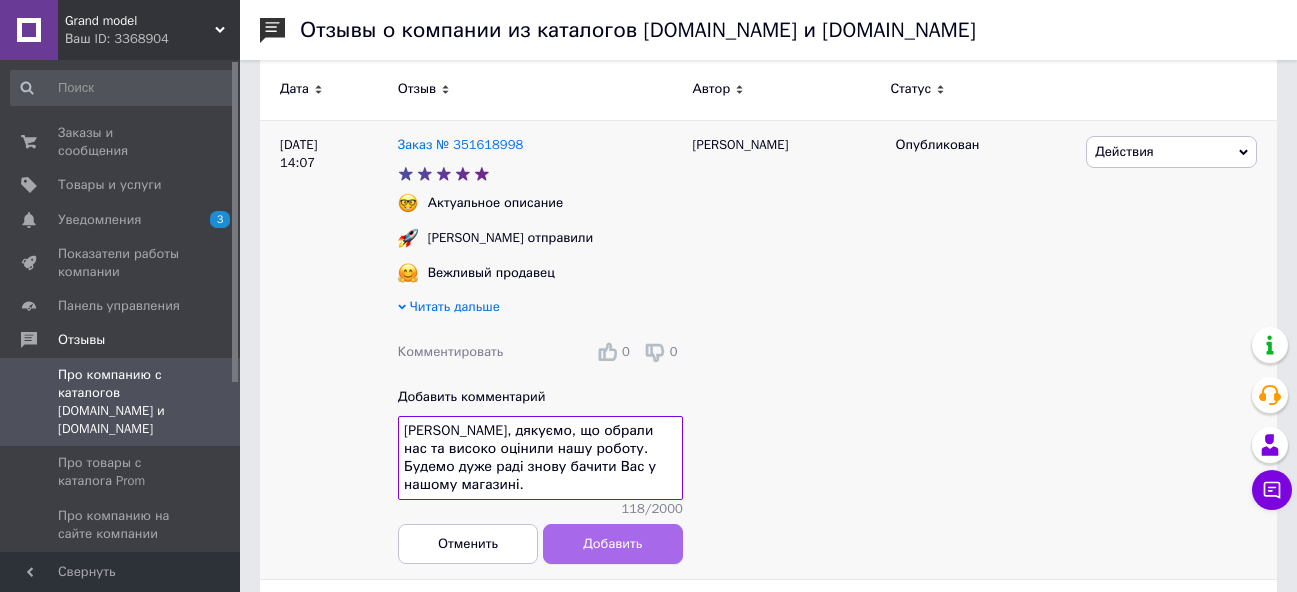 click on "Добавить" at bounding box center (612, 544) 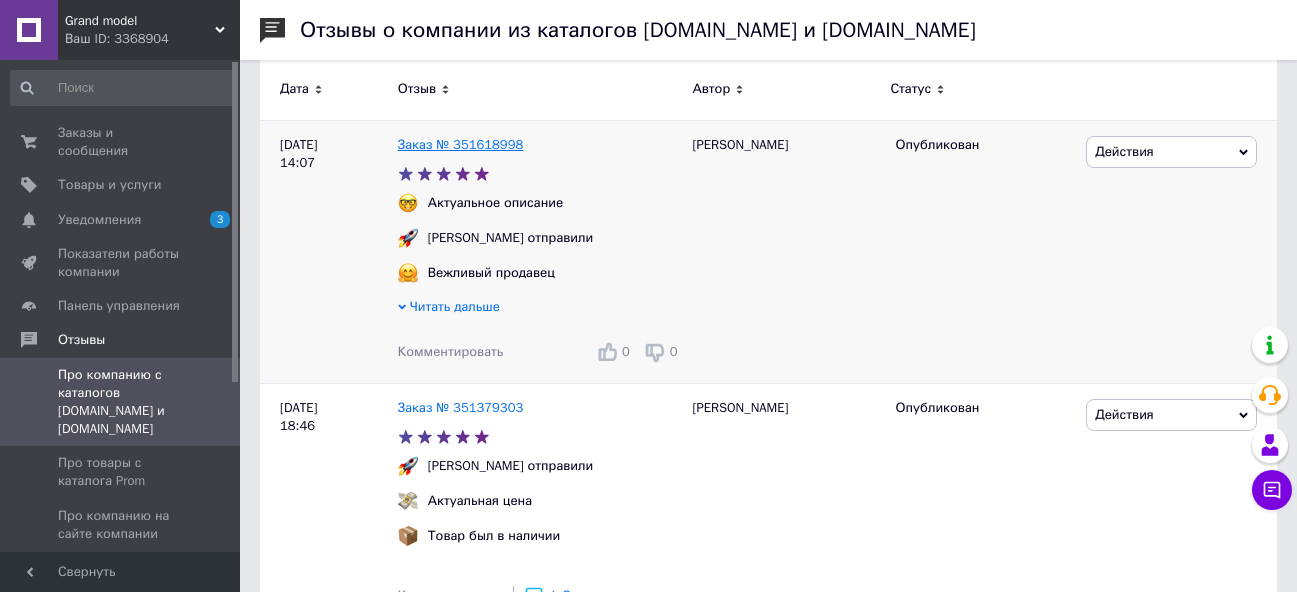 click on "Заказ № 351618998" at bounding box center (461, 144) 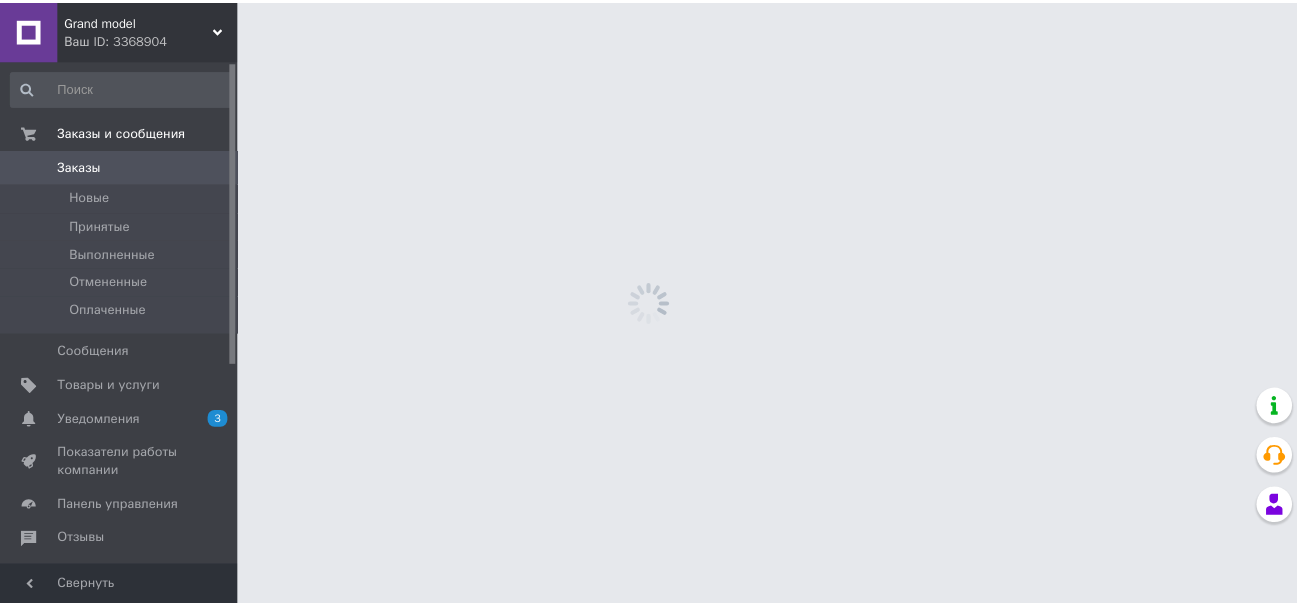scroll, scrollTop: 0, scrollLeft: 0, axis: both 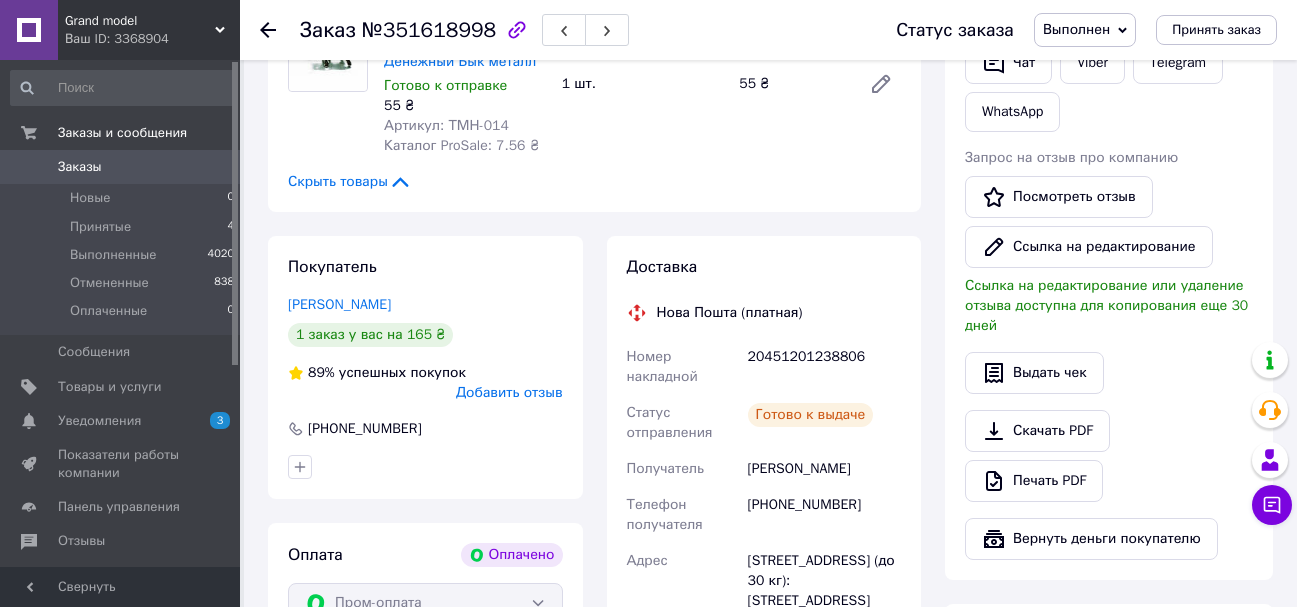 click on "Добавить отзыв" at bounding box center (509, 392) 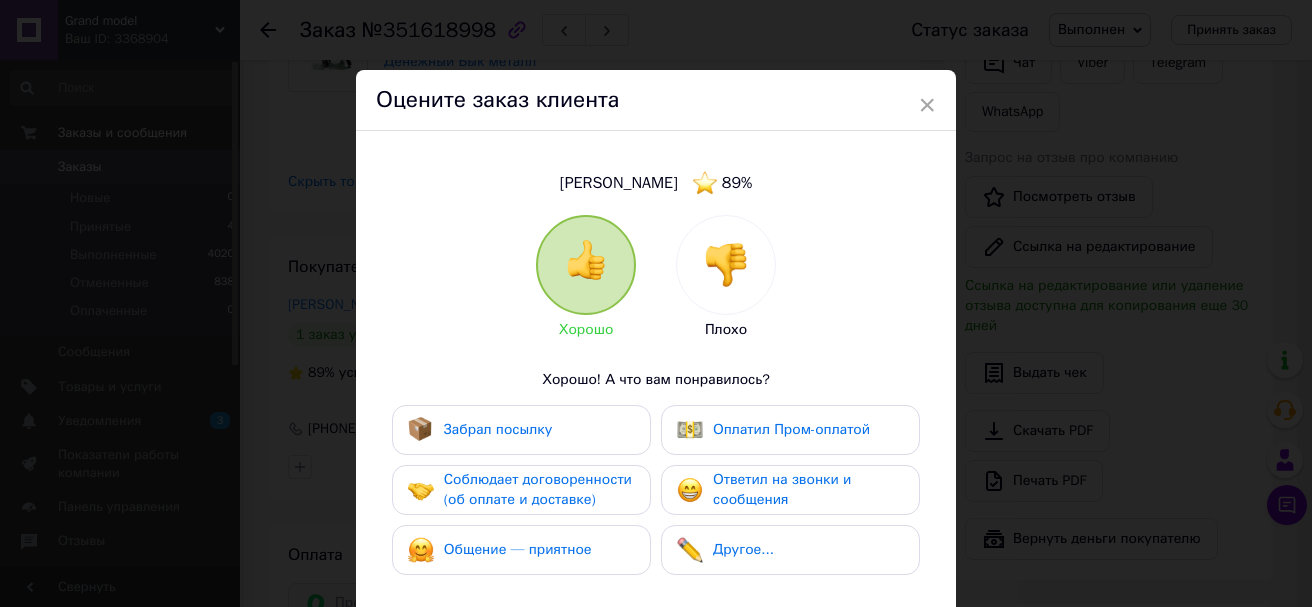 click on "Забрал посылку" at bounding box center (498, 429) 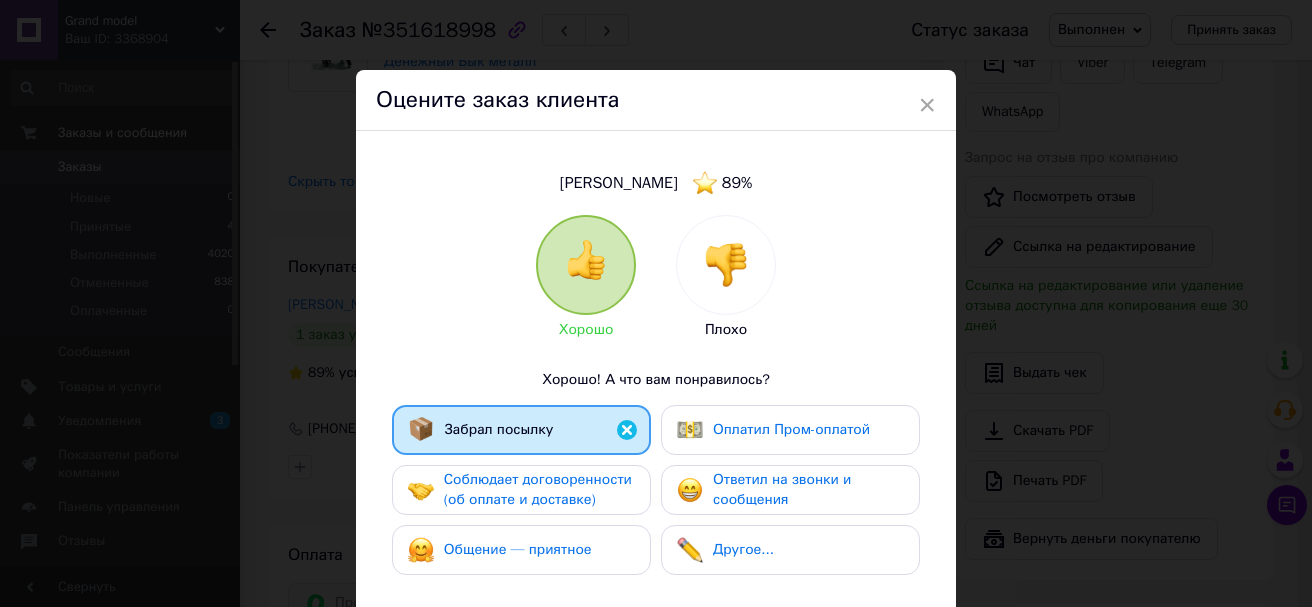click on "Соблюдает договоренности (об оплате и доставке)" at bounding box center (538, 489) 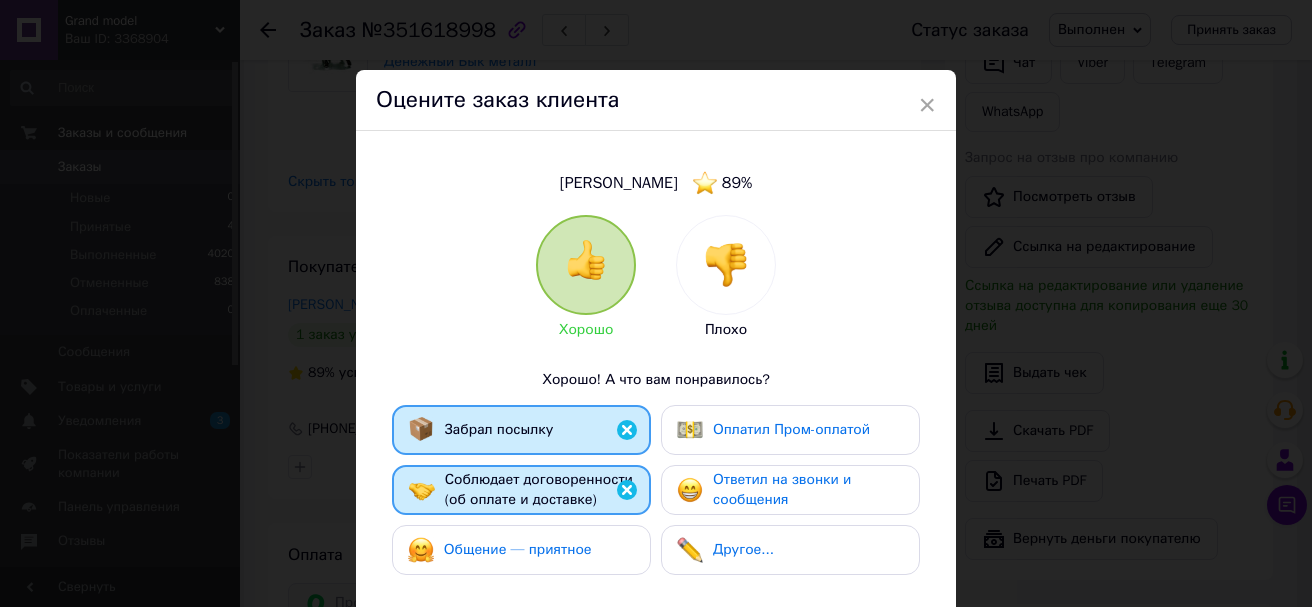 click on "Общение — приятное" at bounding box center [518, 549] 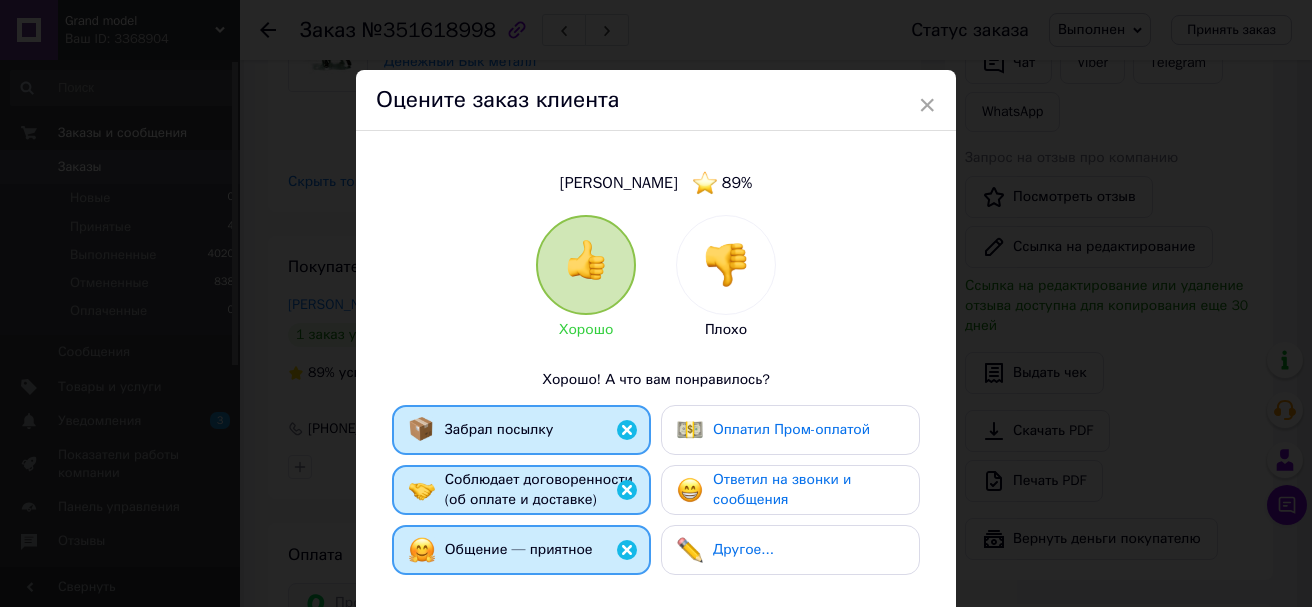 click on "Оплатил Пром-оплатой" at bounding box center [791, 429] 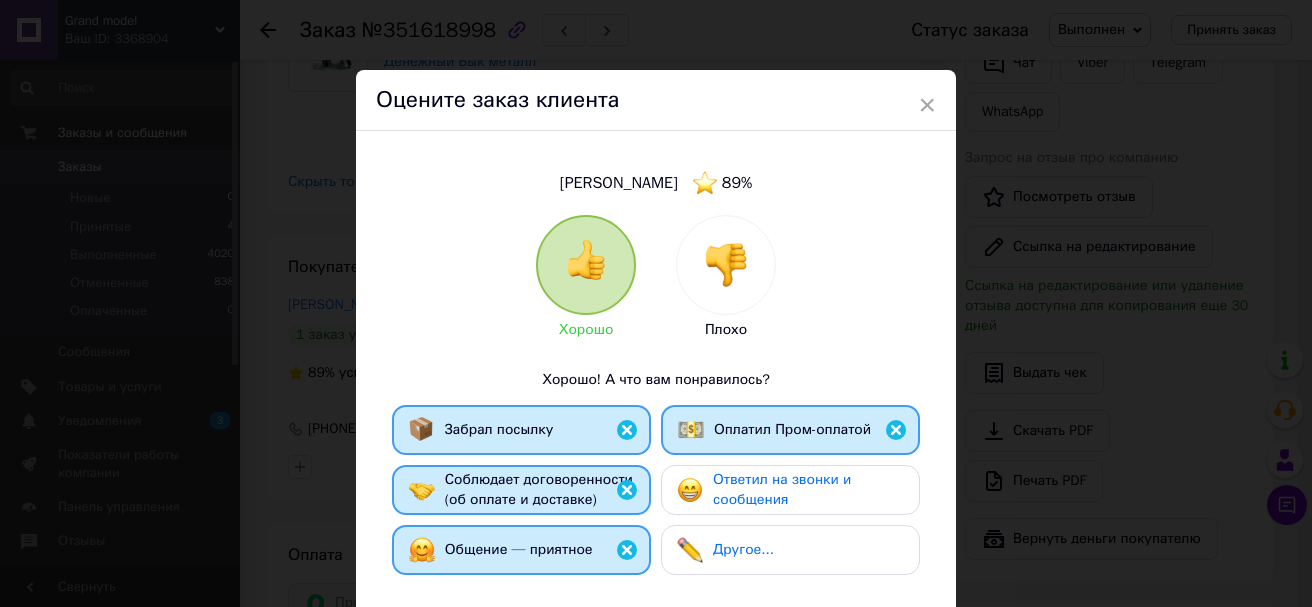 click on "Ответил на звонки и сообщения" at bounding box center (782, 489) 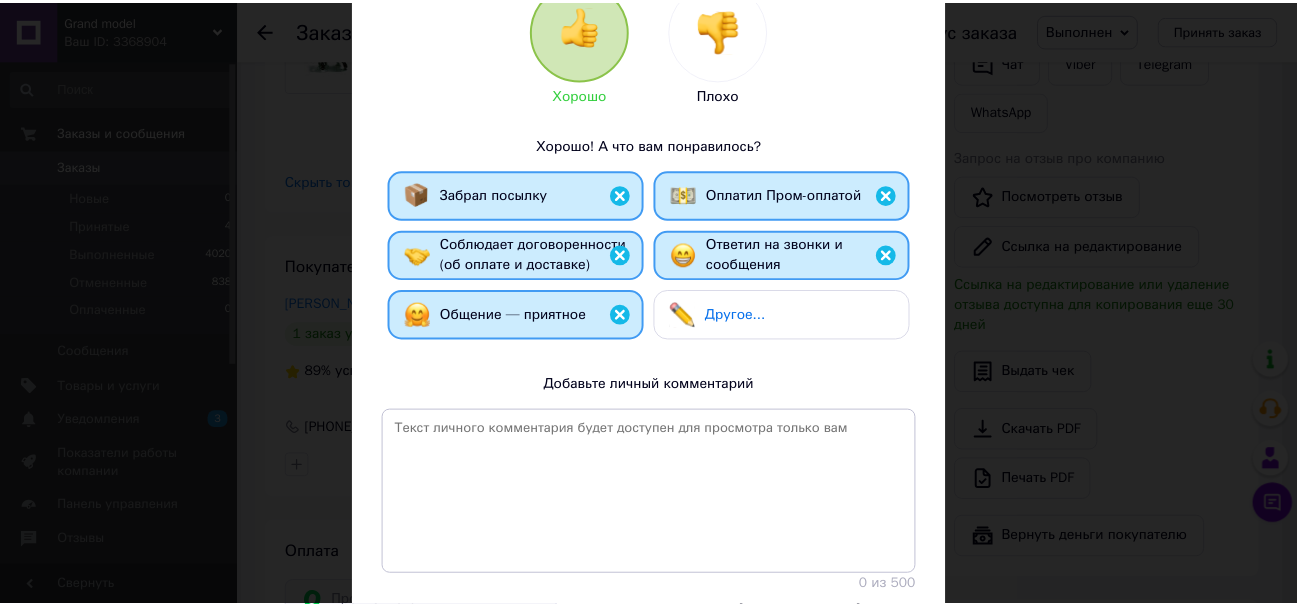 scroll, scrollTop: 365, scrollLeft: 0, axis: vertical 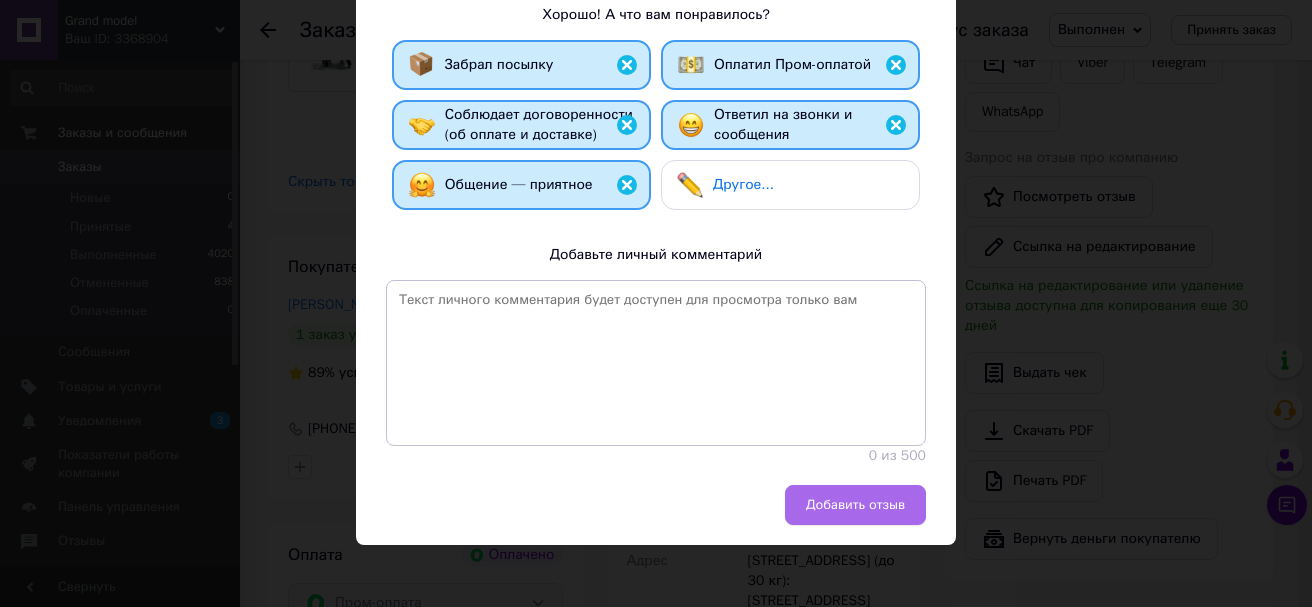 click on "Добавить отзыв" at bounding box center (855, 505) 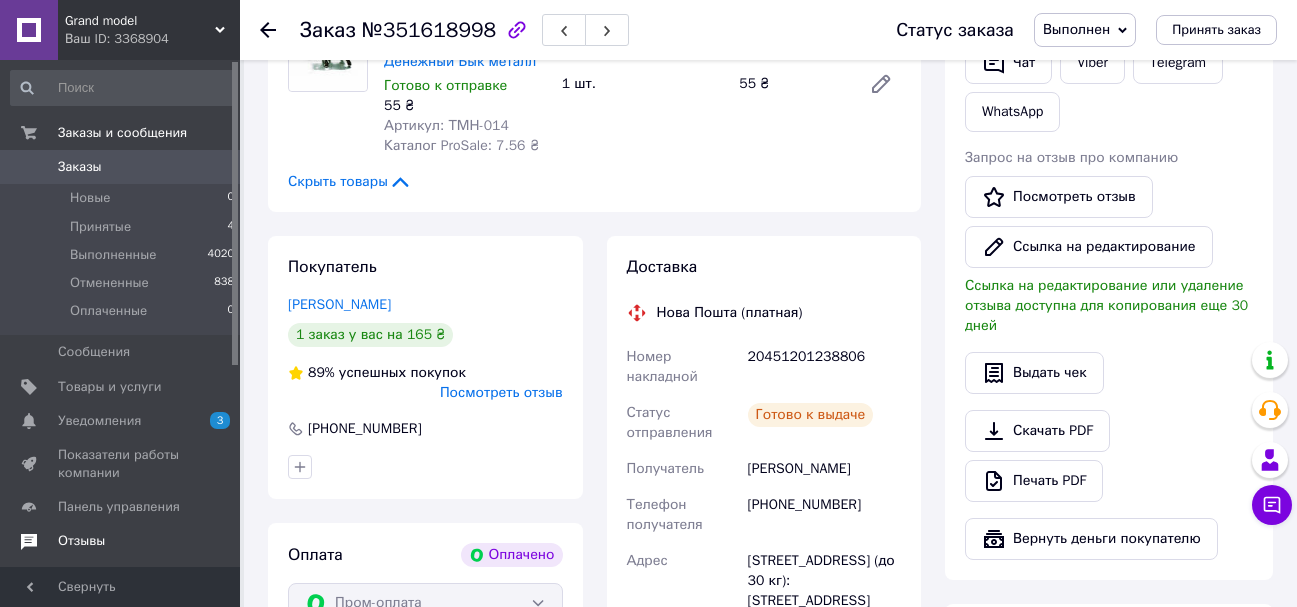 click on "Отзывы" at bounding box center [81, 541] 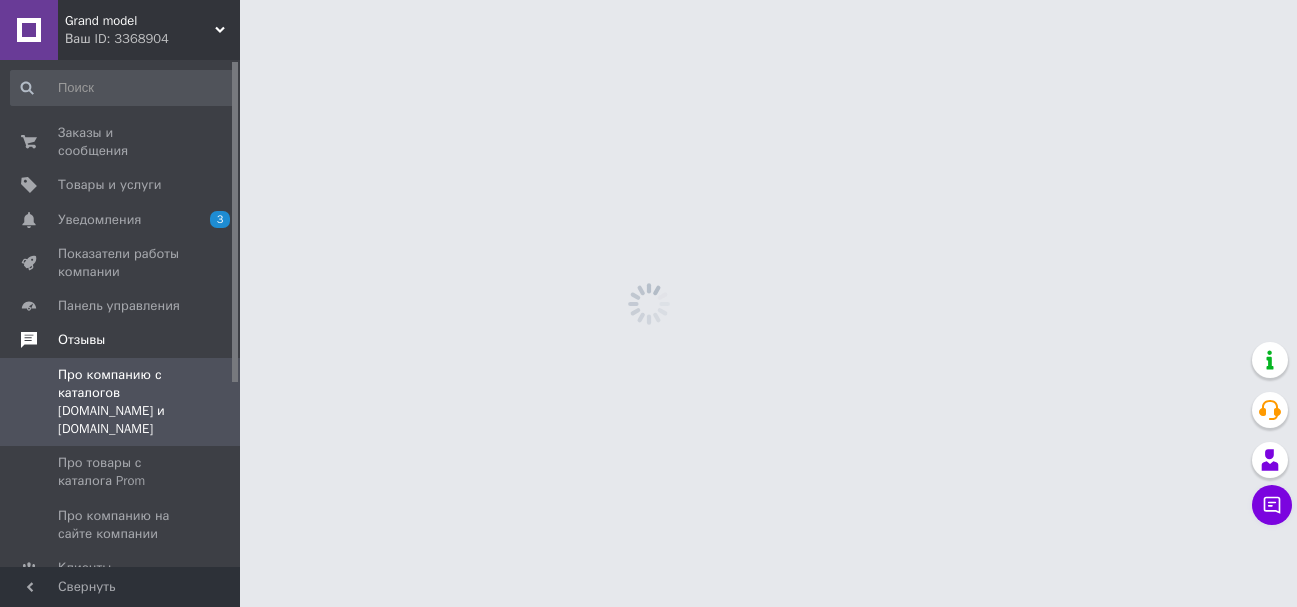 scroll, scrollTop: 0, scrollLeft: 0, axis: both 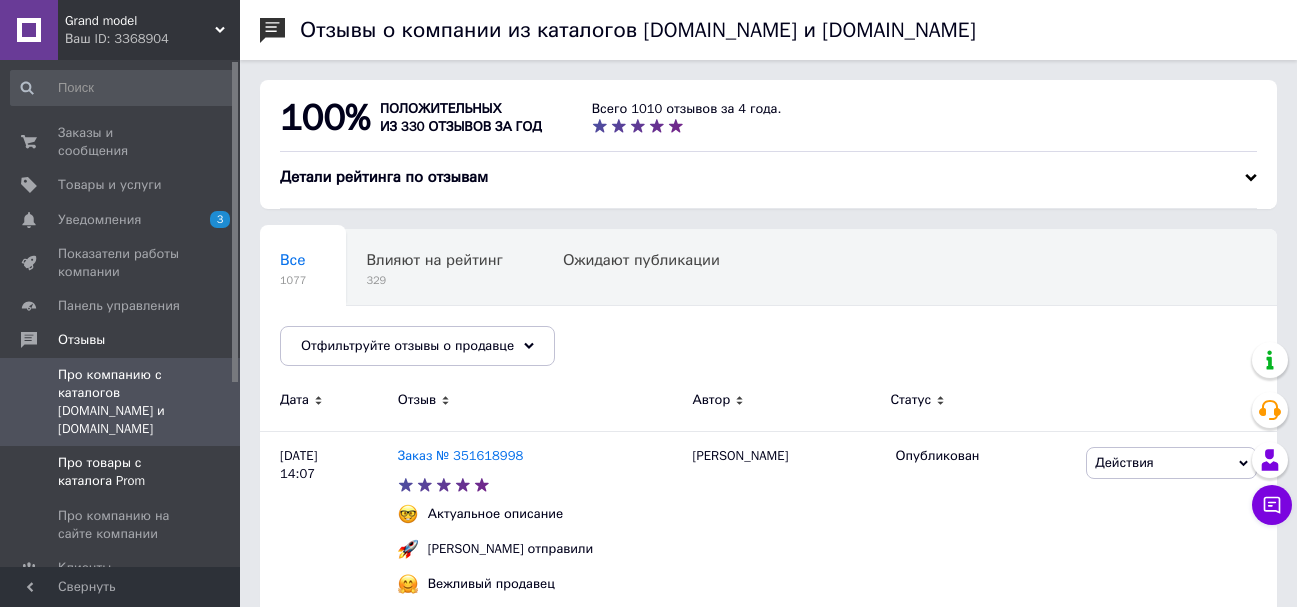 click on "Про товары с каталога Prom" at bounding box center (121, 472) 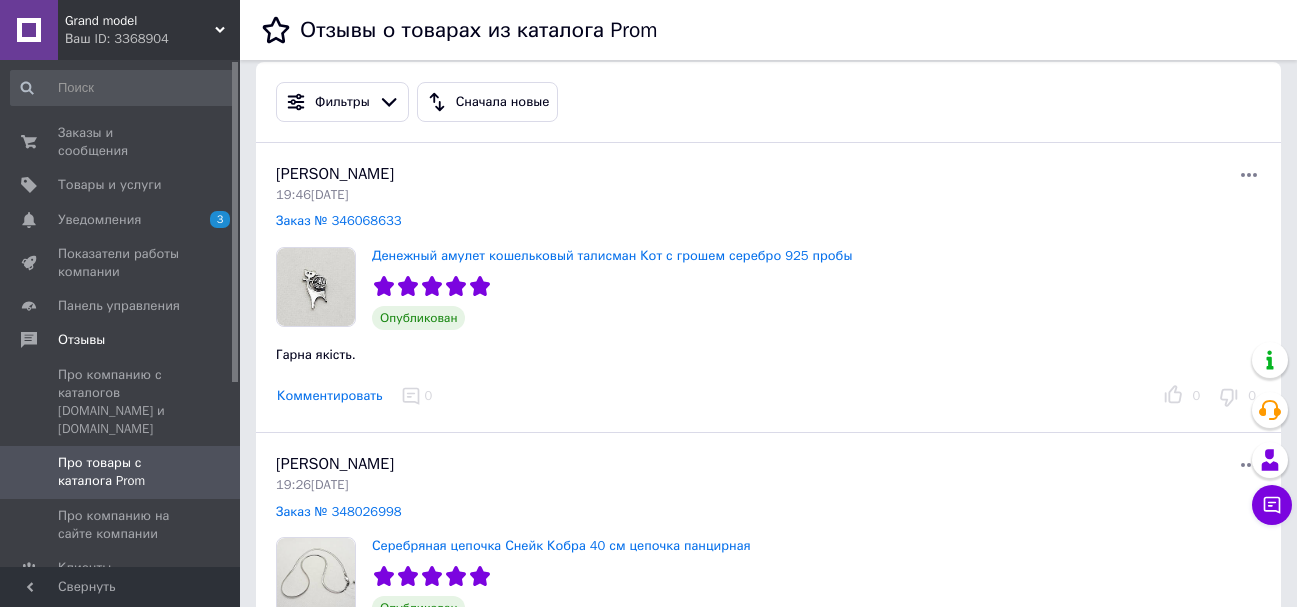 scroll, scrollTop: 11, scrollLeft: 0, axis: vertical 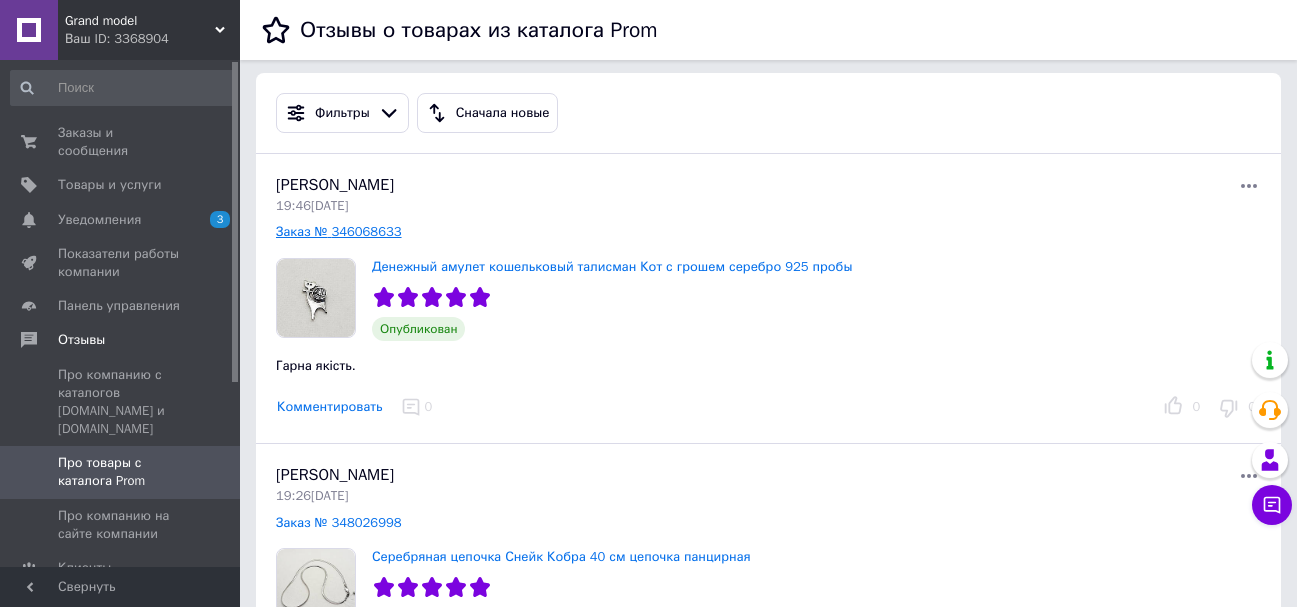 click on "Заказ №   346068633" at bounding box center (339, 231) 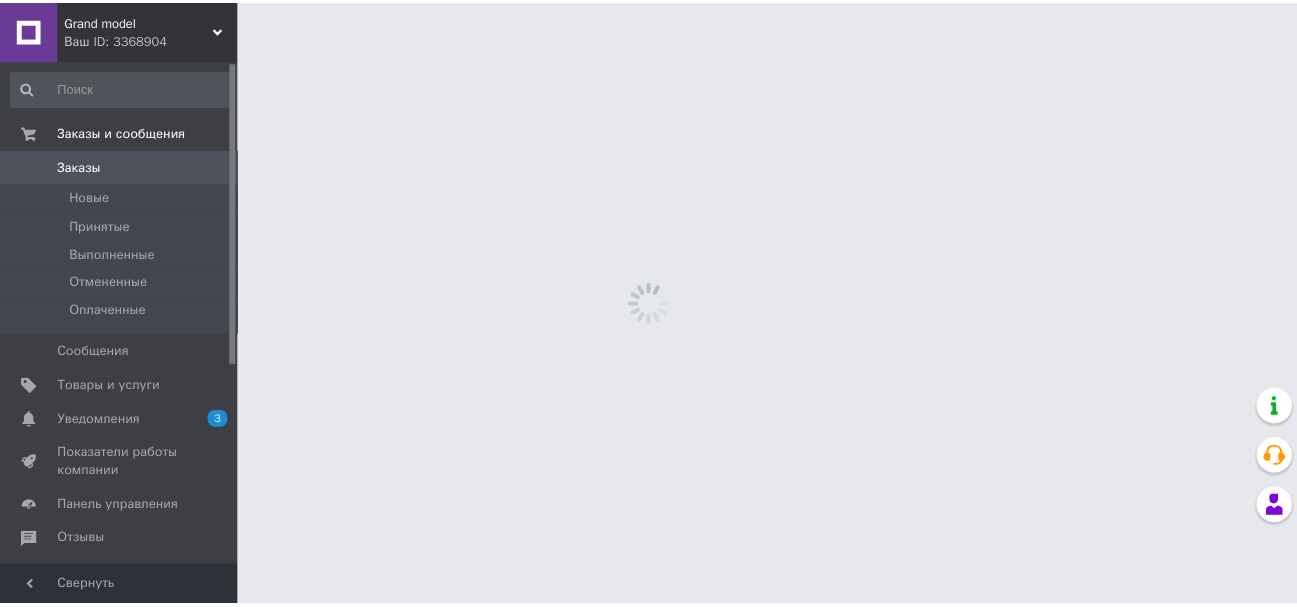 scroll, scrollTop: 0, scrollLeft: 0, axis: both 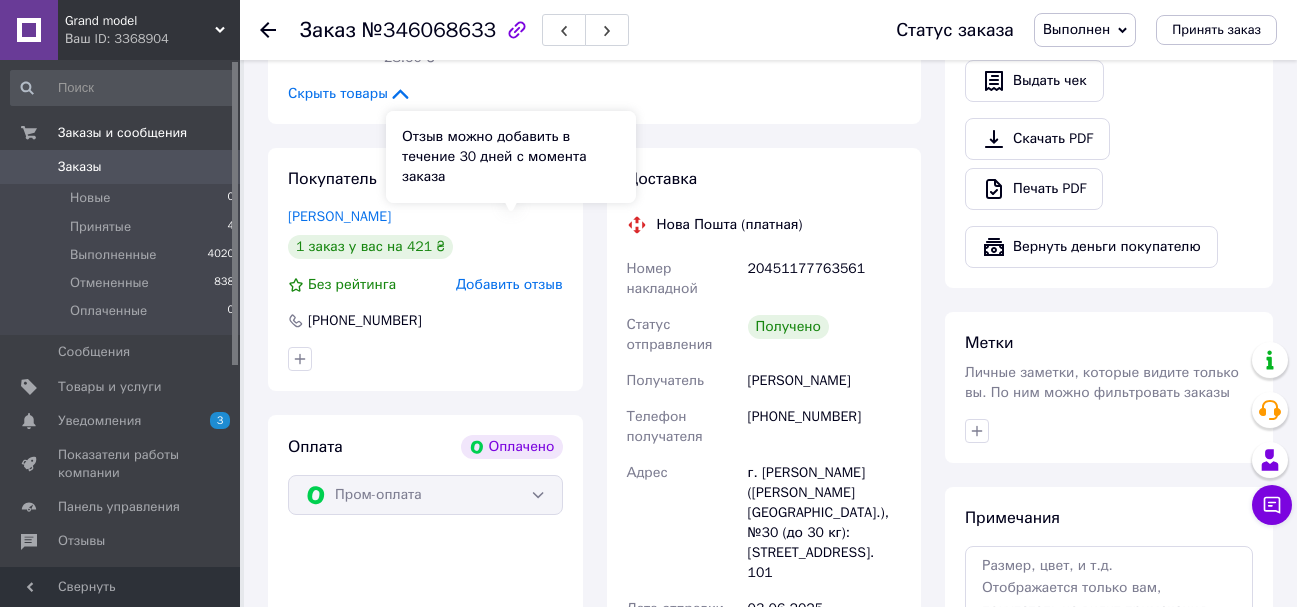 click on "Добавить отзыв" at bounding box center [509, 284] 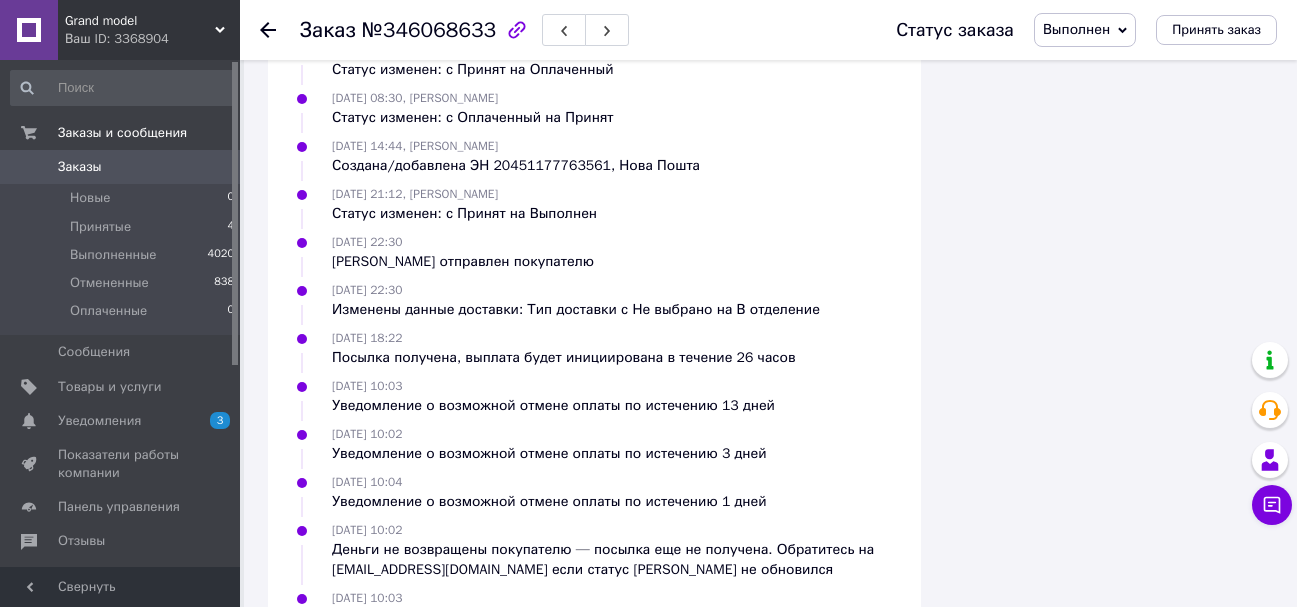 scroll, scrollTop: 2060, scrollLeft: 0, axis: vertical 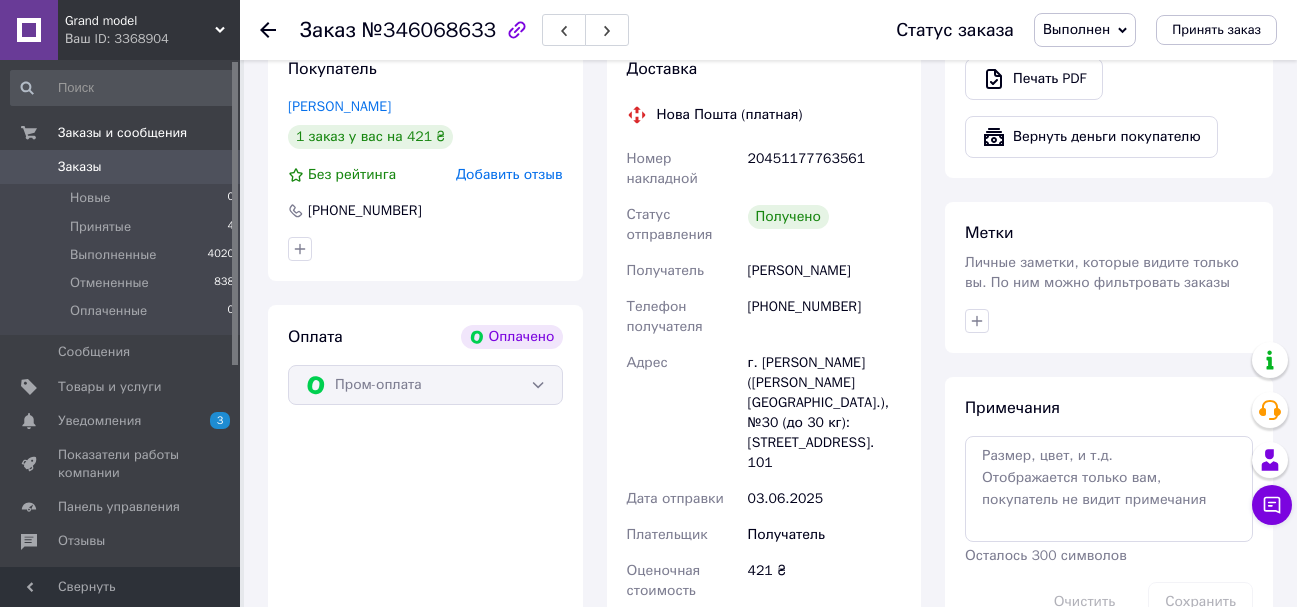 click on "Отзывы" at bounding box center (81, 541) 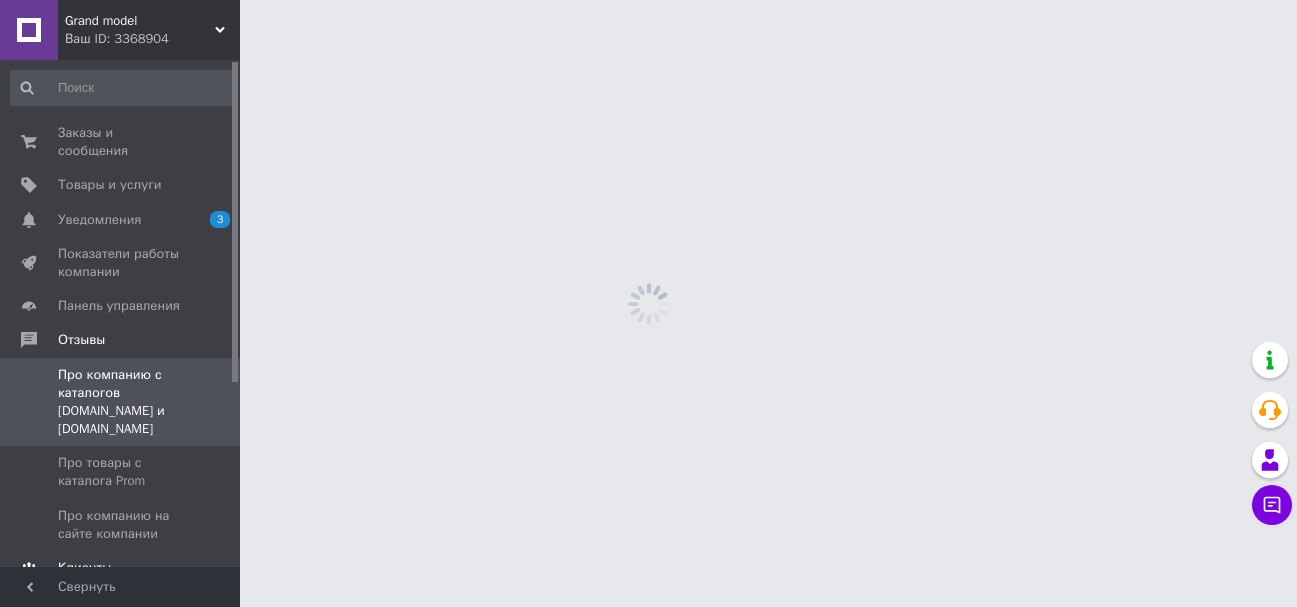 scroll, scrollTop: 0, scrollLeft: 0, axis: both 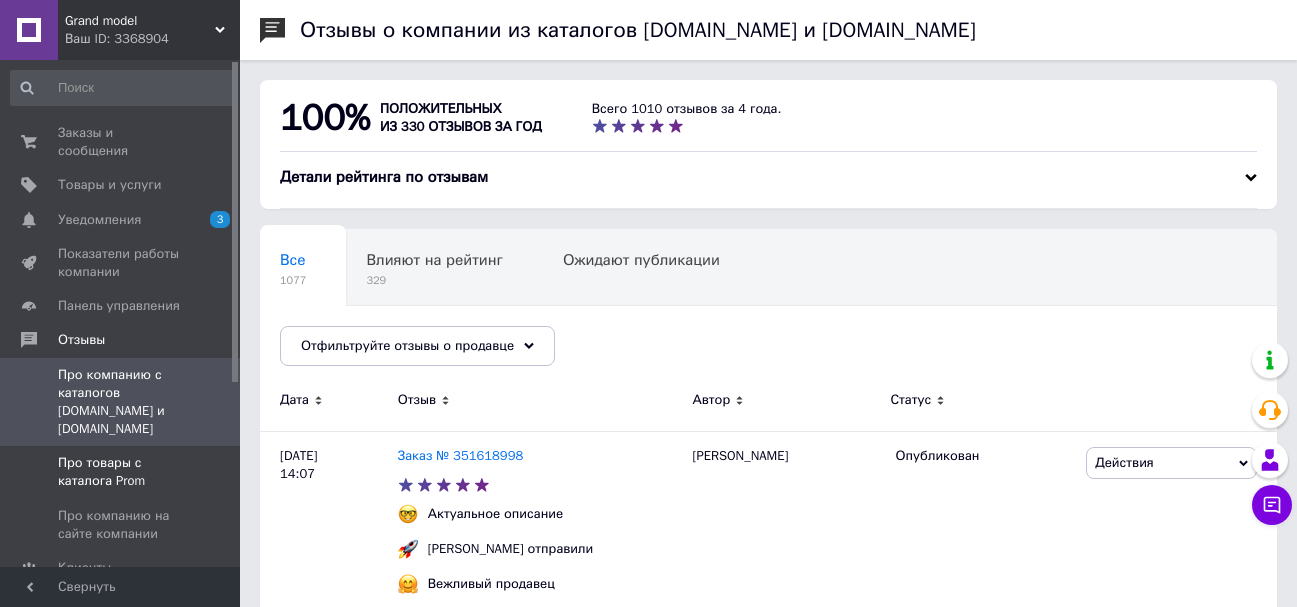 click on "Про товары с каталога Prom" at bounding box center [121, 472] 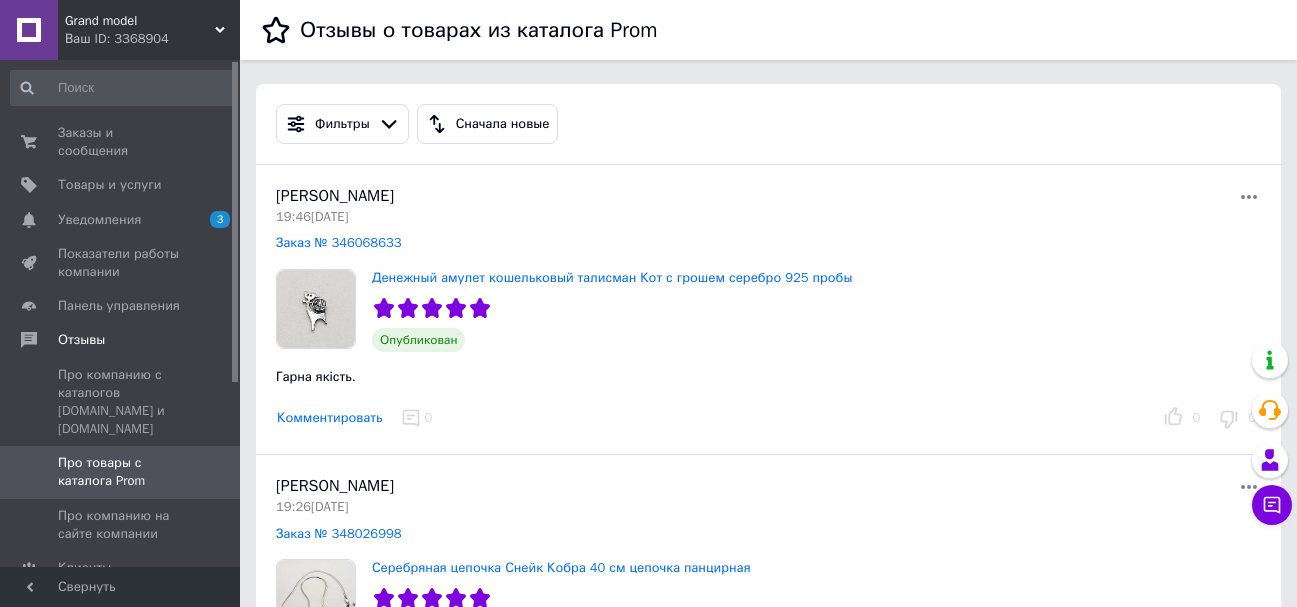 click on "Комментировать" at bounding box center (330, 418) 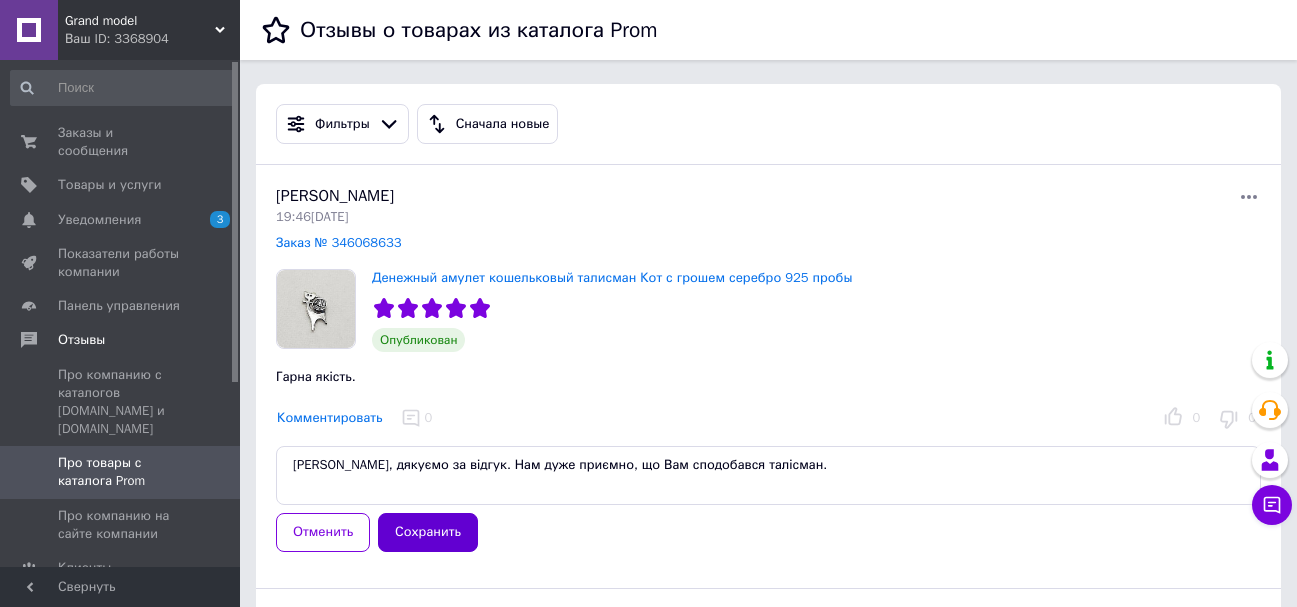type on "[PERSON_NAME], дякуємо за відгук. Нам дуже приємно, що Вам сподобався талісман." 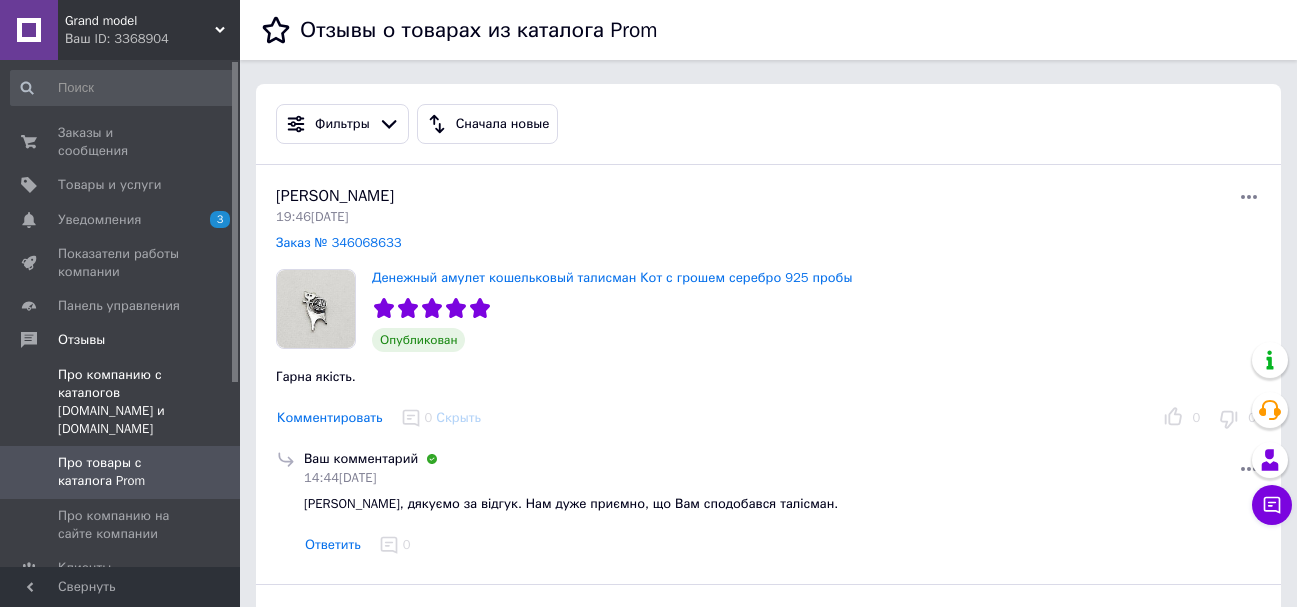 click on "Про компанию с каталогов [DOMAIN_NAME] и [DOMAIN_NAME]" at bounding box center [121, 402] 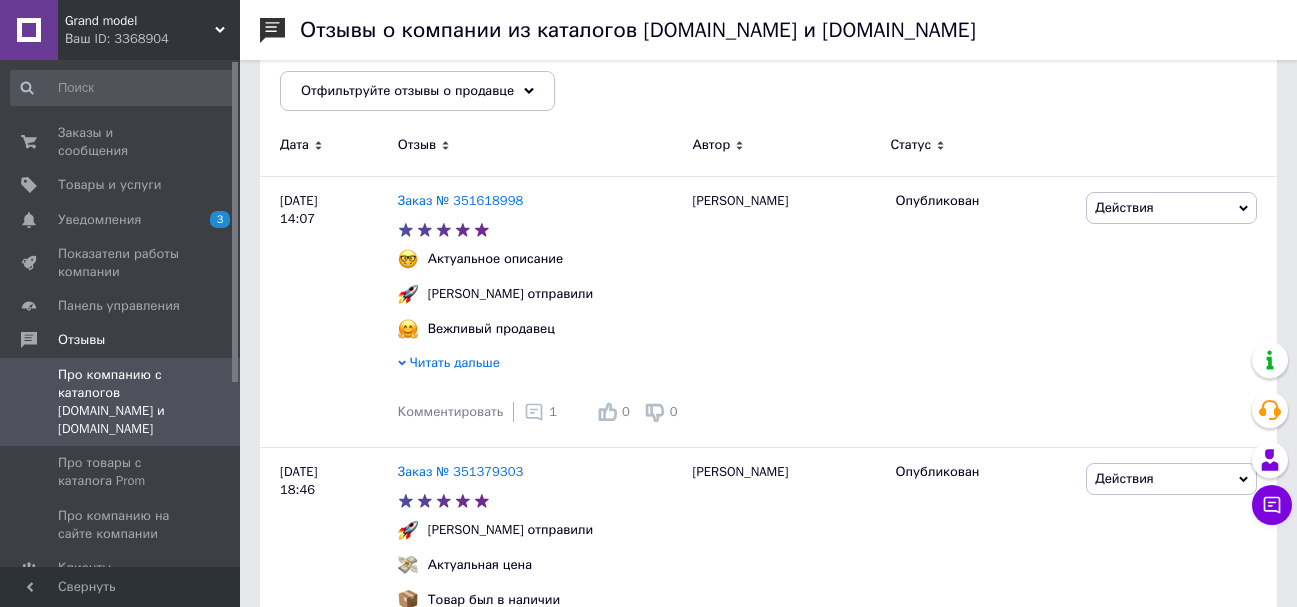 scroll, scrollTop: 274, scrollLeft: 0, axis: vertical 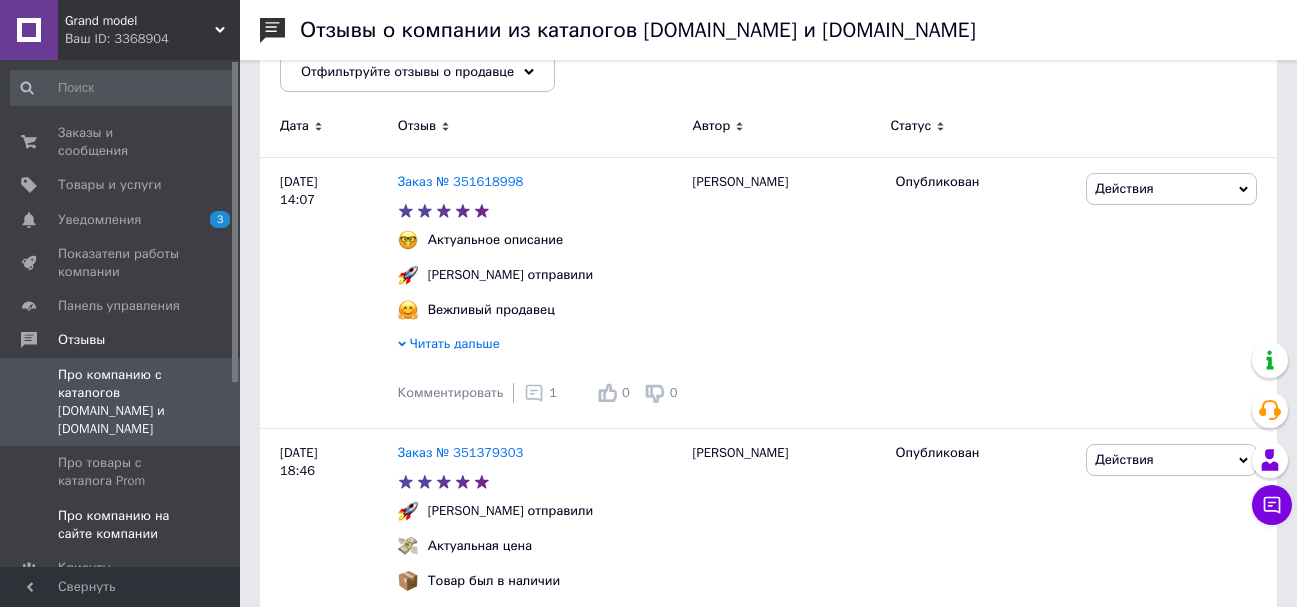click on "Про компанию на сайте компании" at bounding box center [121, 525] 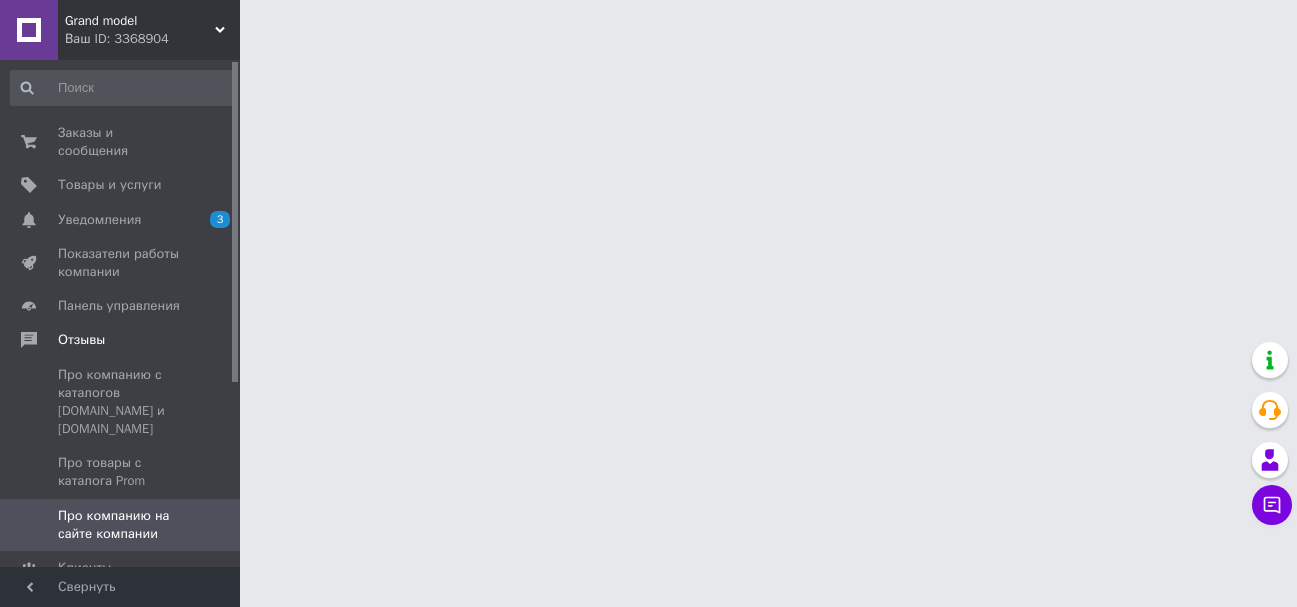 scroll, scrollTop: 0, scrollLeft: 0, axis: both 